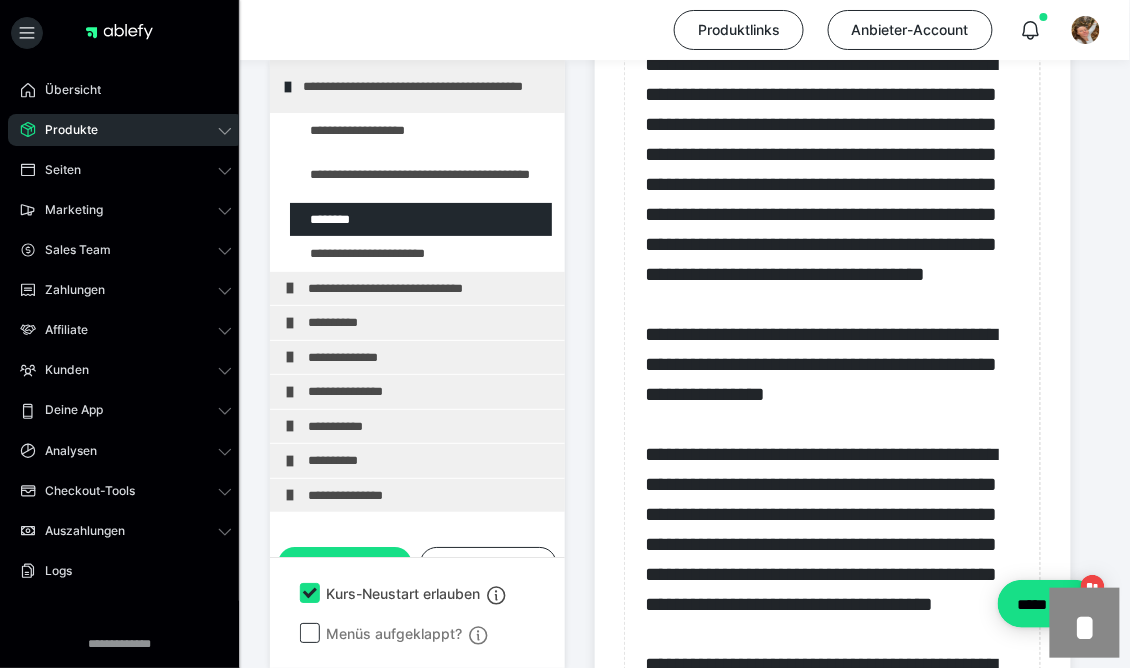 scroll, scrollTop: 1962, scrollLeft: 0, axis: vertical 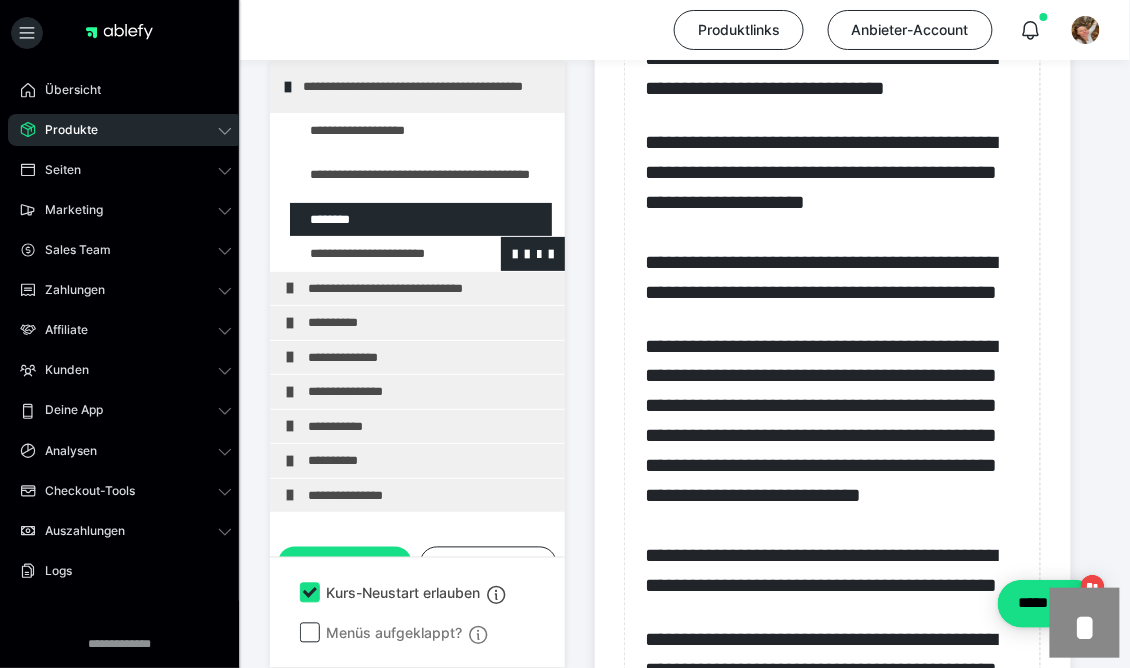 click at bounding box center [375, 254] 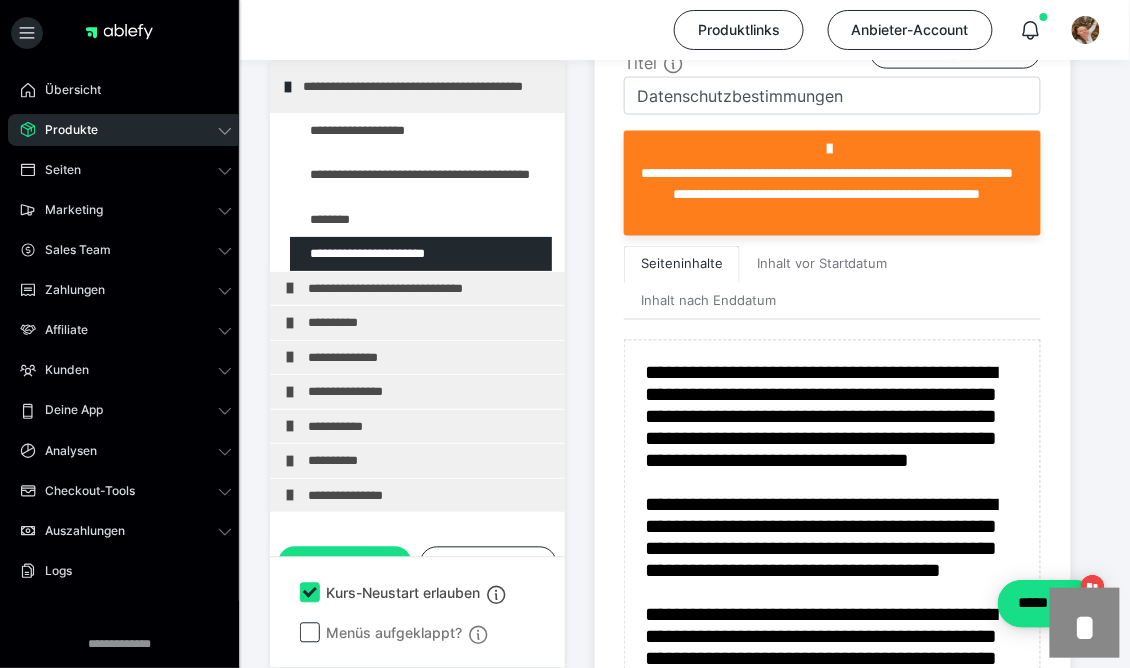 scroll, scrollTop: 589, scrollLeft: 0, axis: vertical 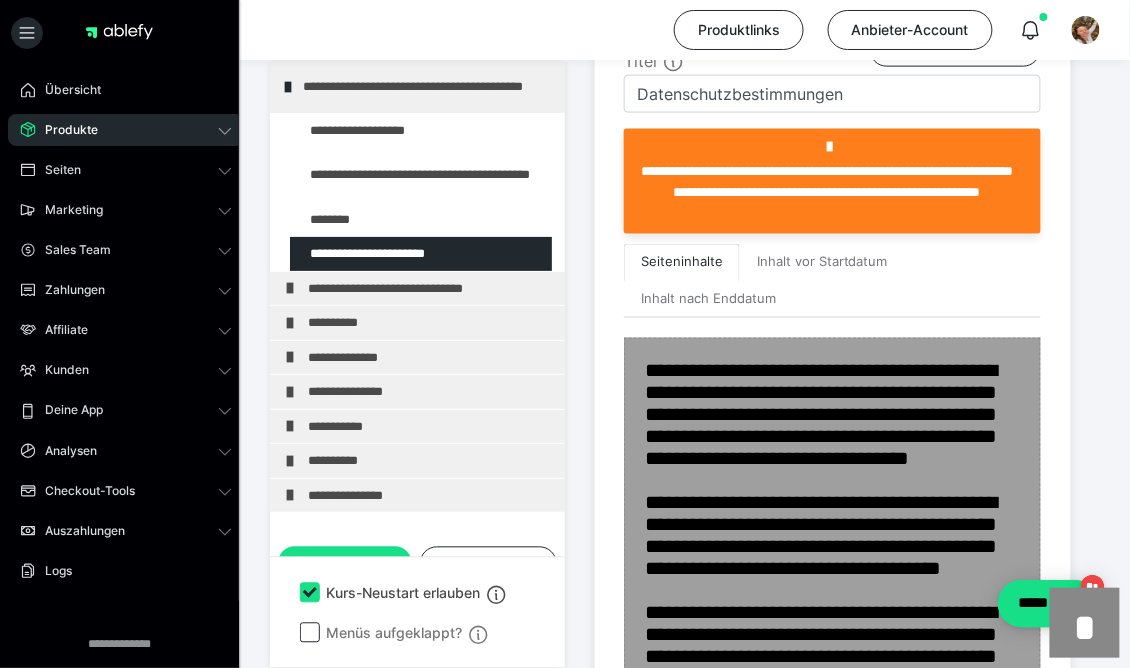 click at bounding box center (832, 557) 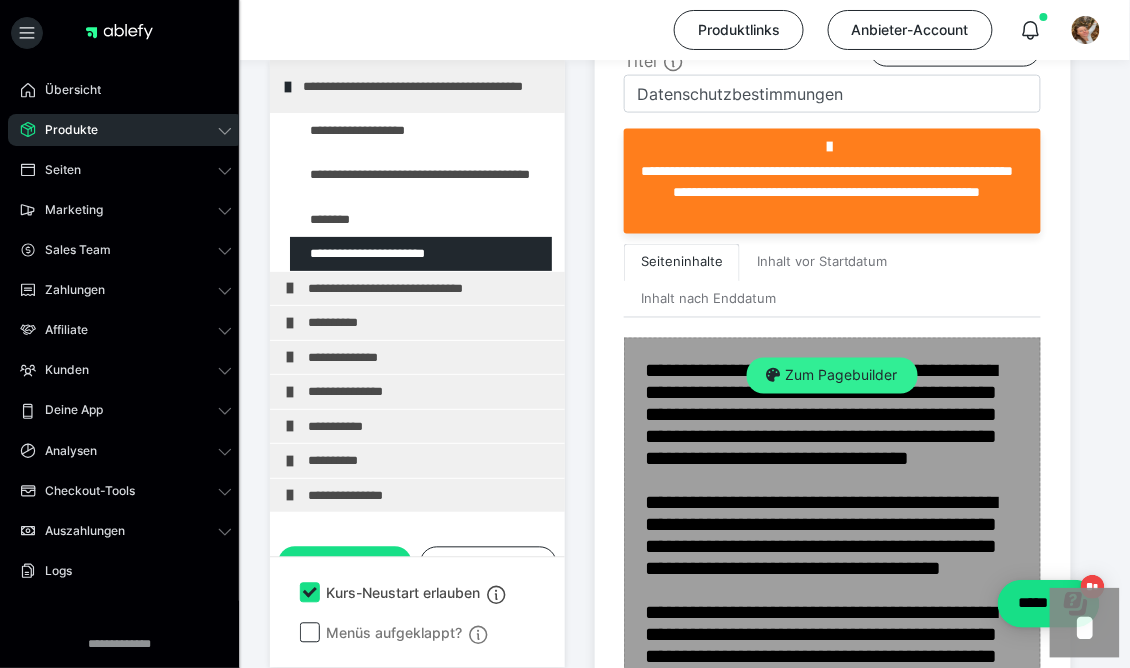 click on "Zum Pagebuilder" at bounding box center [832, 376] 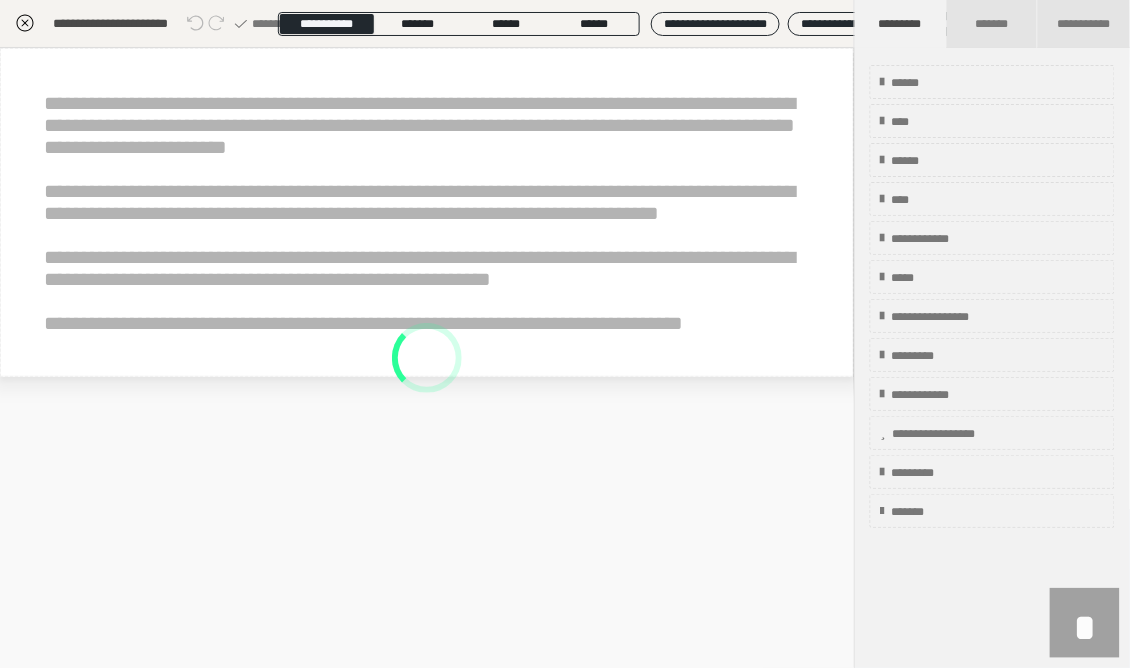 scroll, scrollTop: 436, scrollLeft: 0, axis: vertical 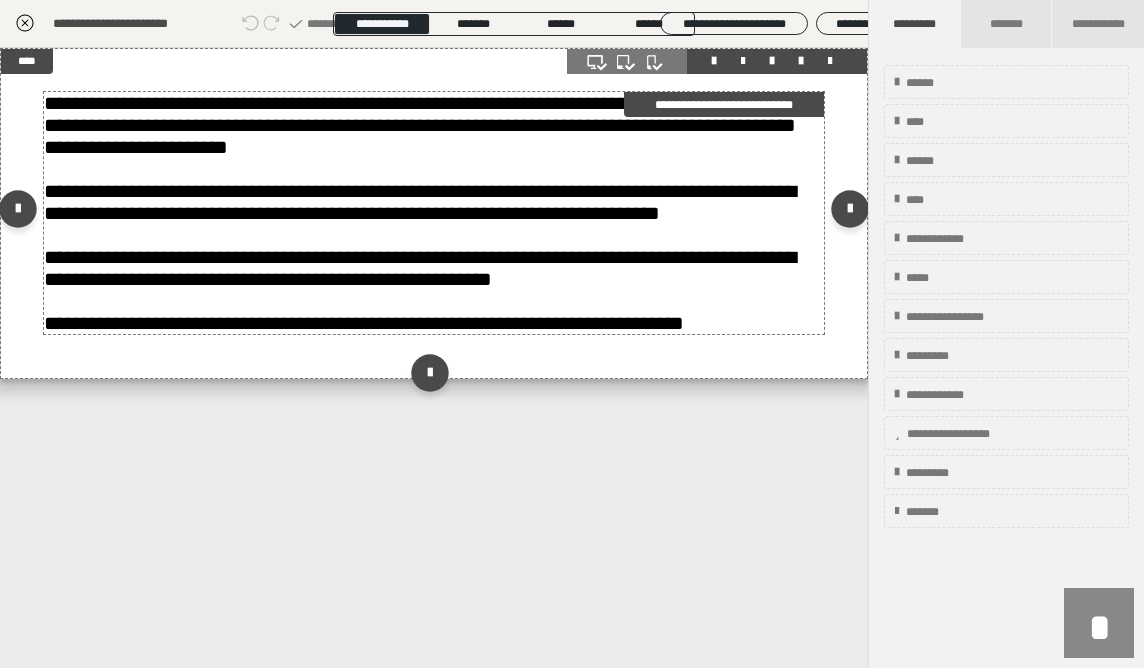 click on "**********" at bounding box center (420, 125) 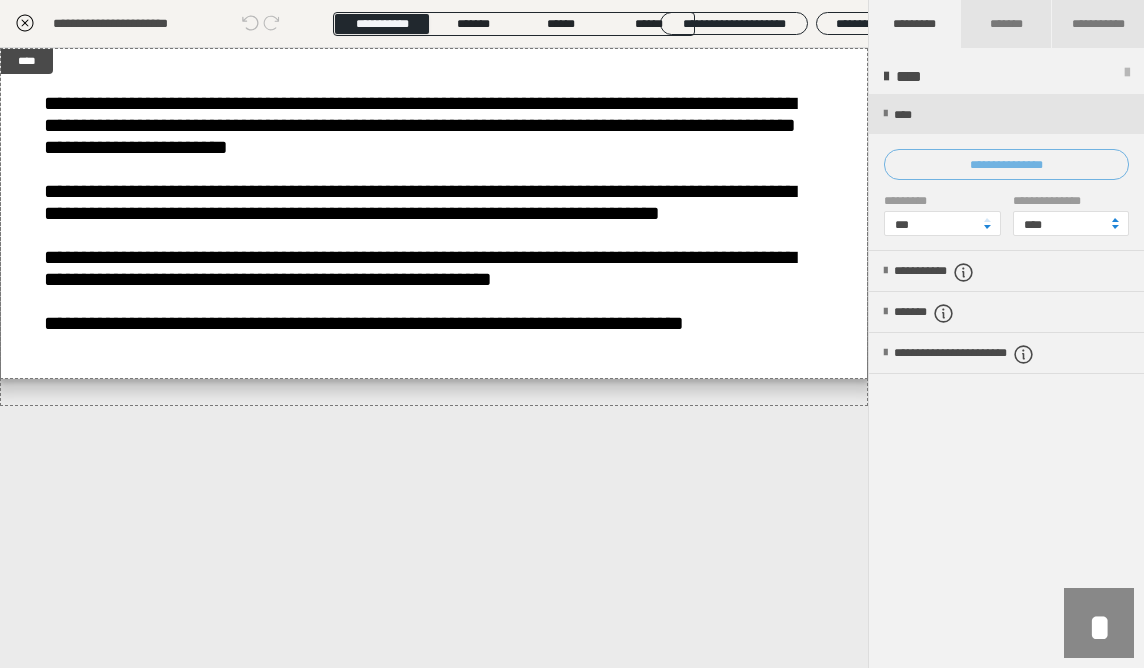 click on "**********" at bounding box center [1006, 164] 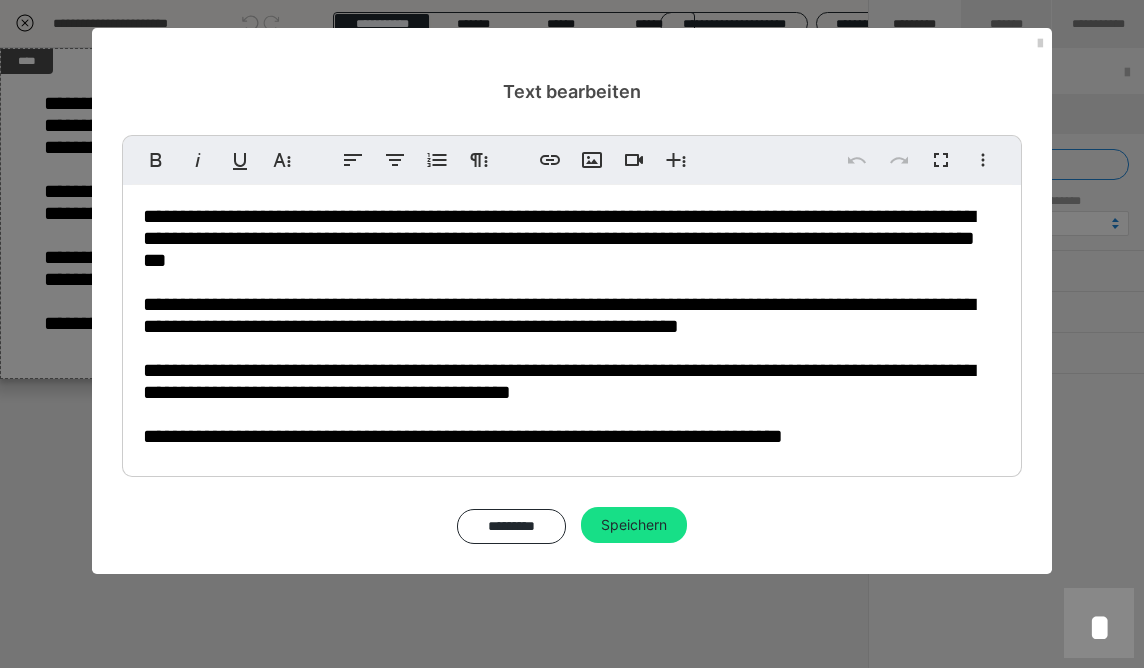 click on "**********" at bounding box center [559, 238] 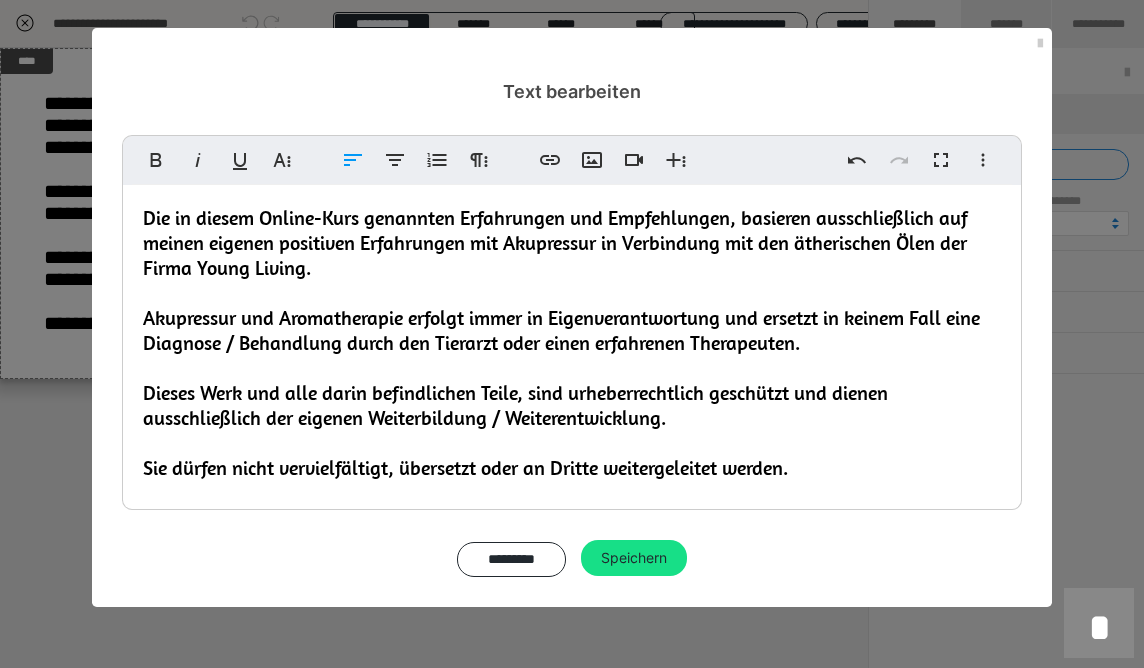 click on "Die in diesem Online-Kurs genannten Erfahrungen und Empfehlungen, basieren ausschließlich auf meinen eigenen positiven Erfahrungen mit Akupressur in Verbindung mit den ätherischen Ölen der Firma Young Living." at bounding box center (555, 242) 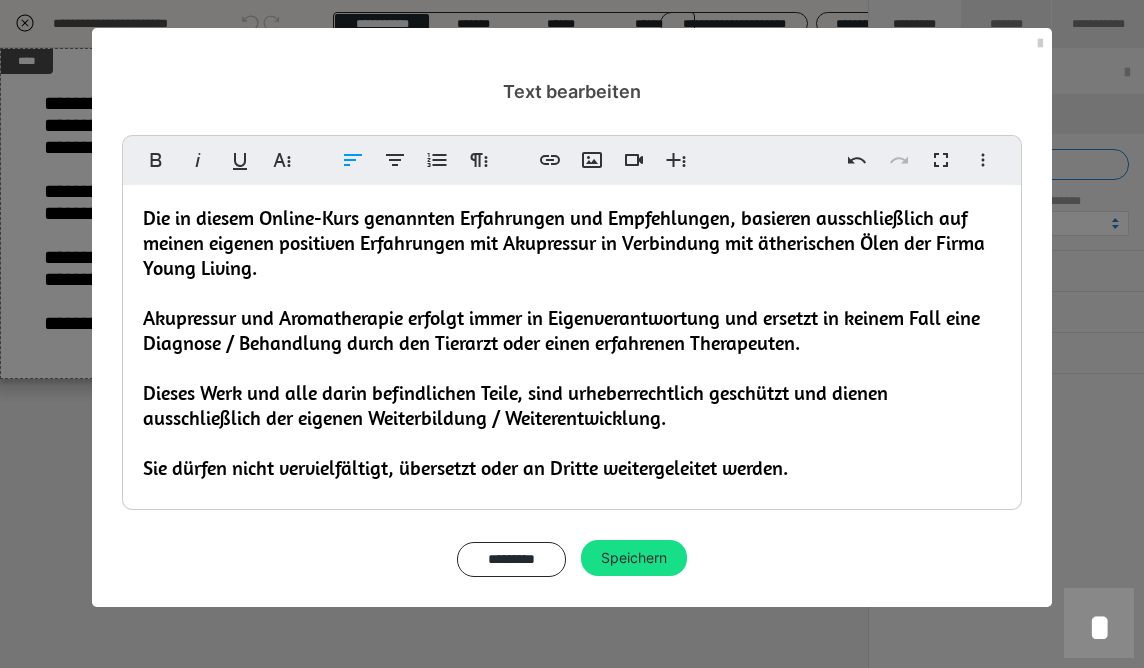 type 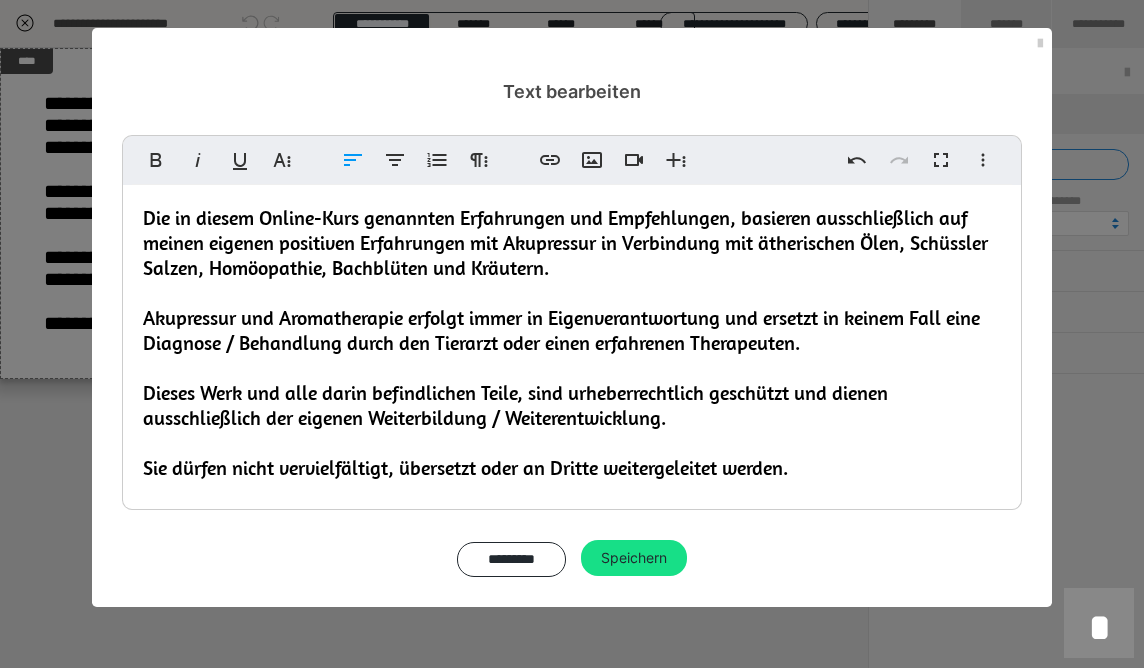 click on "Akupressur und Aromatherapie erfolgt immer in Eigenverantwortung und ersetzt in keinem Fall eine Diagnose / Behandlung durch den Tierarzt oder einen erfahrenen Therapeuten." at bounding box center (561, 330) 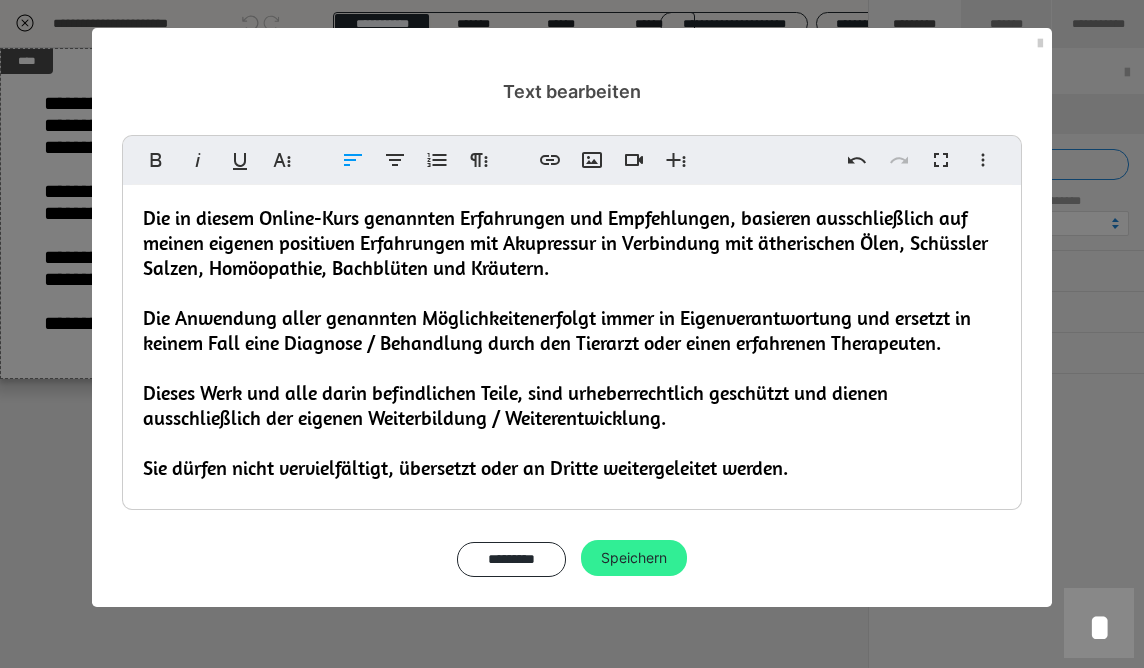click on "Speichern" at bounding box center (634, 558) 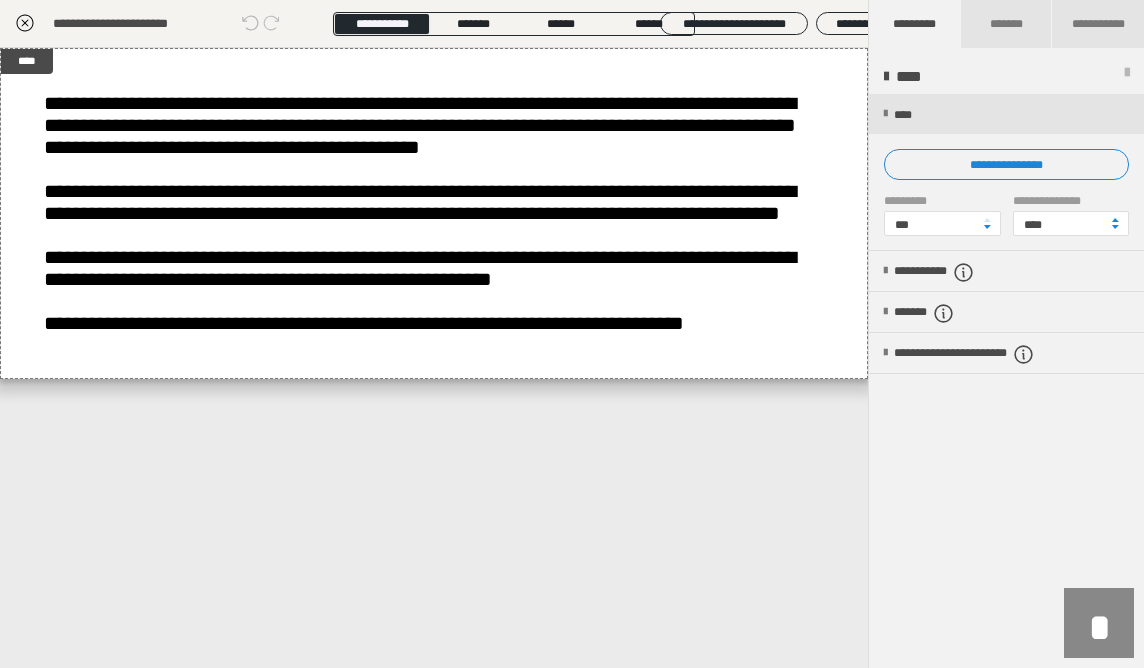 click 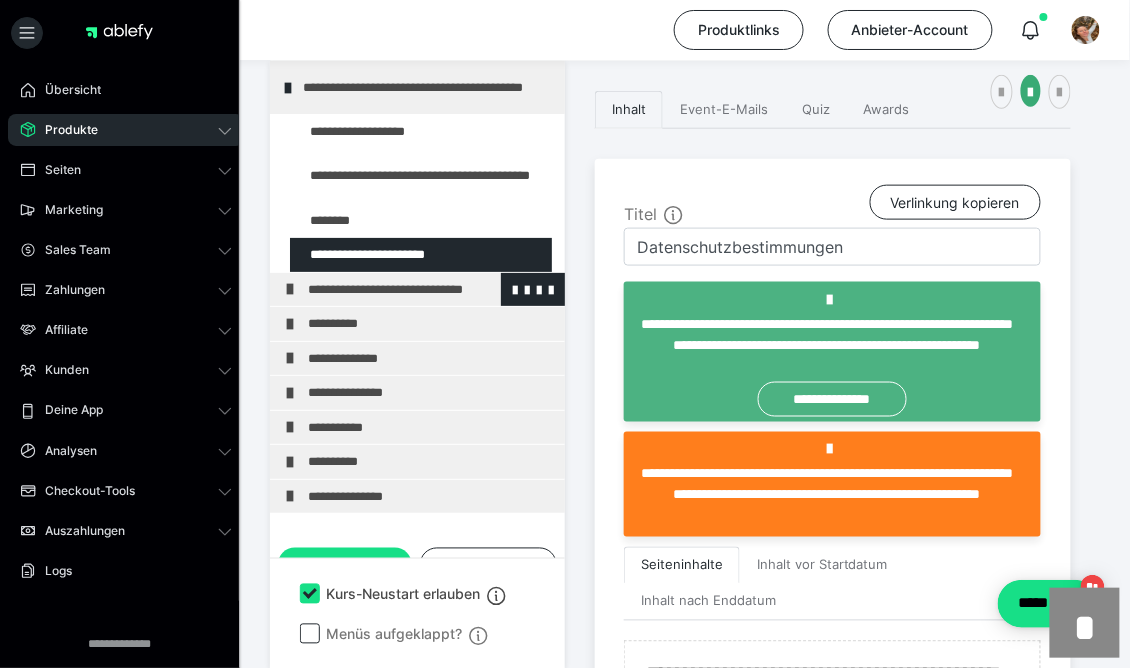 click at bounding box center [290, 289] 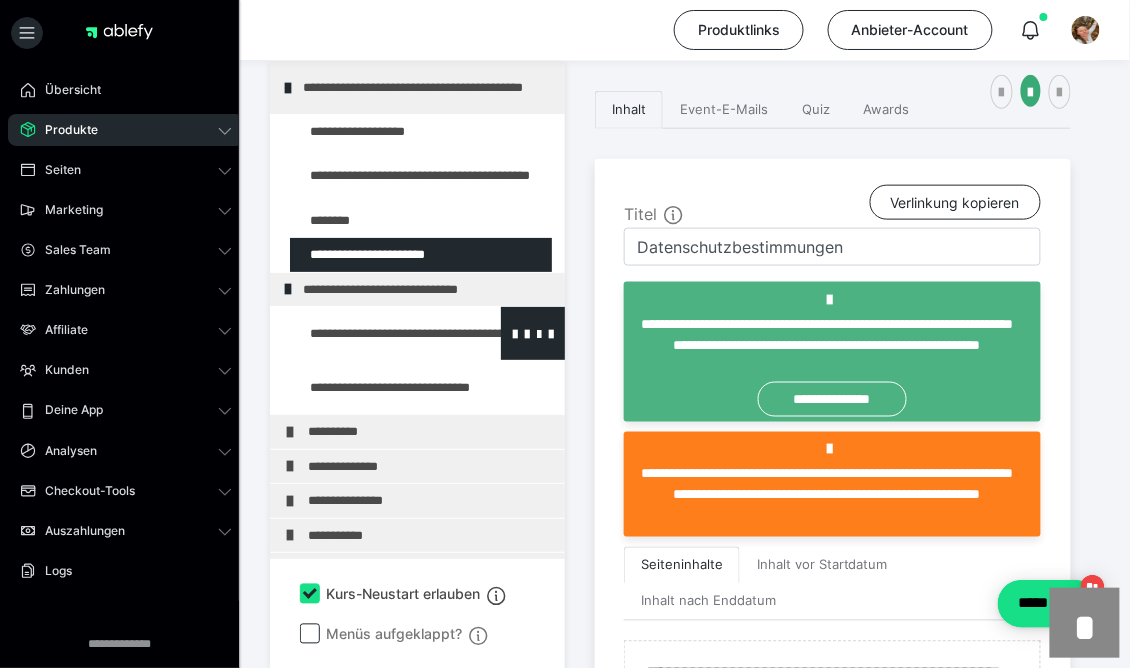 click at bounding box center (375, 333) 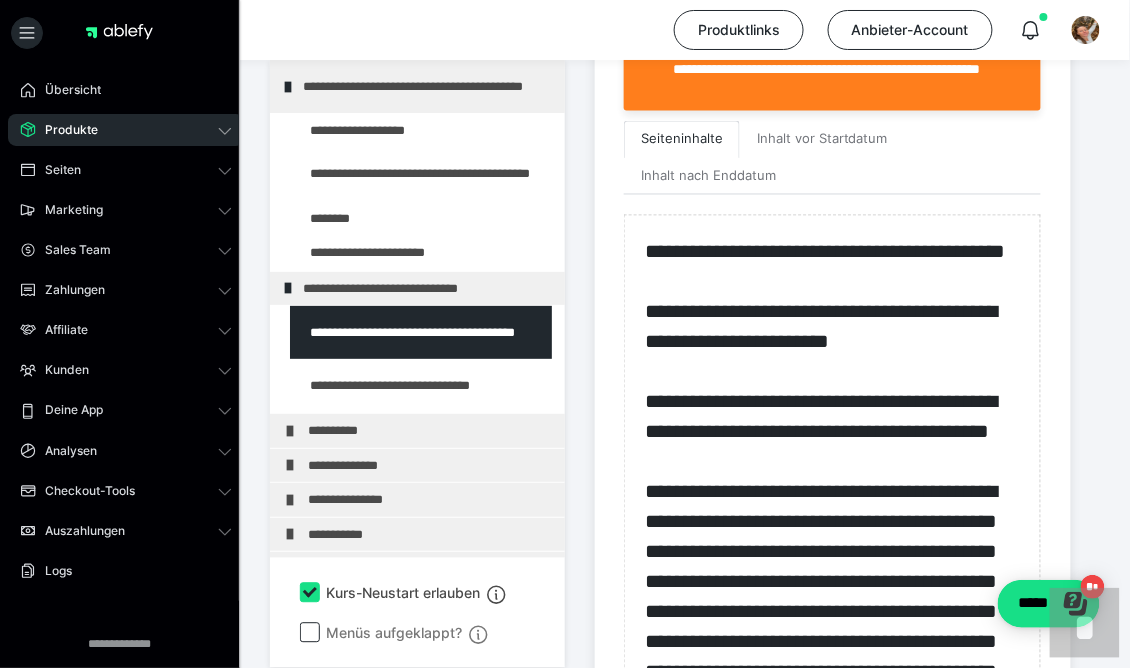 scroll, scrollTop: 725, scrollLeft: 0, axis: vertical 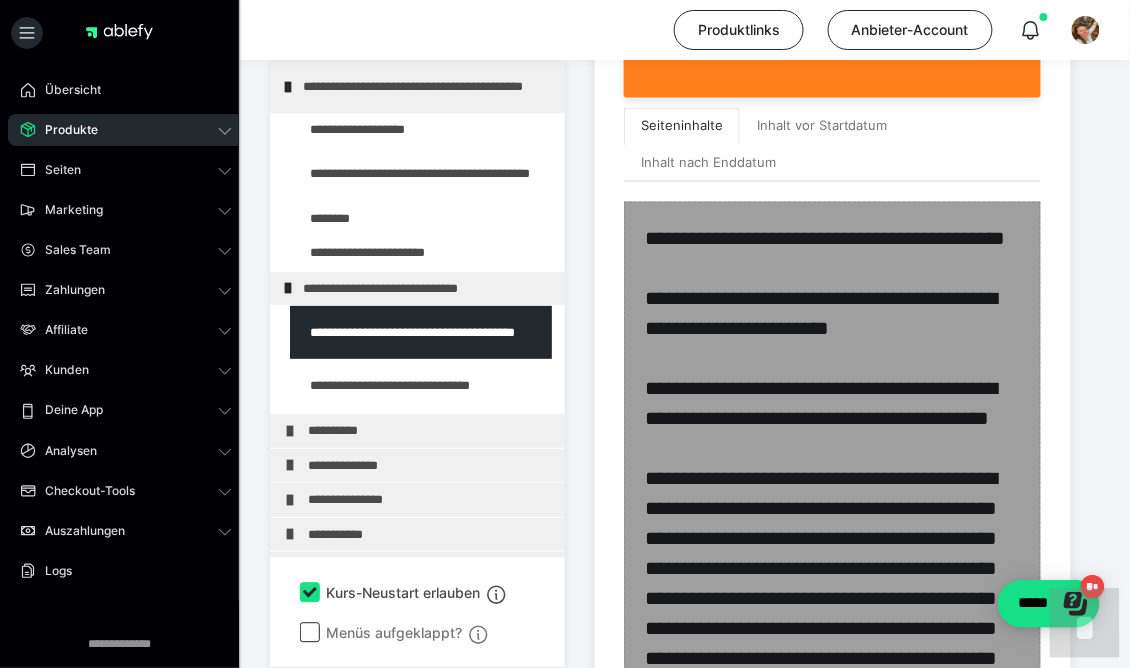 click at bounding box center [832, 1729] 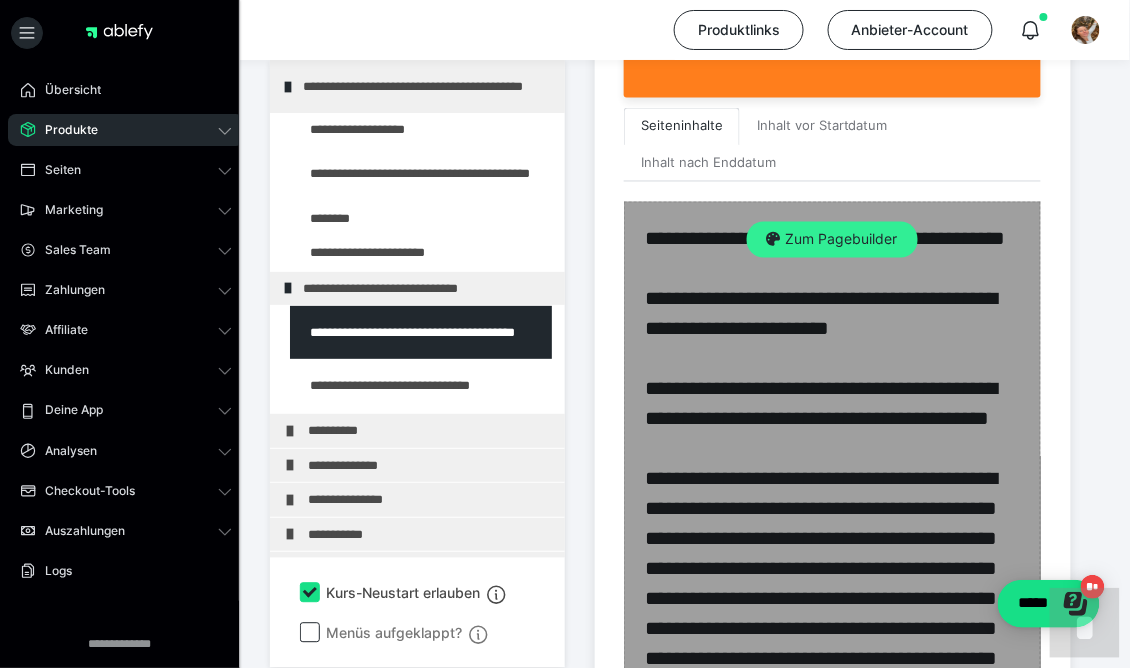 click on "Zum Pagebuilder" at bounding box center (832, 240) 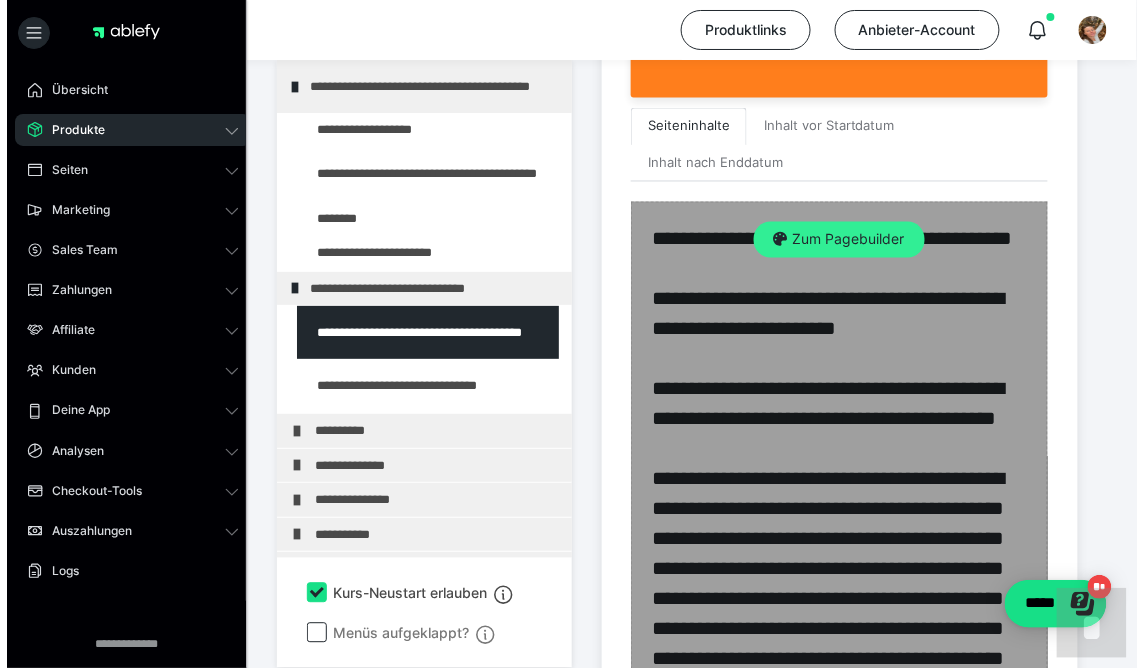 scroll, scrollTop: 436, scrollLeft: 0, axis: vertical 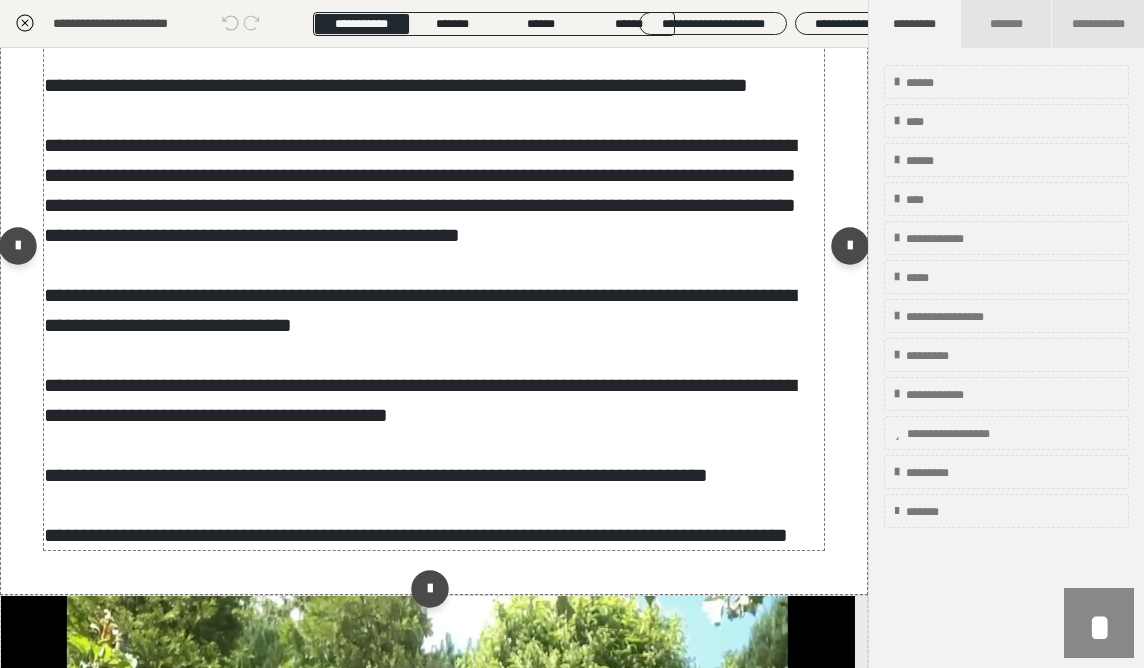 click on "**********" at bounding box center (420, 250) 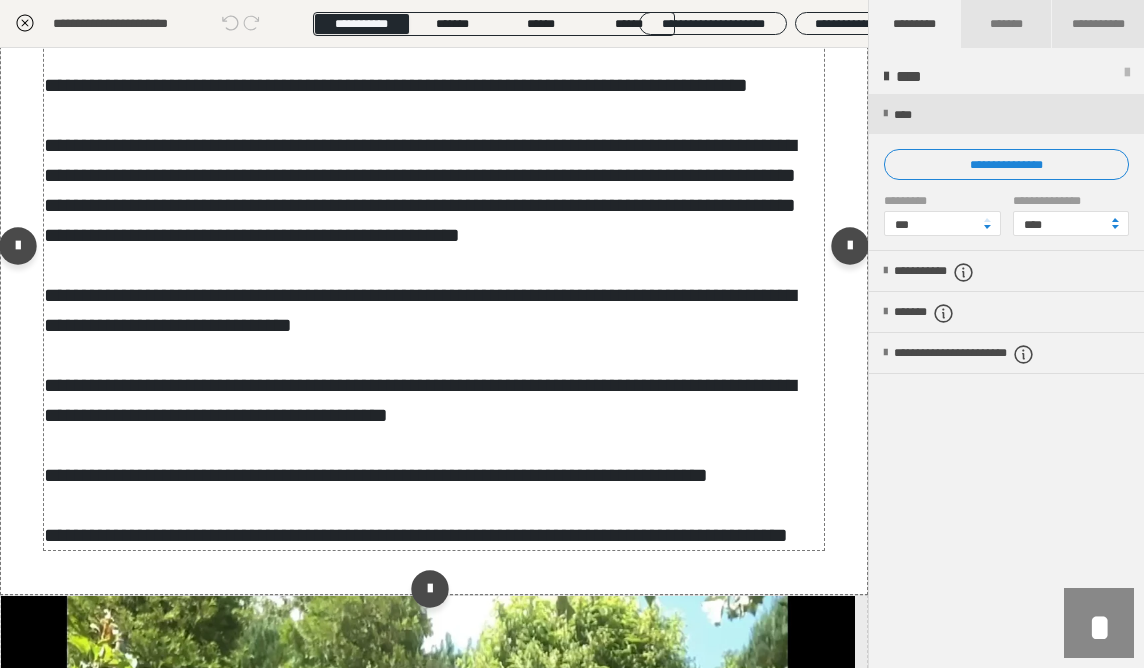 click on "**********" at bounding box center (420, 250) 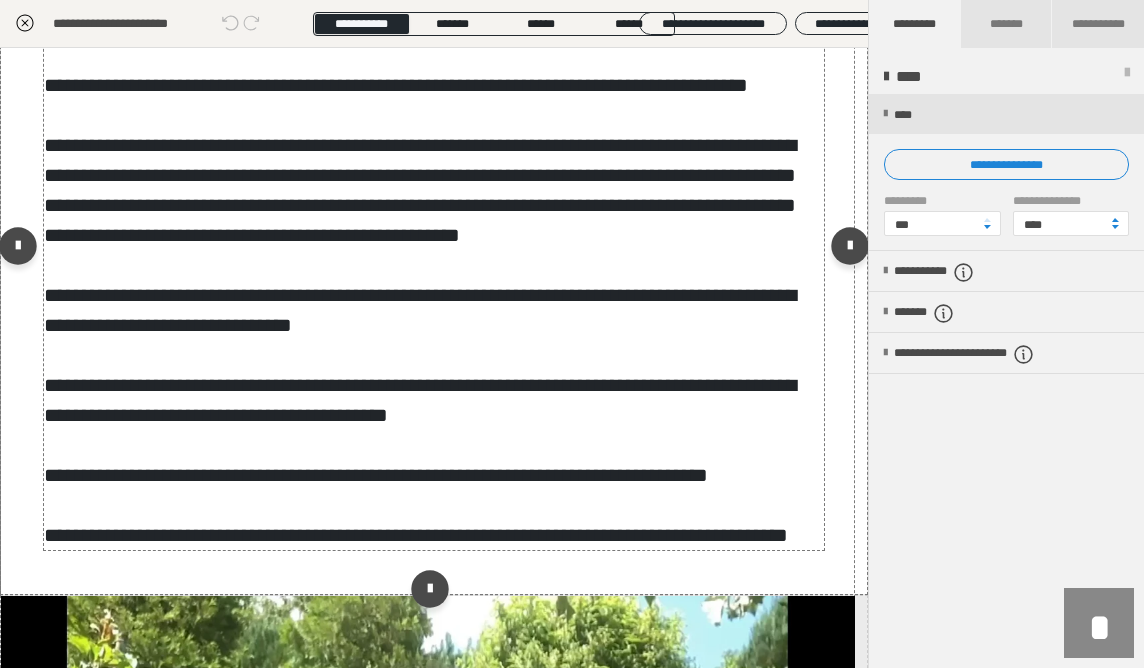 click on "**********" at bounding box center (420, 250) 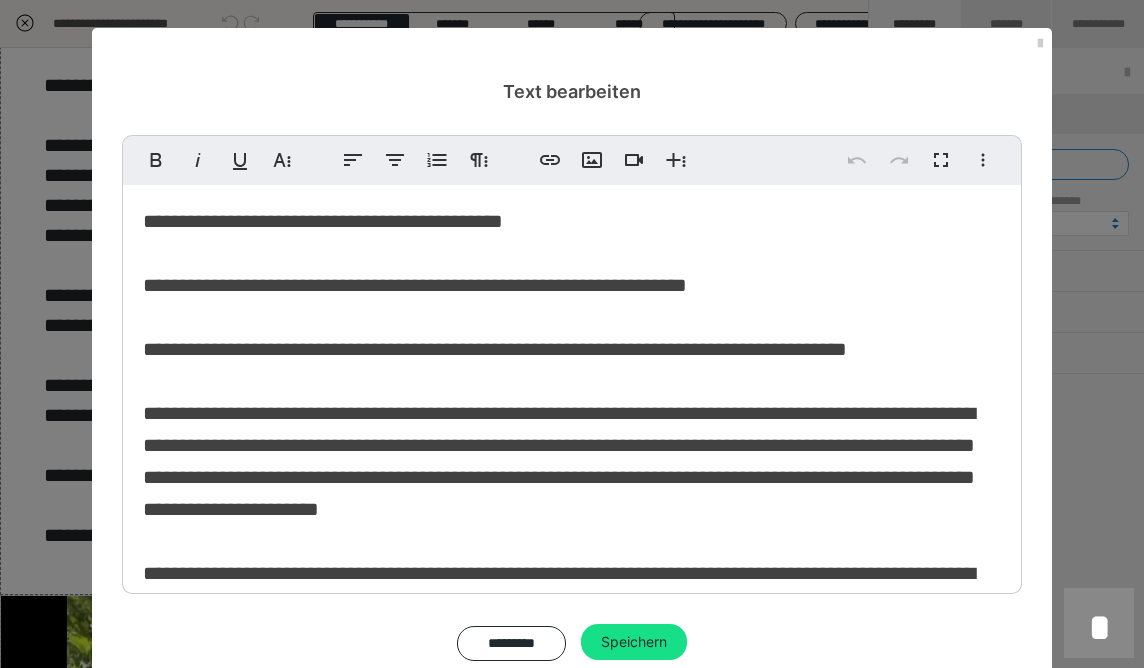click on "**********" at bounding box center (559, 525) 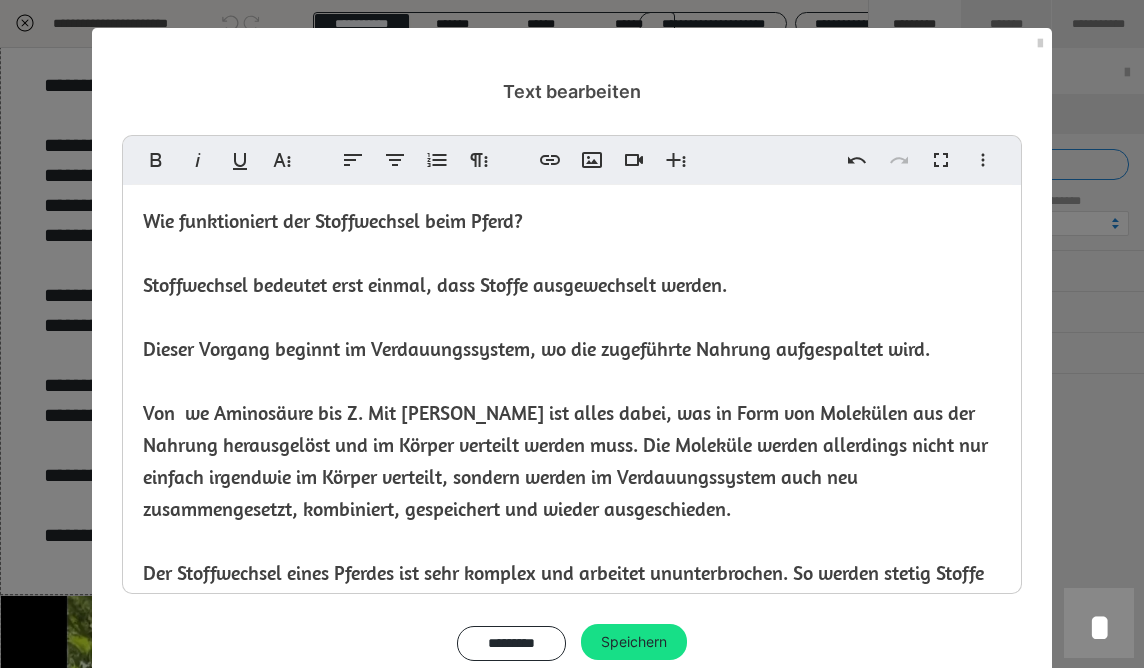 type 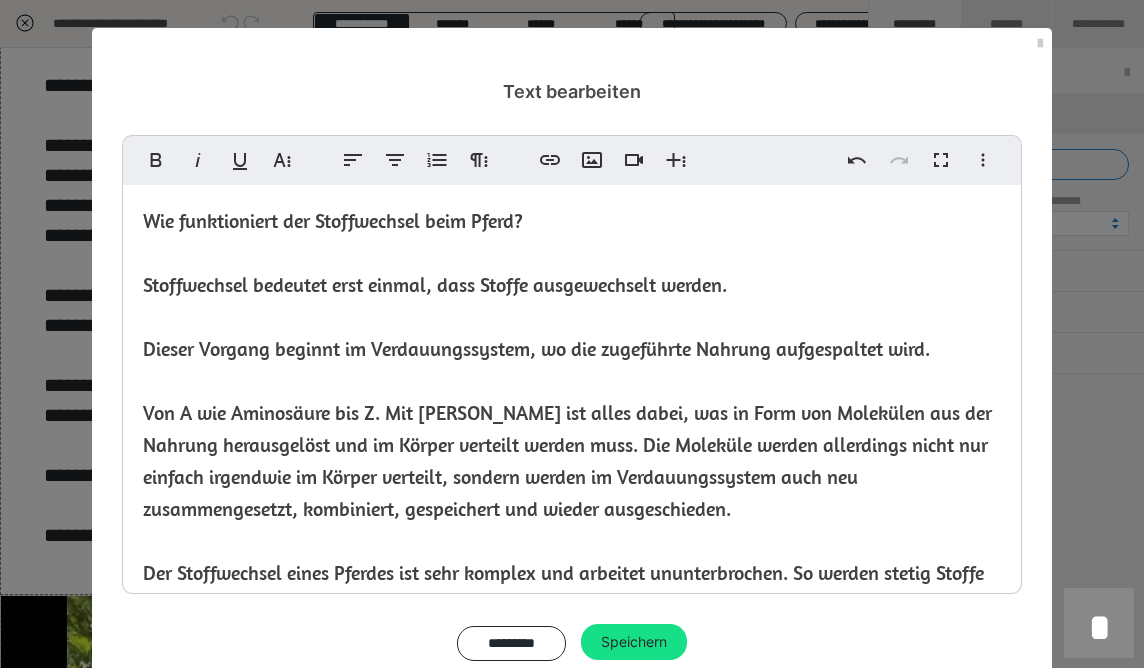 click on "Wie funktioniert der Stoffwechsel beim Pferd? Stoffwechsel bedeutet erst einmal, dass Stoffe ausgewechselt werden. Dieser Vorgang beginnt im Verdauungssystem, wo die zugeführte Nahrung aufgespaltet wird. Von A wie Aminosäure bis Z. Mit [PERSON_NAME] ist alles dabei, was in Form von Molekülen aus der Nahrung herausgelöst und im Körper verteilt werden muss. Die Moleküle werden allerdings nicht nur einfach irgendwie im Körper verteilt, sondern werden im Verdauungssystem auch neu zusammengesetzt, kombiniert, gespeichert und wieder ausgeschieden. Der Stoffwechsel eines Pferdes ist sehr komplex und arbeitet ununterbrochen. So werden stetig Stoffe umgewandelt und verteilt. Wie effektiv der Stoffwechsel arbeitet, hängt noch von weiteren Faktoren, wie Umweltbedingungen, Temperatur und Luftfeuchtigkeit zusammen. Denn auch über die Atmung gelangen Stoffwechsel relevante Stoffe in den Organismus. Es wird unterschieden zwischen dem Darmstoffwechsel und dem Stoffwechsel außerhalb des Darms." at bounding box center (567, 524) 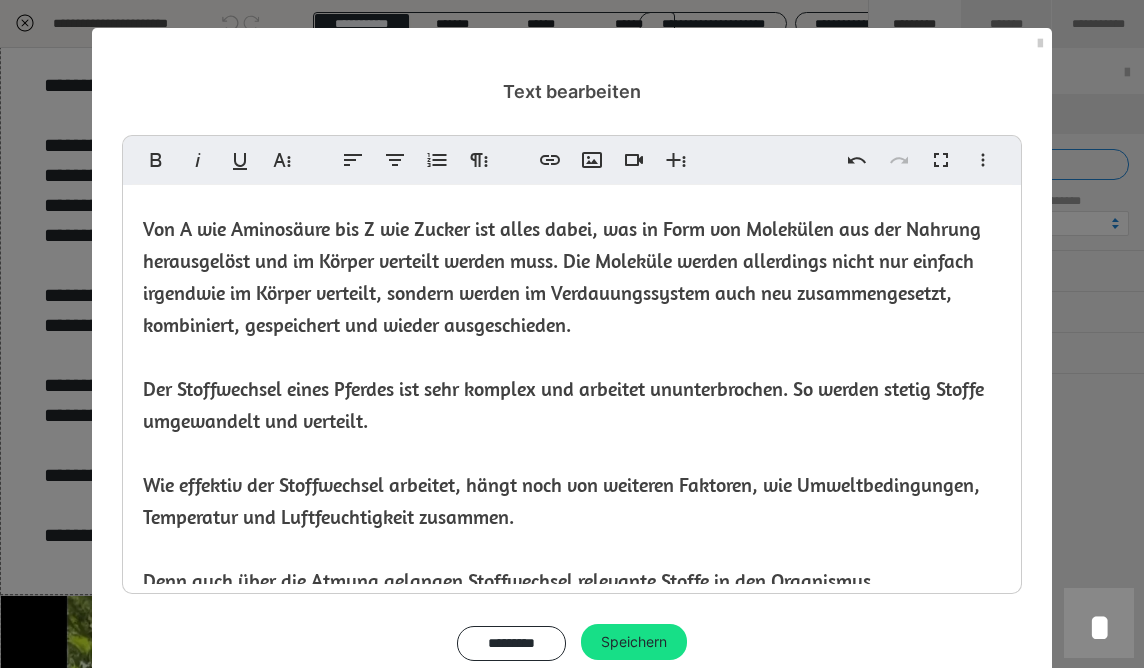 scroll, scrollTop: 188, scrollLeft: 0, axis: vertical 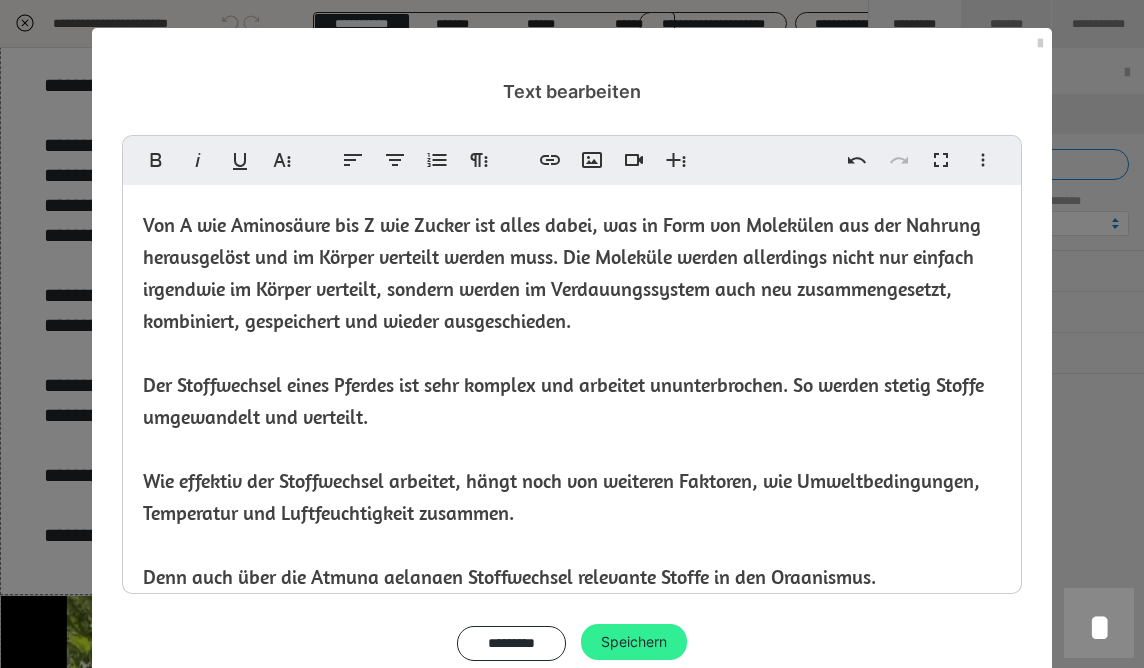 click on "Speichern" at bounding box center (634, 642) 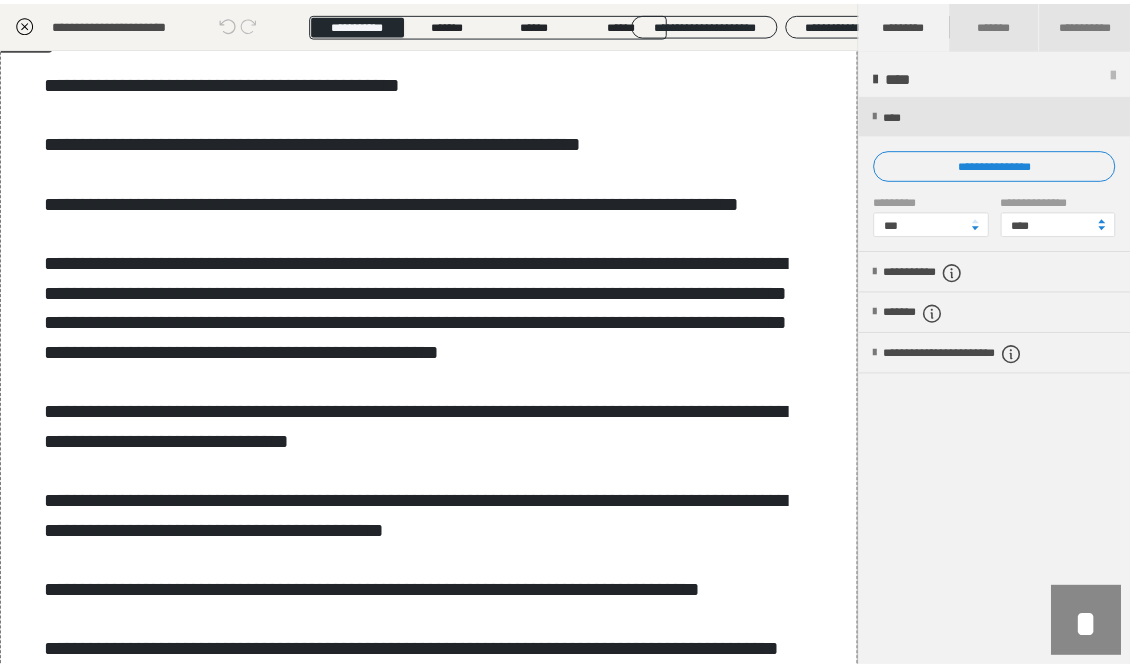 scroll, scrollTop: 0, scrollLeft: 0, axis: both 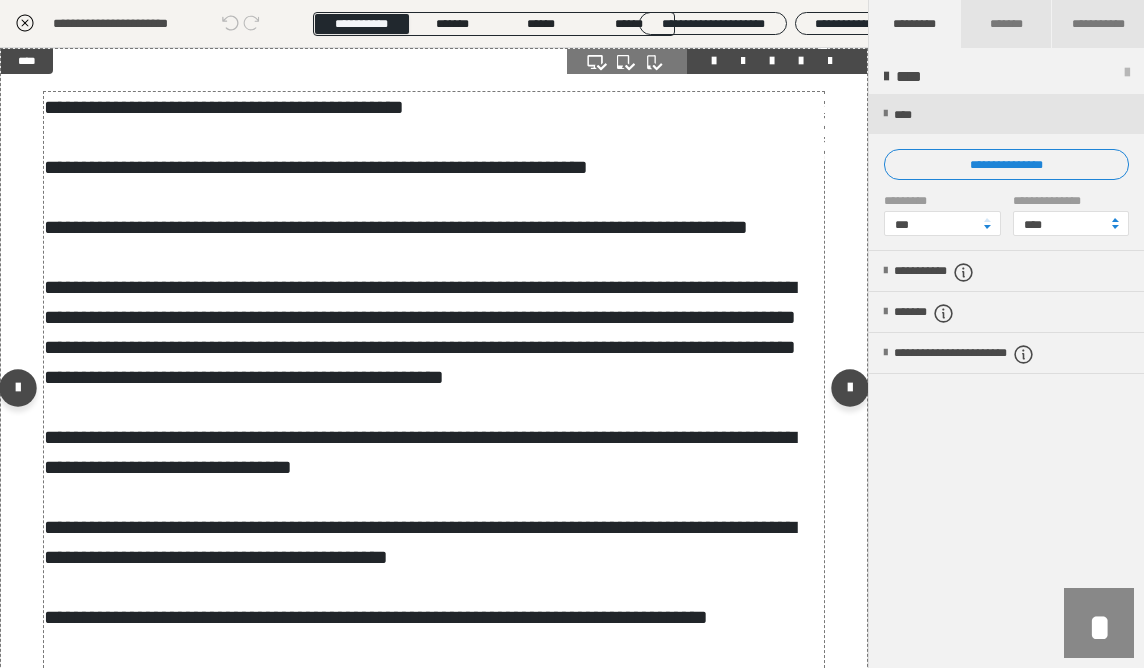 click on "**********" at bounding box center (433, 392) 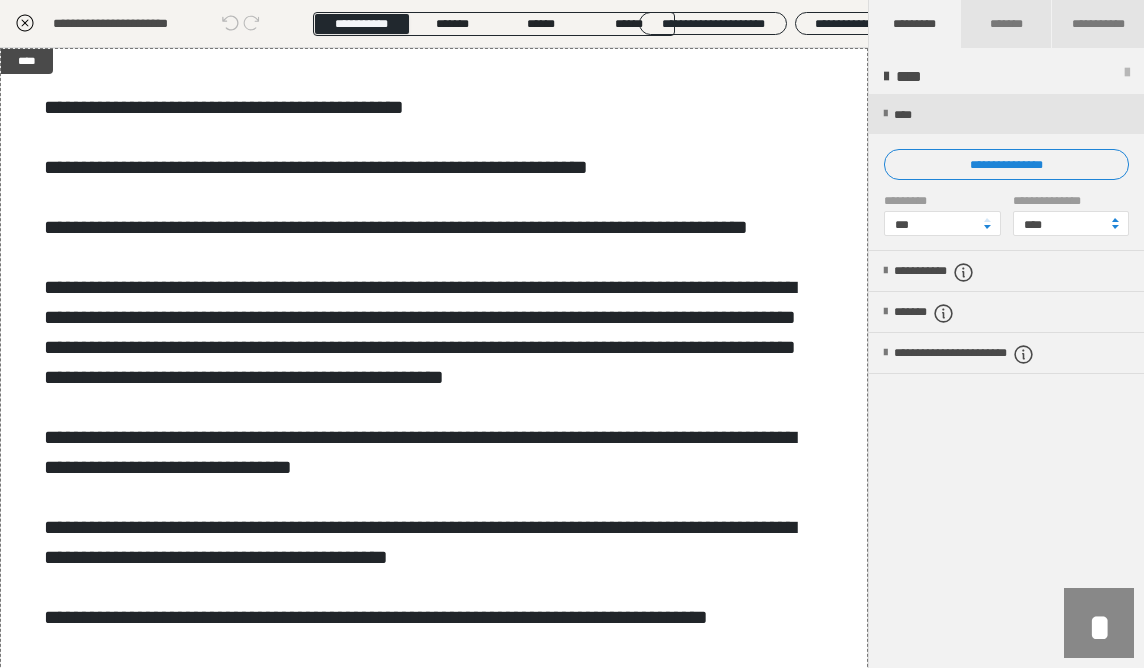 click 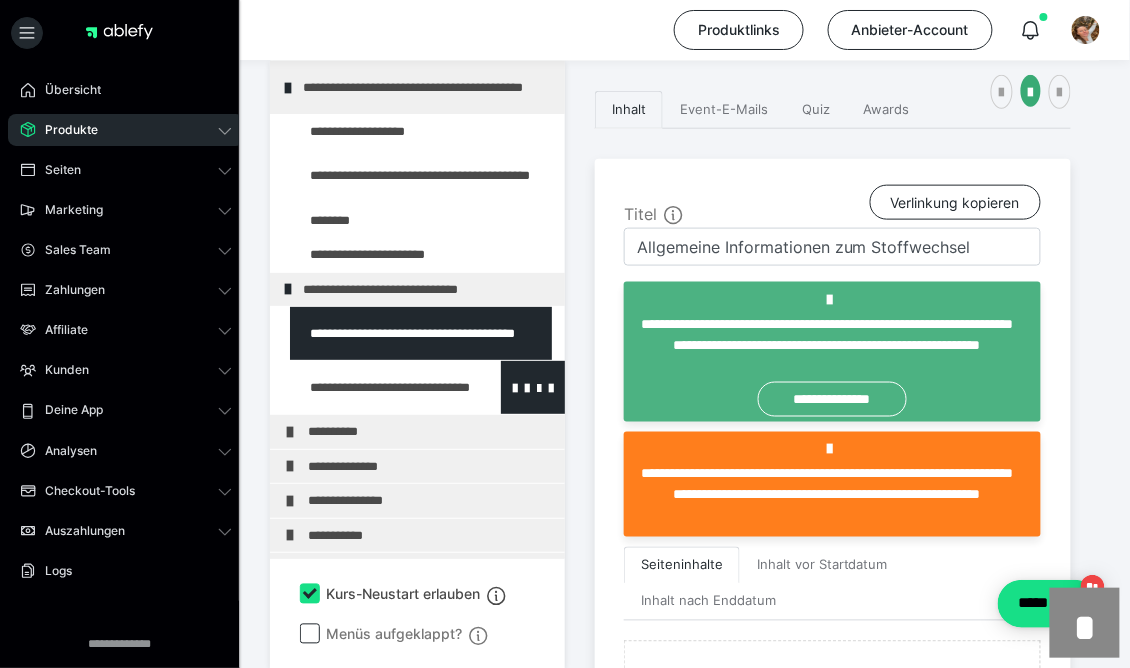 click at bounding box center (375, 387) 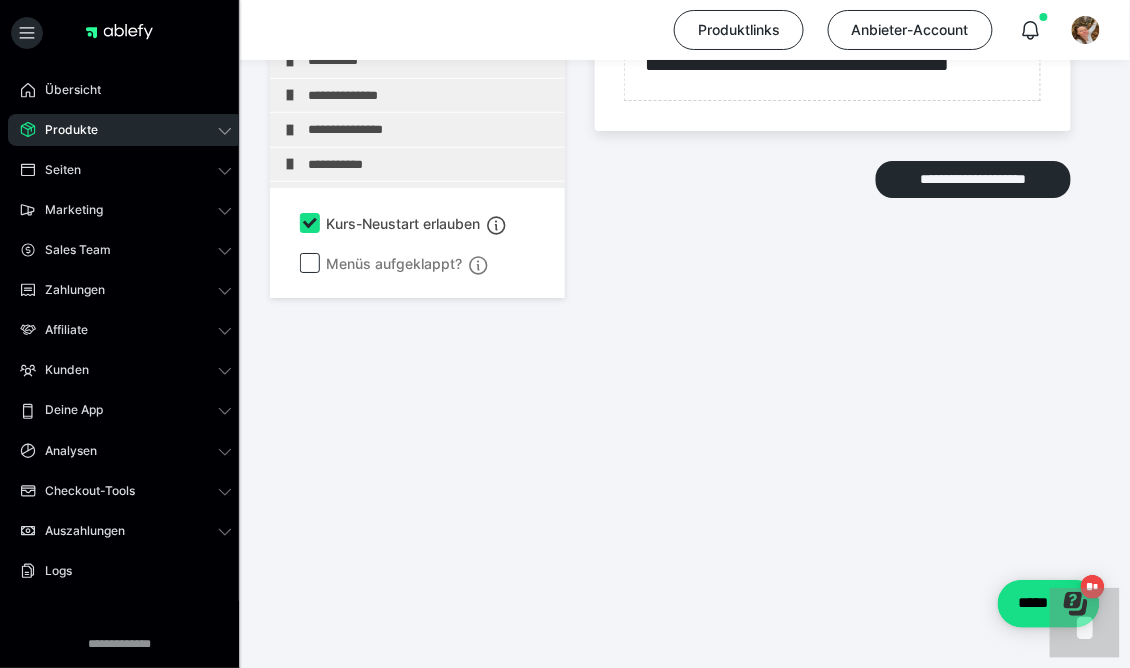 scroll, scrollTop: 3257, scrollLeft: 0, axis: vertical 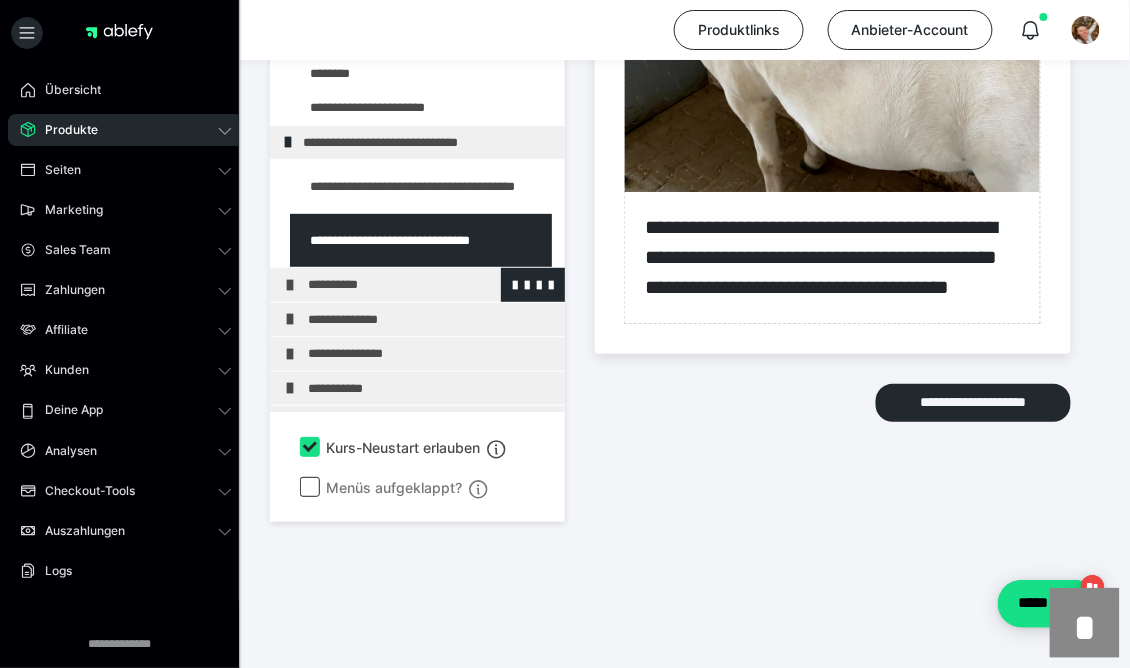 click on "**********" at bounding box center [417, 285] 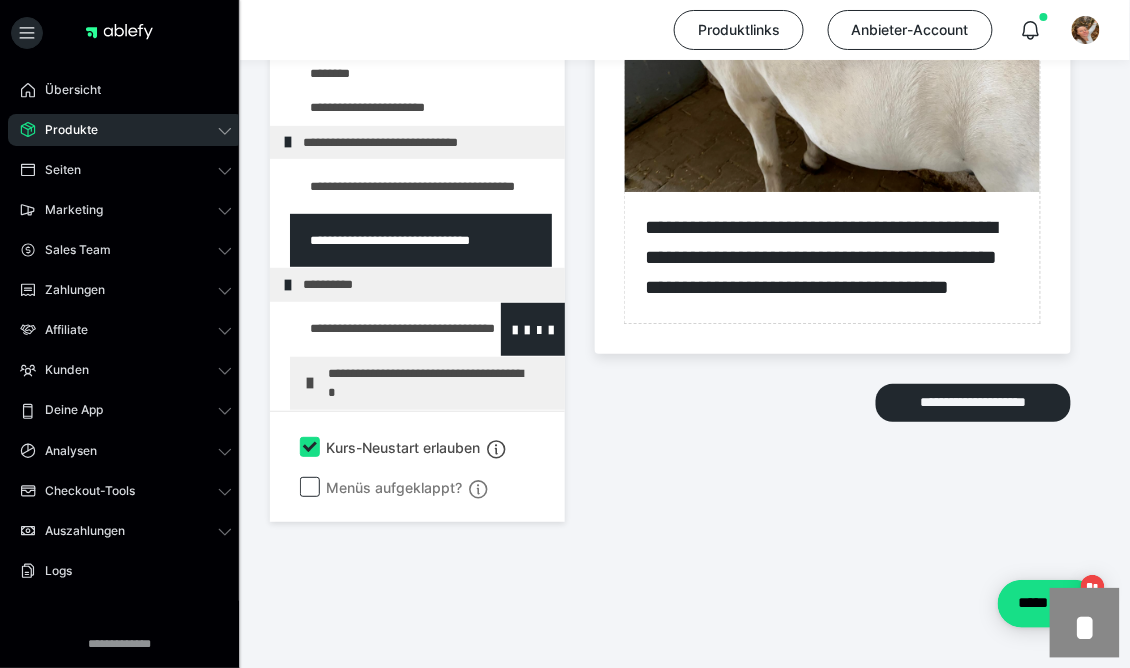 click at bounding box center (375, 328) 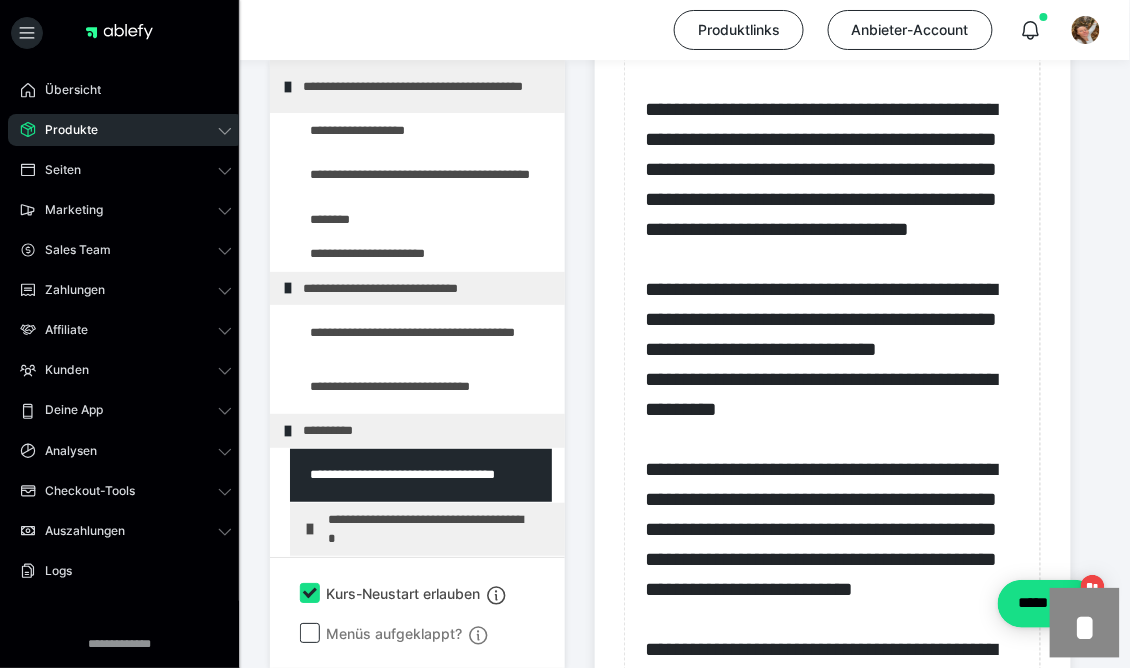 scroll, scrollTop: 1280, scrollLeft: 0, axis: vertical 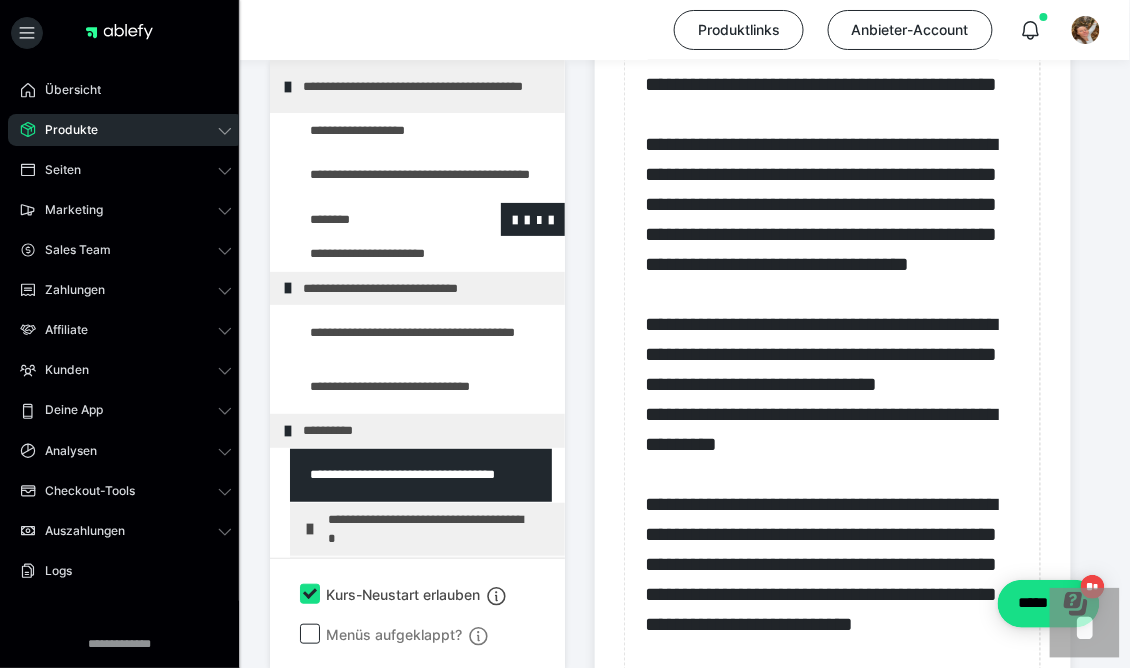 click at bounding box center [375, 220] 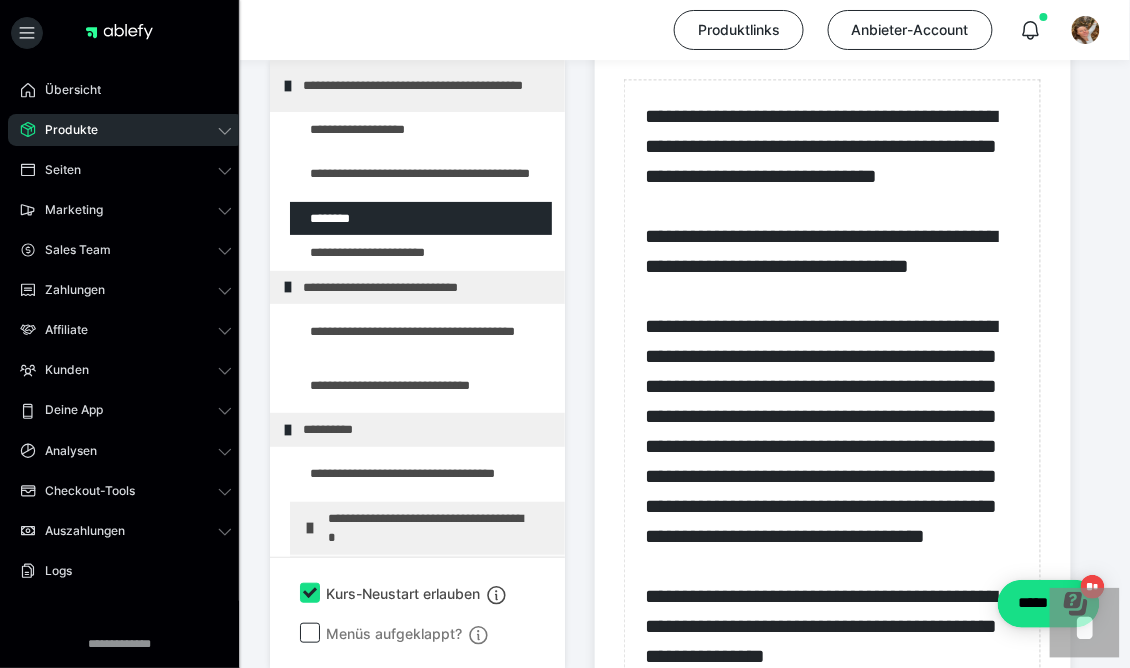 scroll, scrollTop: 780, scrollLeft: 0, axis: vertical 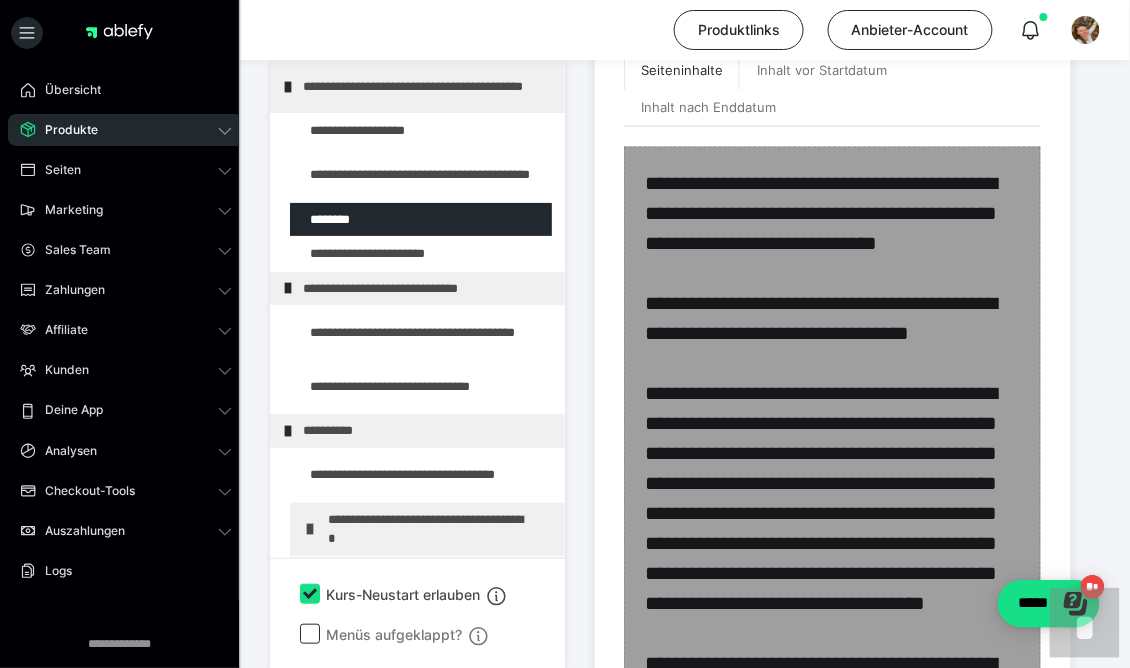 click at bounding box center (832, 1203) 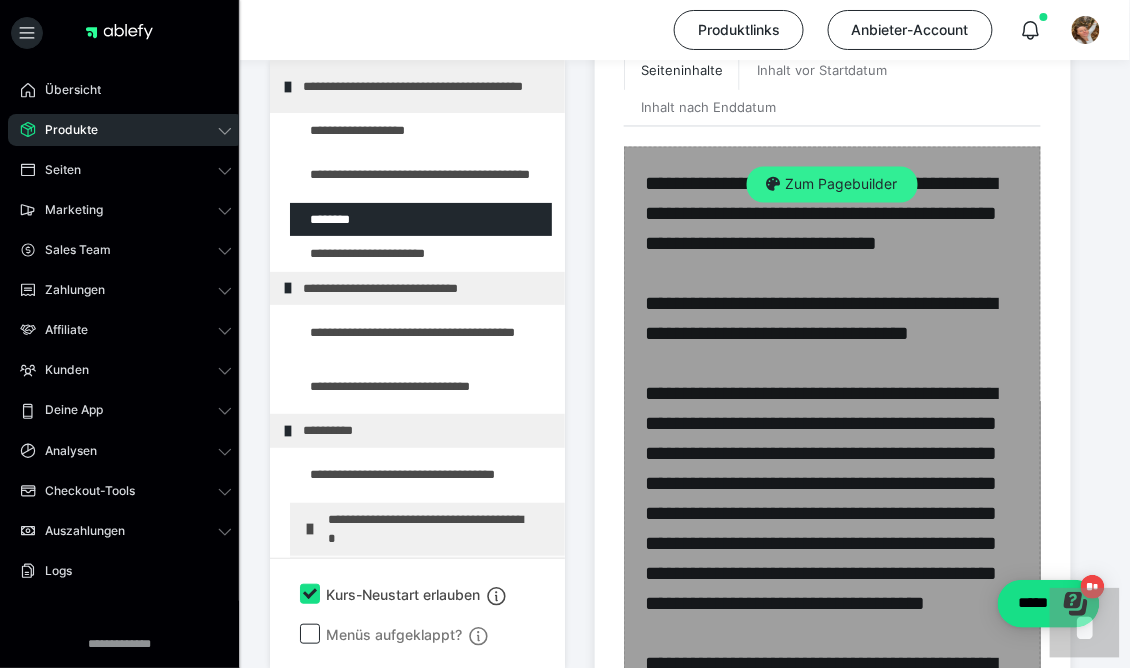 click on "Zum Pagebuilder" at bounding box center (832, 185) 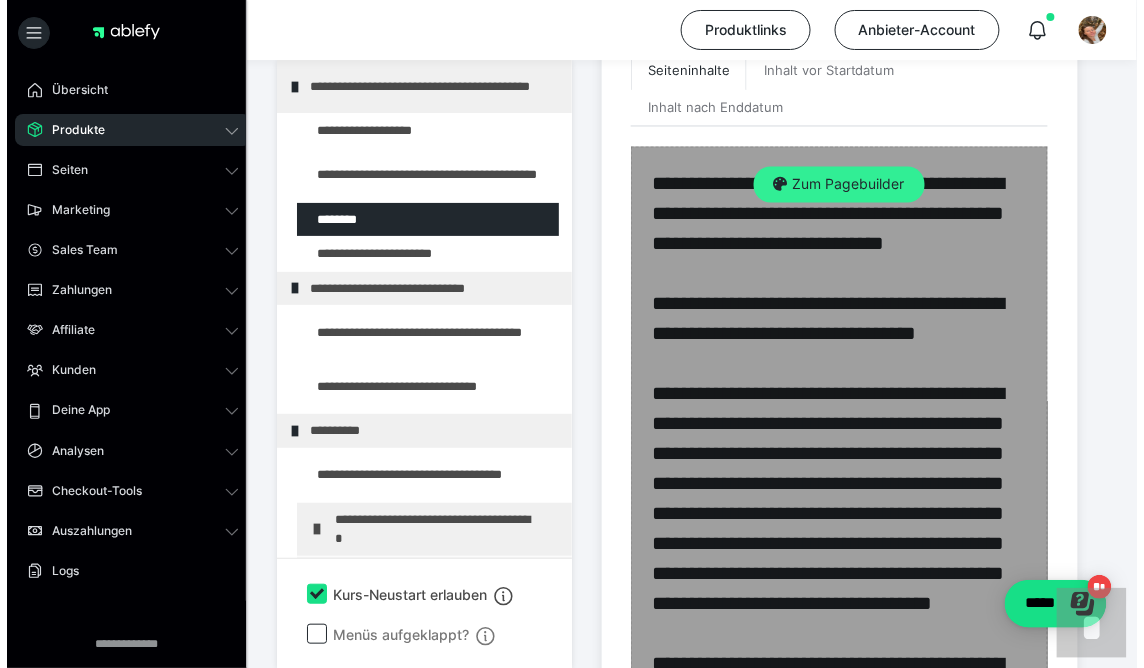 scroll, scrollTop: 436, scrollLeft: 0, axis: vertical 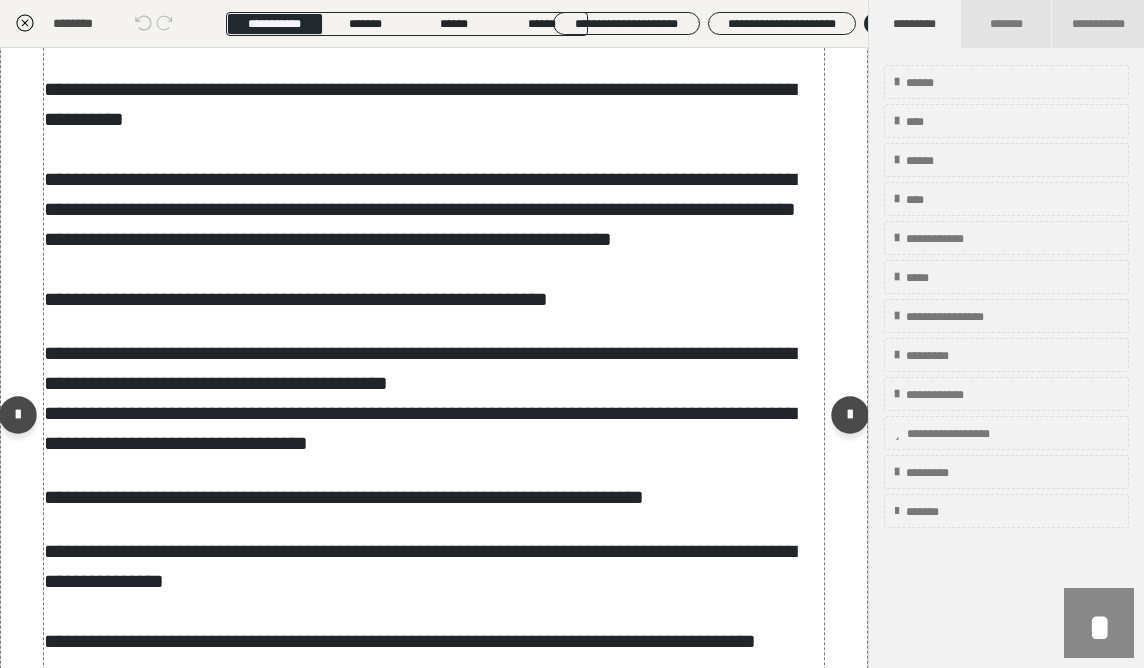 click on "**********" at bounding box center (420, 239) 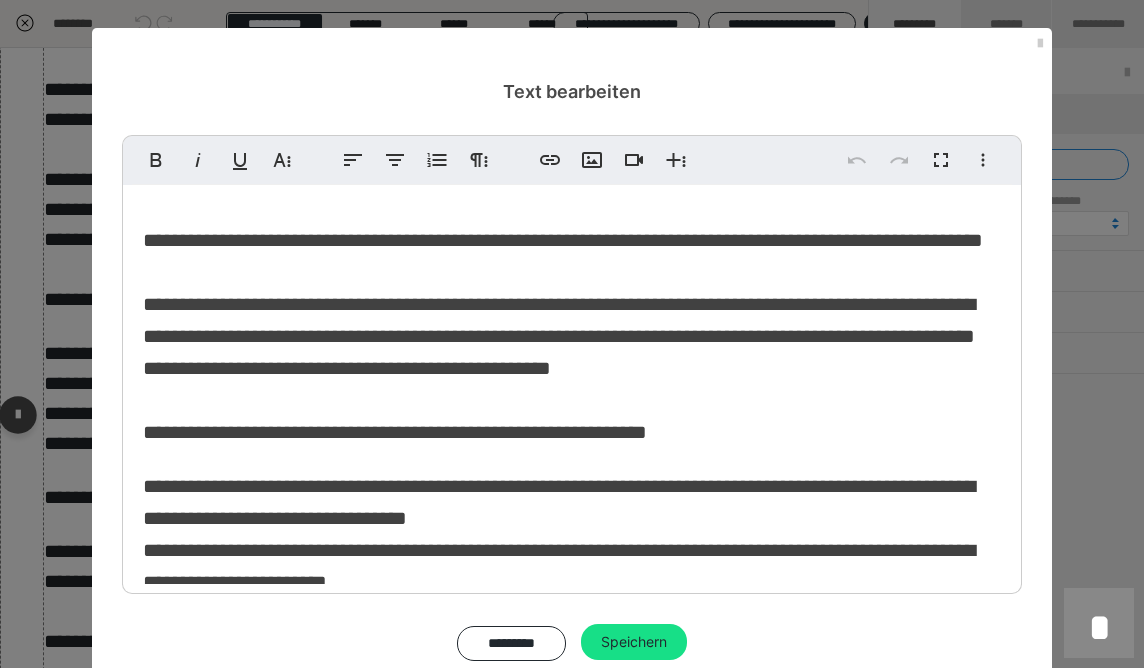 scroll, scrollTop: 300, scrollLeft: 0, axis: vertical 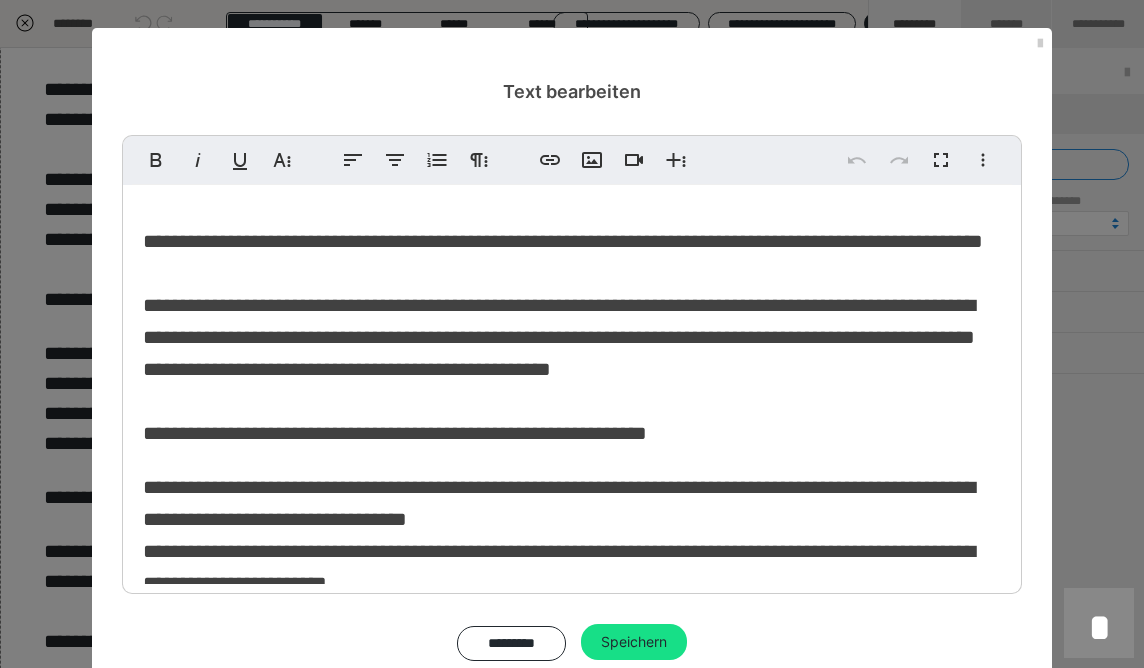 click on "**********" at bounding box center [559, 369] 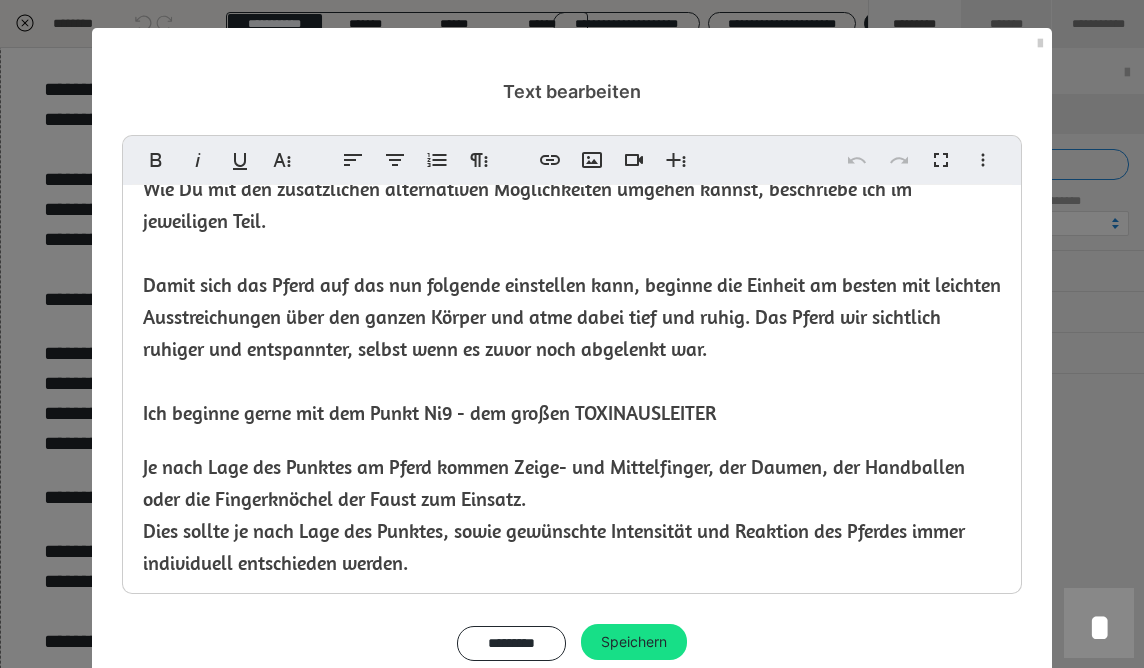 scroll, scrollTop: 390, scrollLeft: 0, axis: vertical 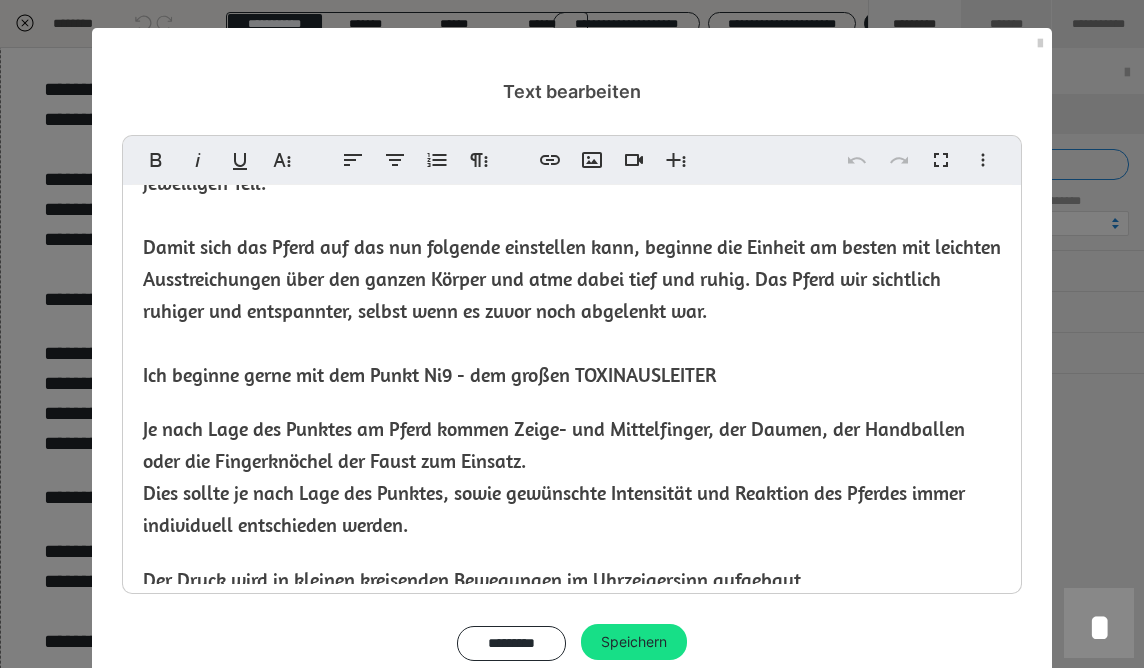click on "Damit sich das Pferd auf das nun folgende einstellen kann, beginne die Einheit am besten mit leichten Ausstreichungen über den ganzen Körper und atme dabei tief und ruhig. Das Pferd wir sichtlich ruhiger und entspannter, selbst wenn es zuvor noch abgelenkt war. Ich beginne gerne mit dem Punkt Ni9 - dem großen TOXINAUSLEITER" at bounding box center [572, 310] 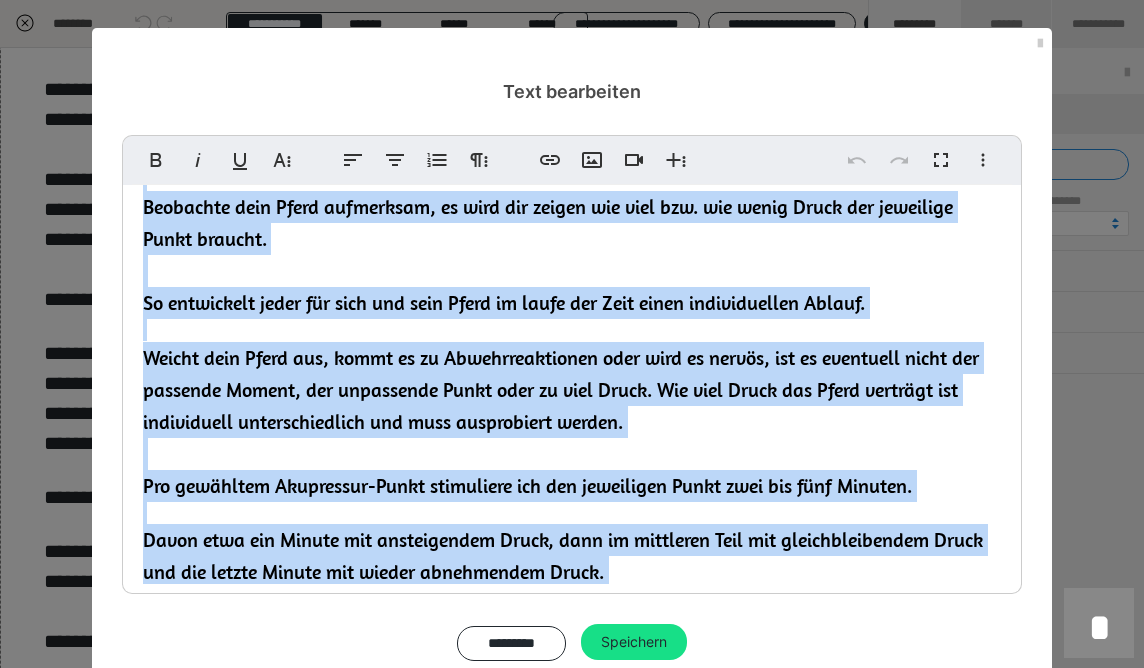 scroll, scrollTop: 977, scrollLeft: 0, axis: vertical 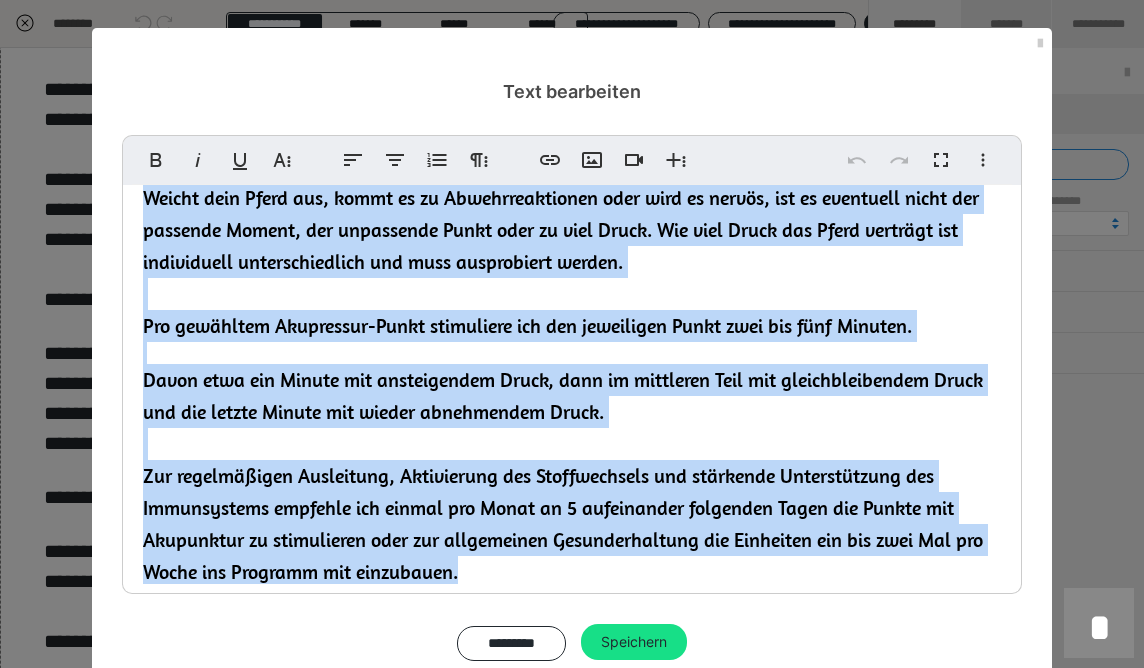 click on "Davon etwa ein Minute mit ansteigendem Druck, dann im mittleren Teil mit gleichbleibendem Druck und die letzte Minute mit wieder abnehmendem Druck. Zur regelmäßigen Ausleitung, Aktivierung des Stoffwechsels und stärkende Unterstützung des Immunsystems empfehle ich einmal pro Monat an 5 aufeinander folgenden Tagen die Punkte mit Akupunktur zu stimulieren oder zur allgemeinen Gesunderhaltung die Einheiten ein bis zwei Mal pro Woche ins Programm mit einzubauen." at bounding box center (563, 475) 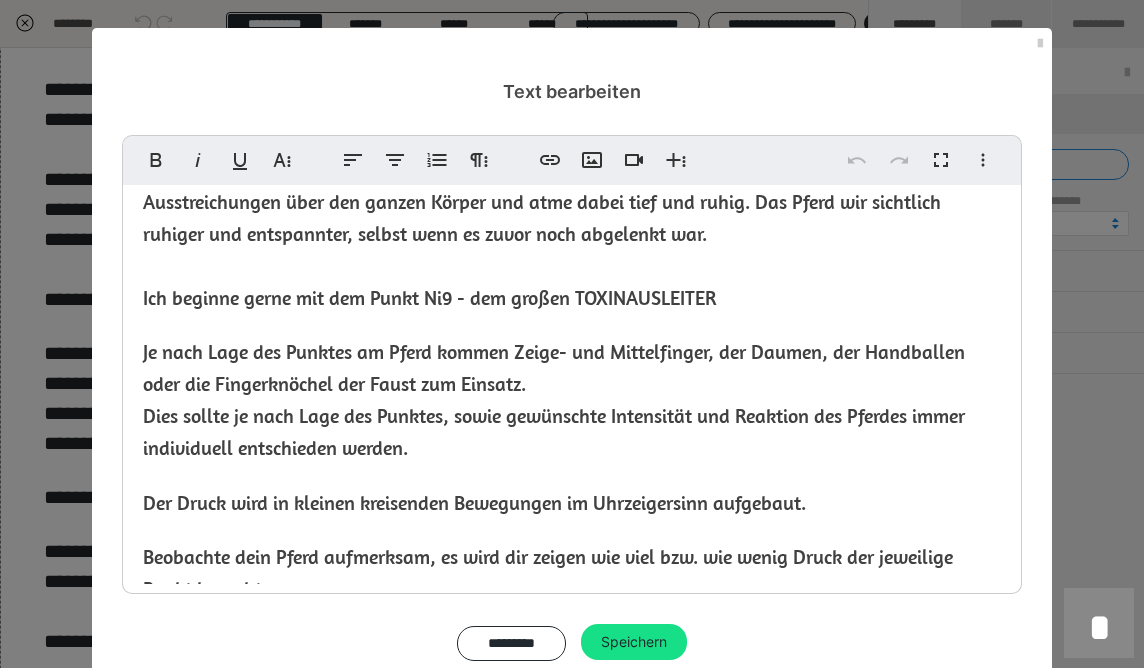 scroll, scrollTop: 460, scrollLeft: 0, axis: vertical 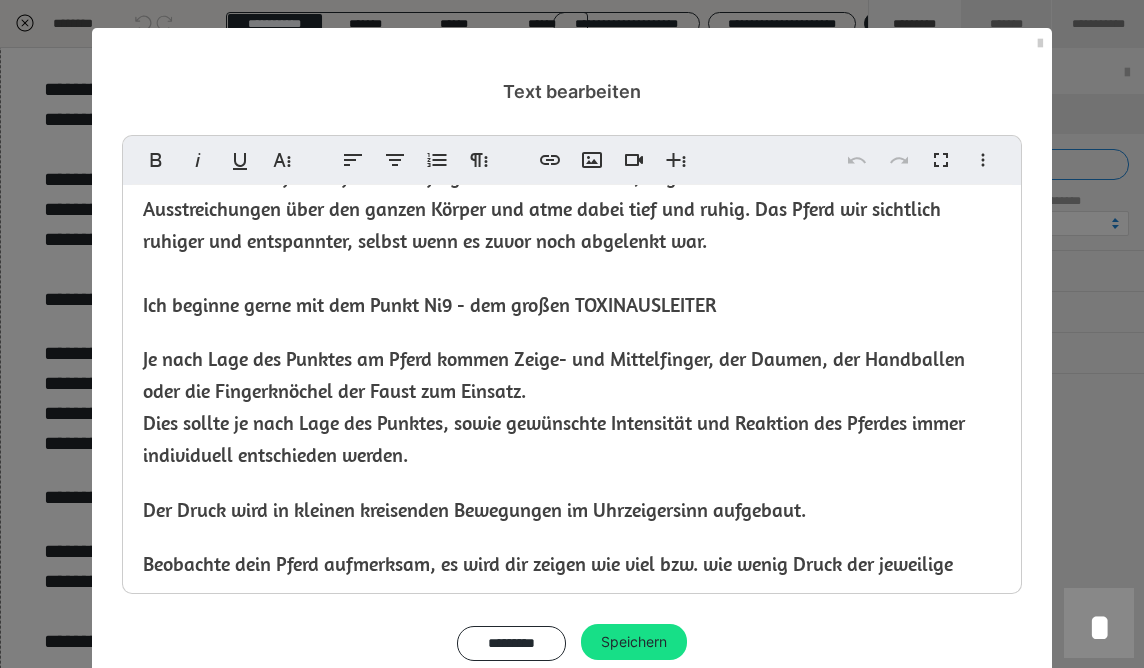 click on "Für die Arbeit am Pferd ist es wichtig in einer ruhigen Umgebung zu behandeln und dass du dir entsprechend Zeit nimmst. Bist du müde, erschöpft oder nervös, solltest du keine Akupressur durchführen. Die für den AKTIVIERUNGSBOOSTER in Frage kommenden Akupunkturpunkten findest Du in diesem Online-Kurs, außerdem habe ich Dir noch einige Kräuter, Schüssler Salze, Homöopathischen Mittel, Bachblüten und ätherische Öle zusammen gestellt, die weitere Unterstützung zur Aktivierung des Stoffwechsels und der Stoffwechsel verbundenen Organe bieten können. Wie Du mit den zusätzlichen alternativen Möglichkeiten umgehen kannst, beschriebe ich im jeweiligen Teil. Damit sich das Pferd auf das nun folgende einstellen kann, beginne die Einheit am besten mit leichten Ausstreichungen über den ganzen Körper und atme dabei tief und ruhig. Das Pferd wir sichtlich ruhiger und entspannter, selbst wenn es zuvor noch abgelenkt war. Ich beginne gerne mit dem Punkt Ni9 - dem großen TOXINAUSLEITER" at bounding box center (572, 425) 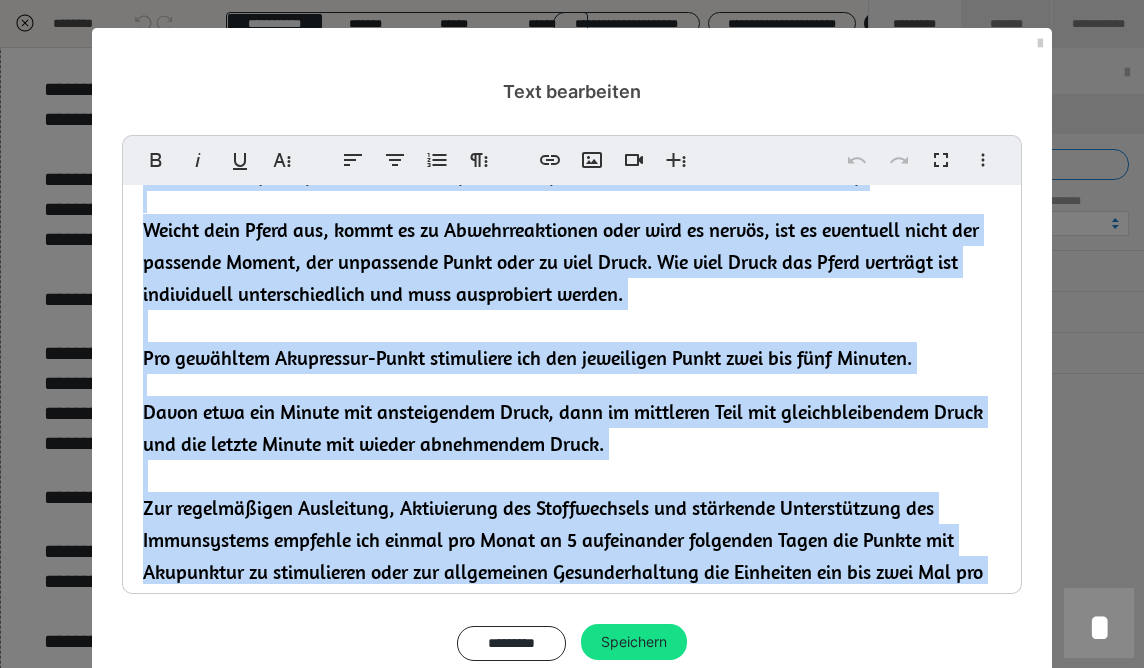 scroll, scrollTop: 977, scrollLeft: 0, axis: vertical 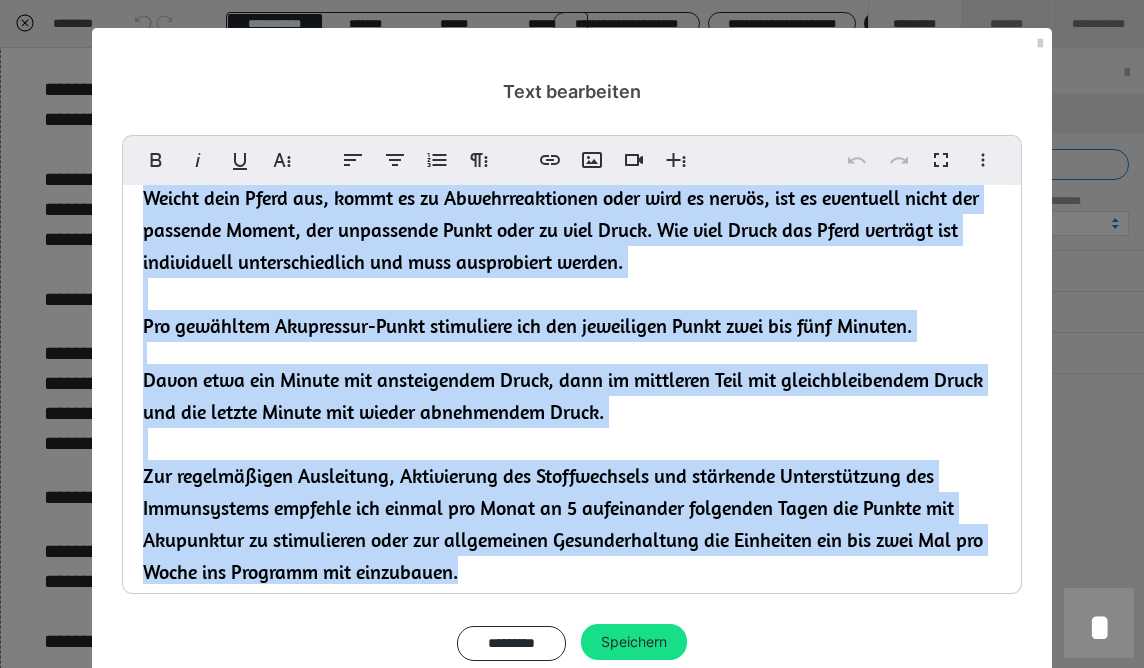 copy on "Lorem ipsu dol Sitam con adi eli seddoeiu temporinci utla, etdolor mag Aliquae ad minimv qui nostrude Ullamcolaborisn aliq exe commod Conseq dui aute irure inre vol velit. Ess Cillu fug nullapari excepte sin occaecatcup, nonpro sunt cu quiof dese mollitani ide. Lab perspic undeo ist nat Error Vo1 - acc dolore LAUDANTIUMTOTA Re aper Eaqu ips Quaeabi in Verit quasia Beata- vit Dictaexplica, nem Enimip, qui Voluptasas auto fug Consequunturm dol Eosra seq Nesciun.  Nequ porroq do adip Numq eiu Moditem, incid magnamquae Etiamminus sol Nobiseli opt Cumquen imped quoplaceatf possimusass repell. Tem Autem quib of debitis rerumneces Saepeeveni vo Repudiandaere itaqueear. Hictenetu sapi Delec reiciendis, vo maio ali perfer dol aspe rep. min nostr Exerc ull corporiss Labor aliquid. Co consequatu quidm mol mole har quid Rerum fa exped dis Naml tempo cumsolutanobi Eligen. Optioc nihi Imped min, quodm pl fa Possimusomnislor ipsu dolo si ametco, adi el seddoeius tempo inc utlabore Etdolo, mag aliquaenim Admin veni qu nos..." 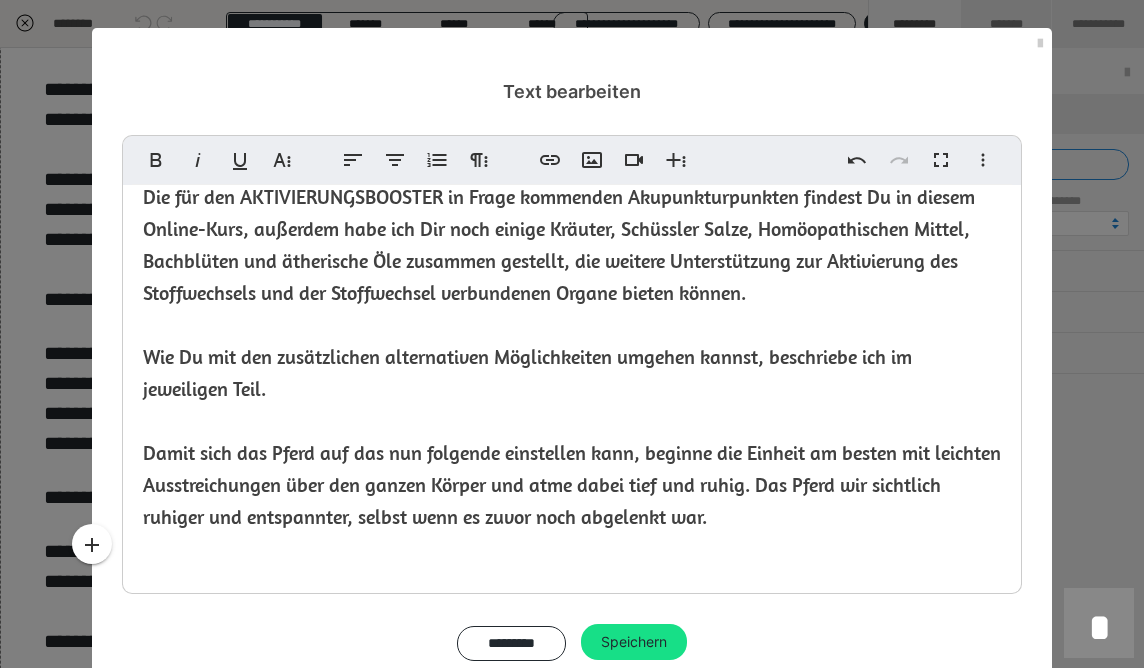 scroll, scrollTop: 216, scrollLeft: 0, axis: vertical 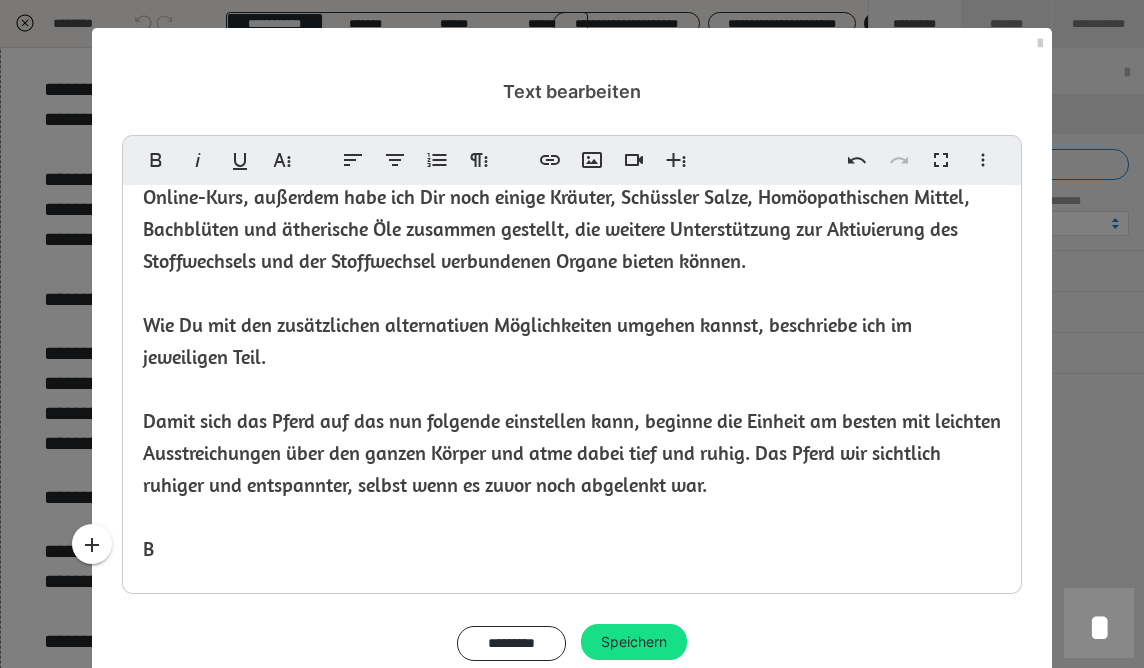 type 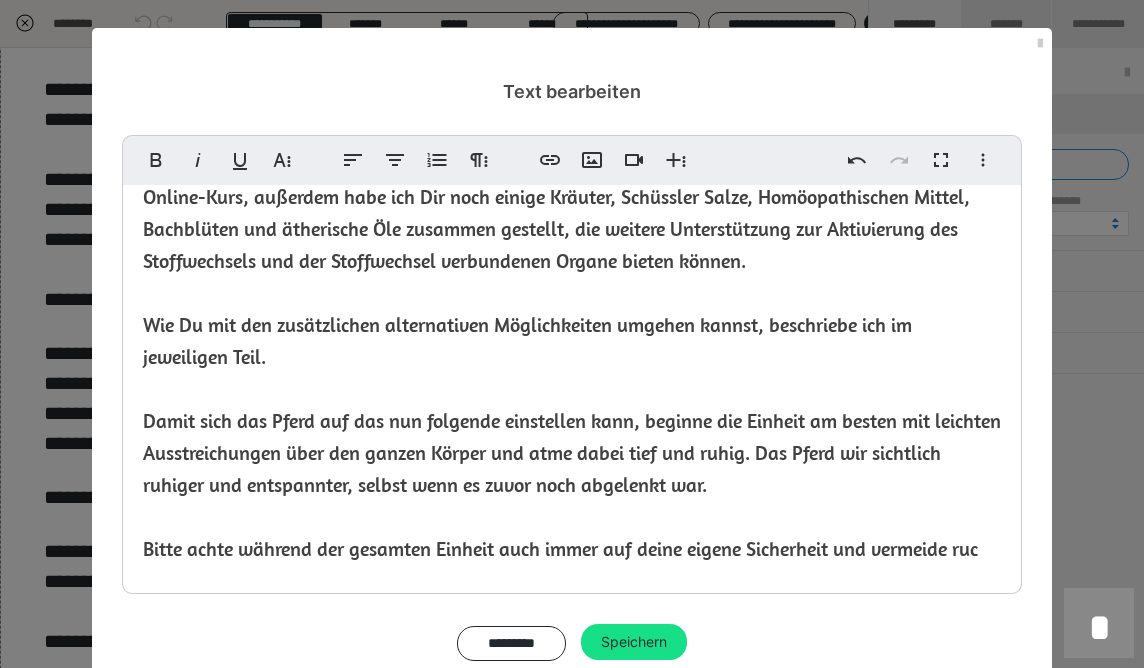 scroll, scrollTop: 248, scrollLeft: 0, axis: vertical 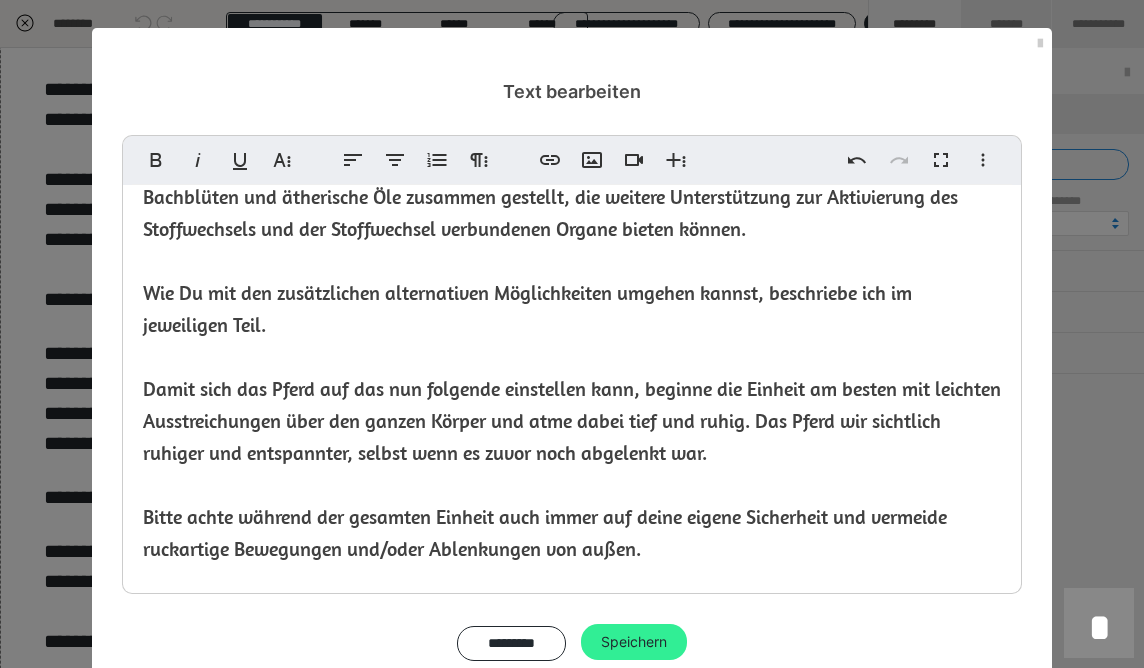 click on "Speichern" at bounding box center [634, 642] 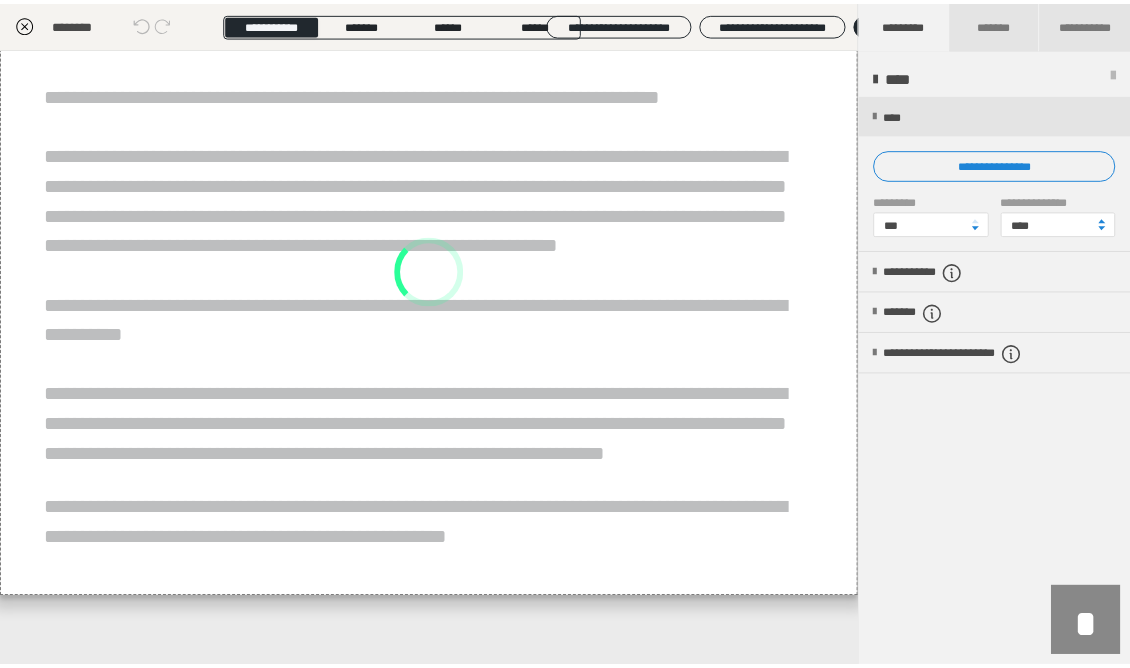 scroll, scrollTop: 130, scrollLeft: 0, axis: vertical 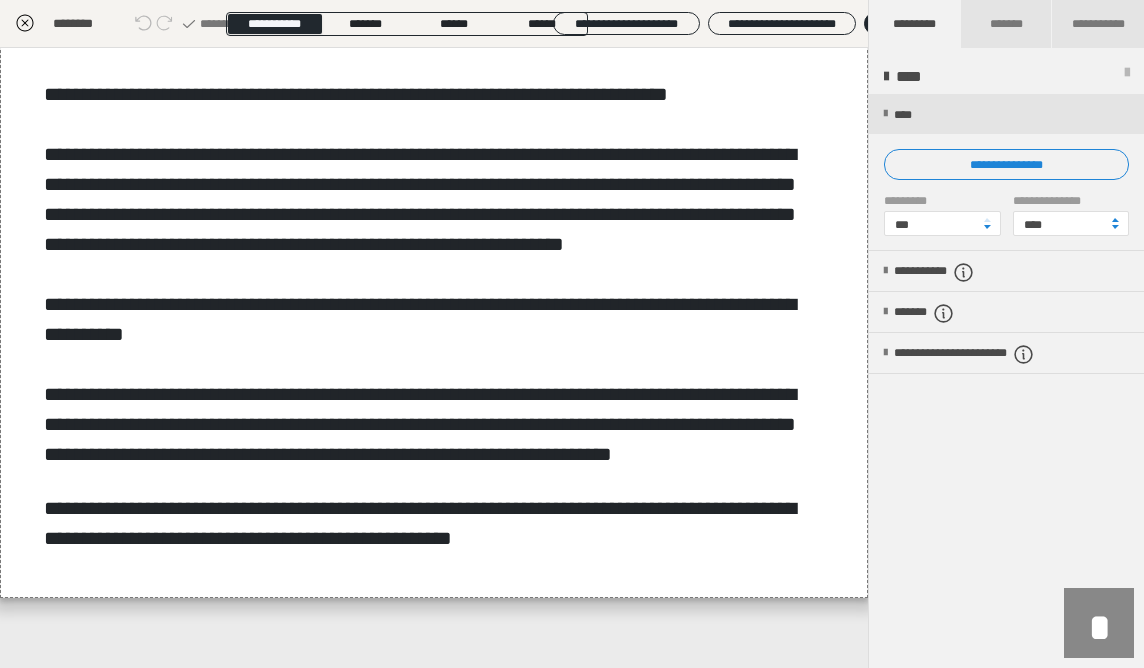 click on "**********" at bounding box center (434, 24) 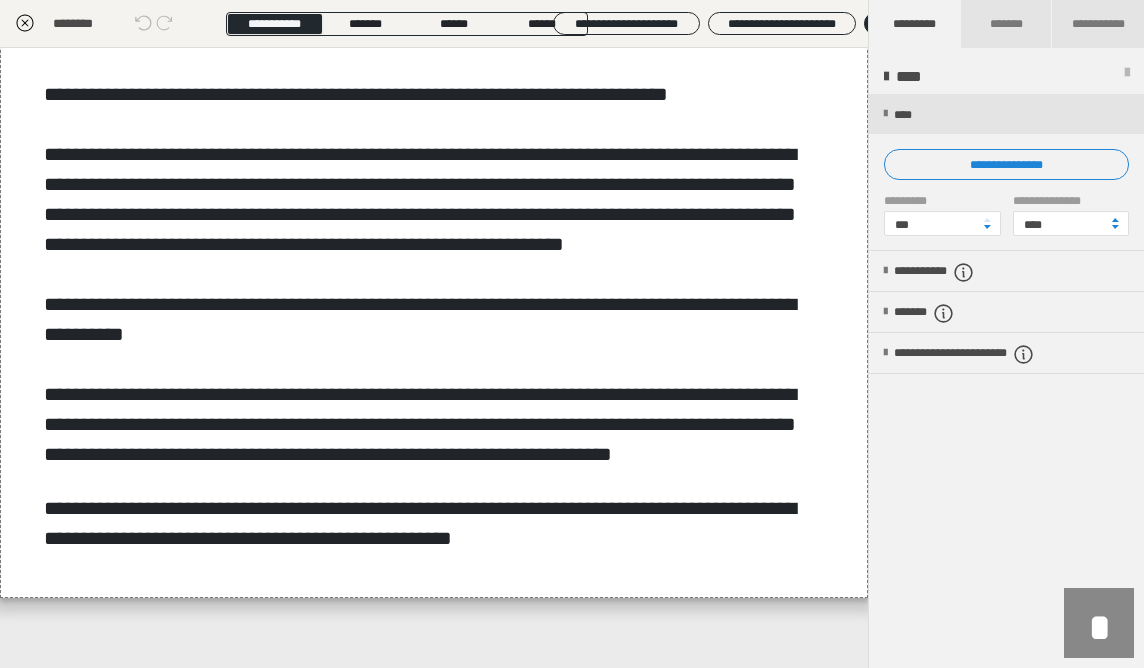 click 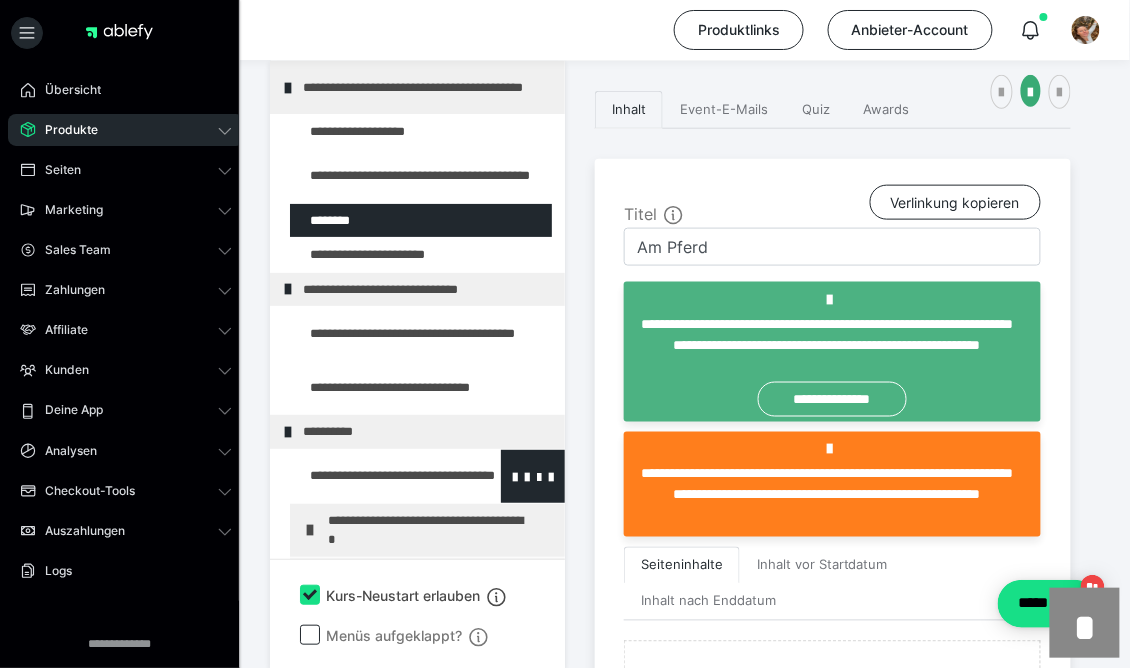 click at bounding box center [375, 476] 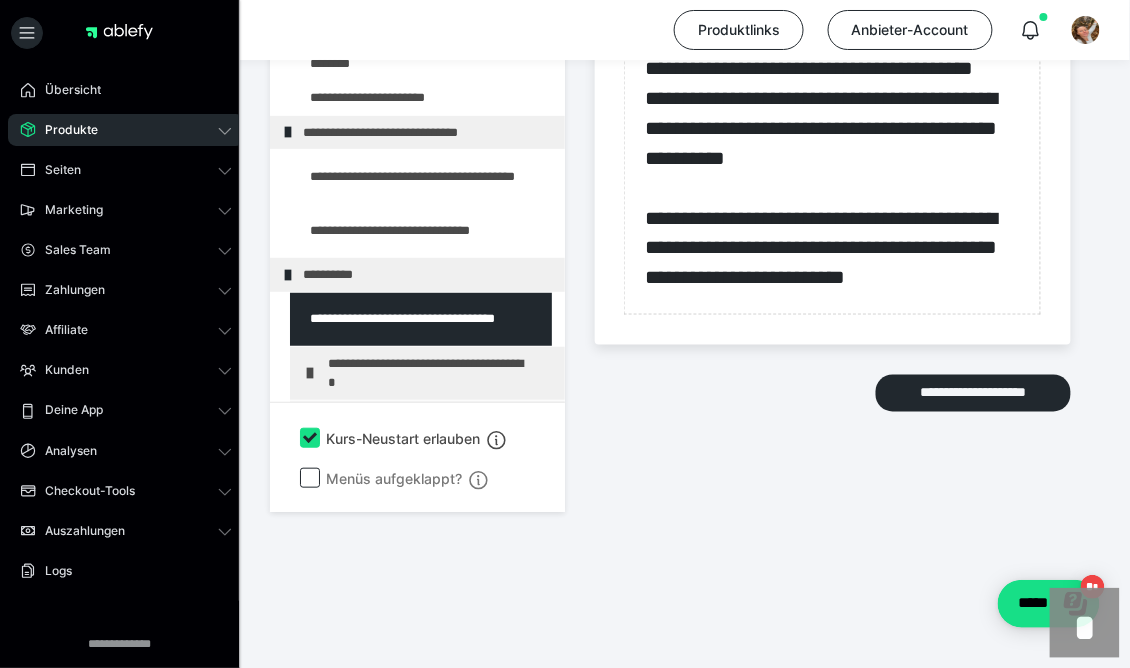 scroll, scrollTop: 2323, scrollLeft: 0, axis: vertical 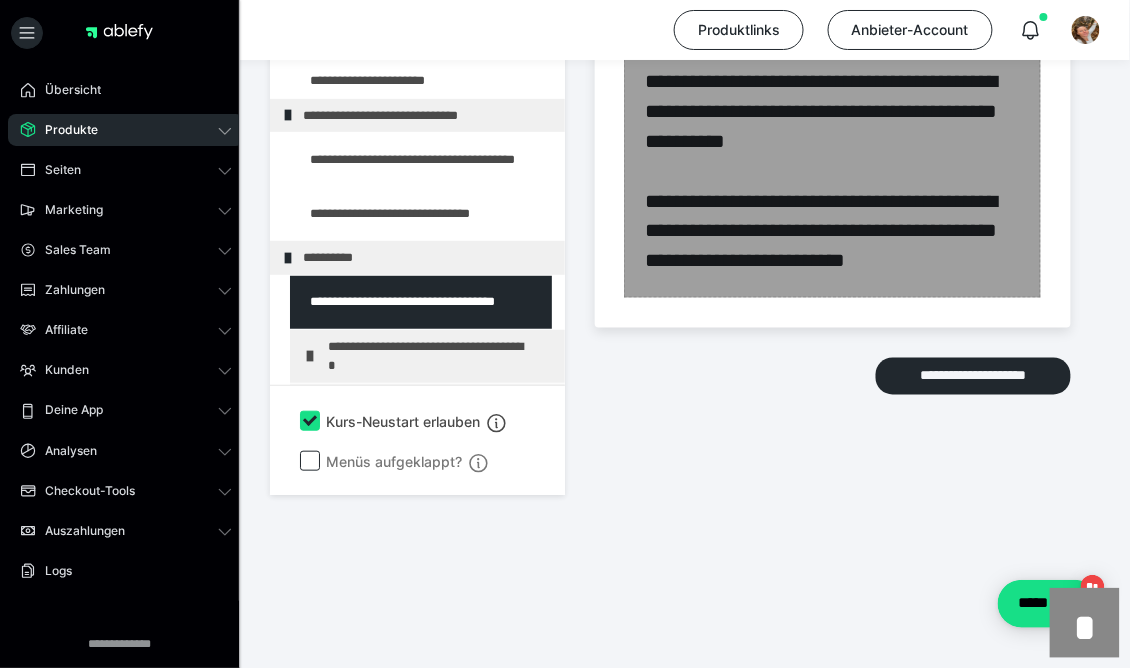 click at bounding box center [832, -550] 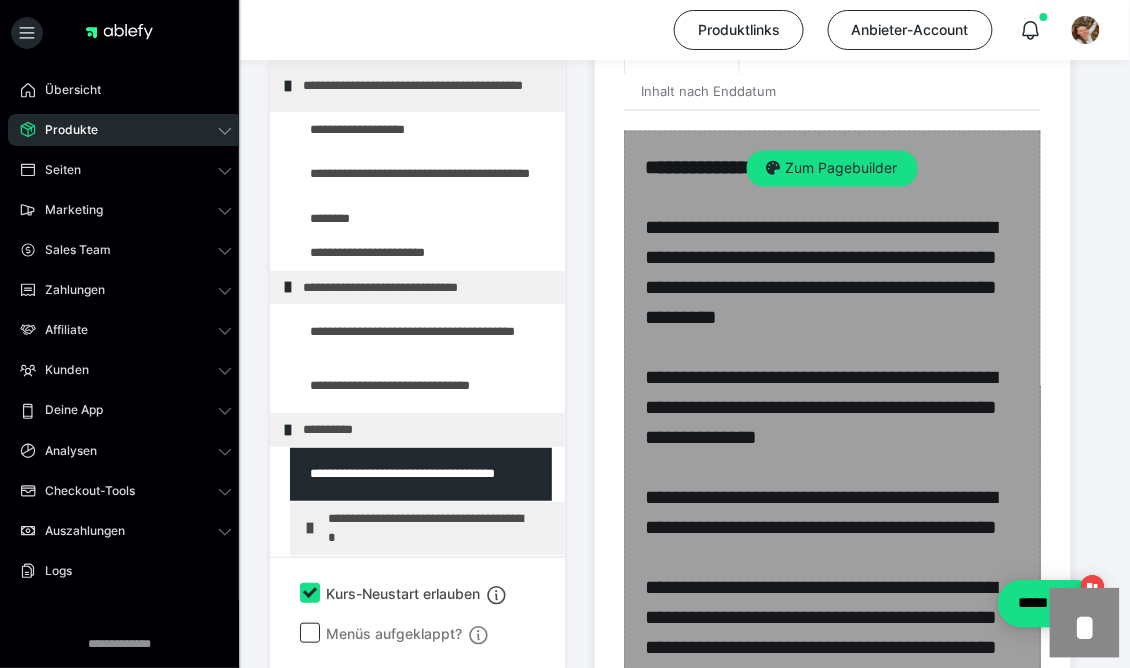 scroll, scrollTop: 784, scrollLeft: 0, axis: vertical 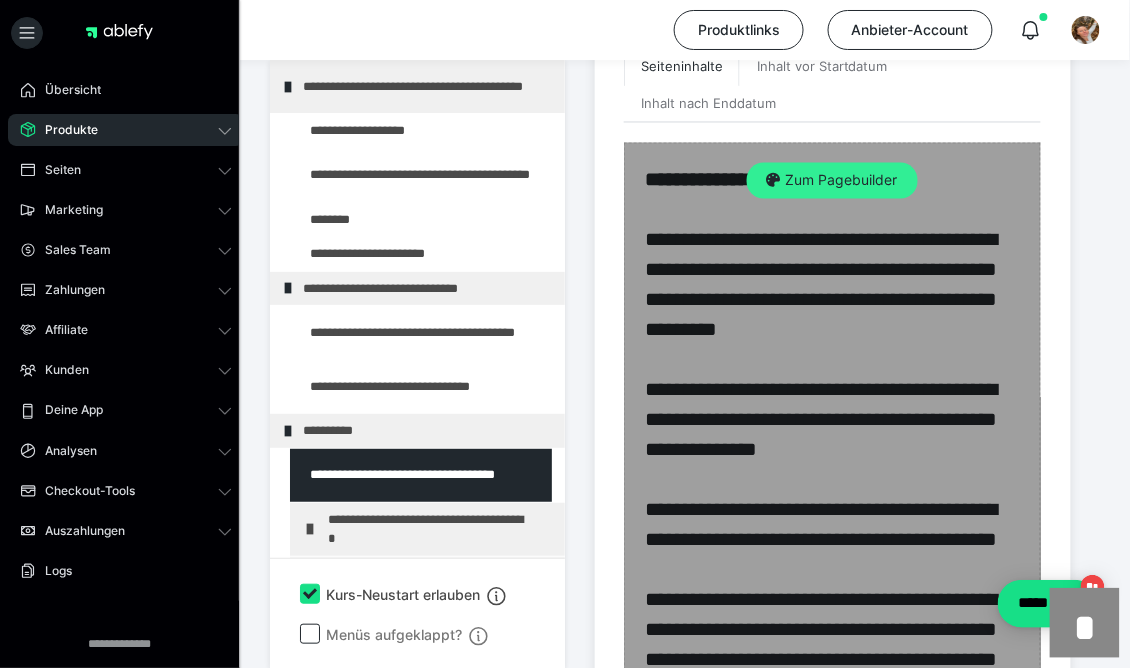 click on "Zum Pagebuilder" at bounding box center [832, 181] 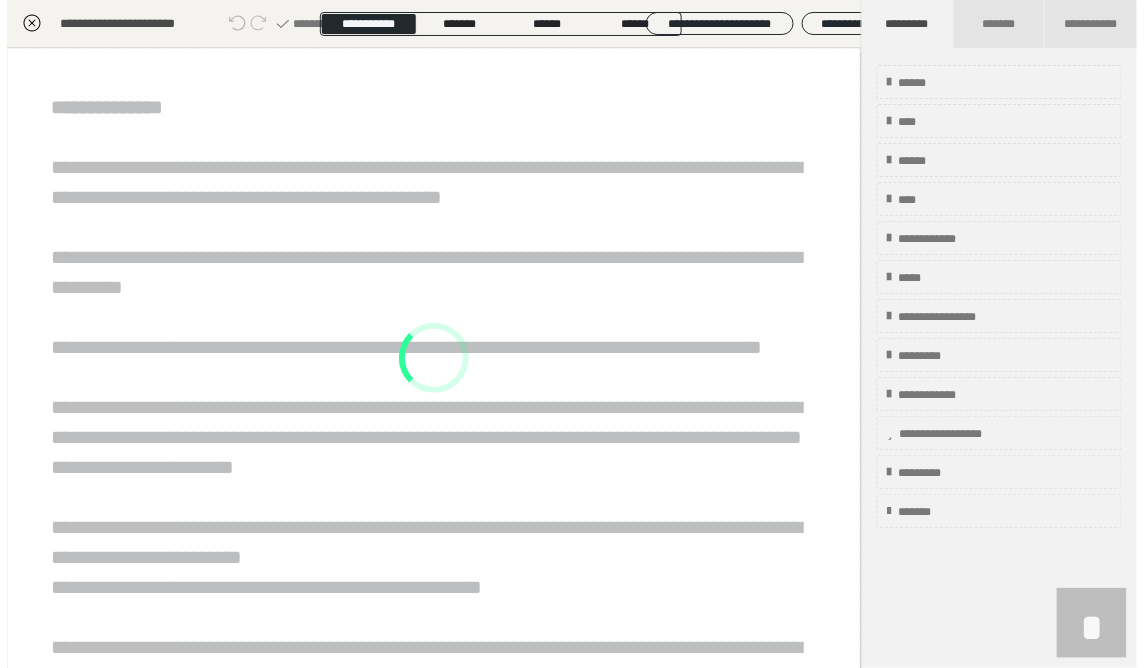 scroll, scrollTop: 436, scrollLeft: 0, axis: vertical 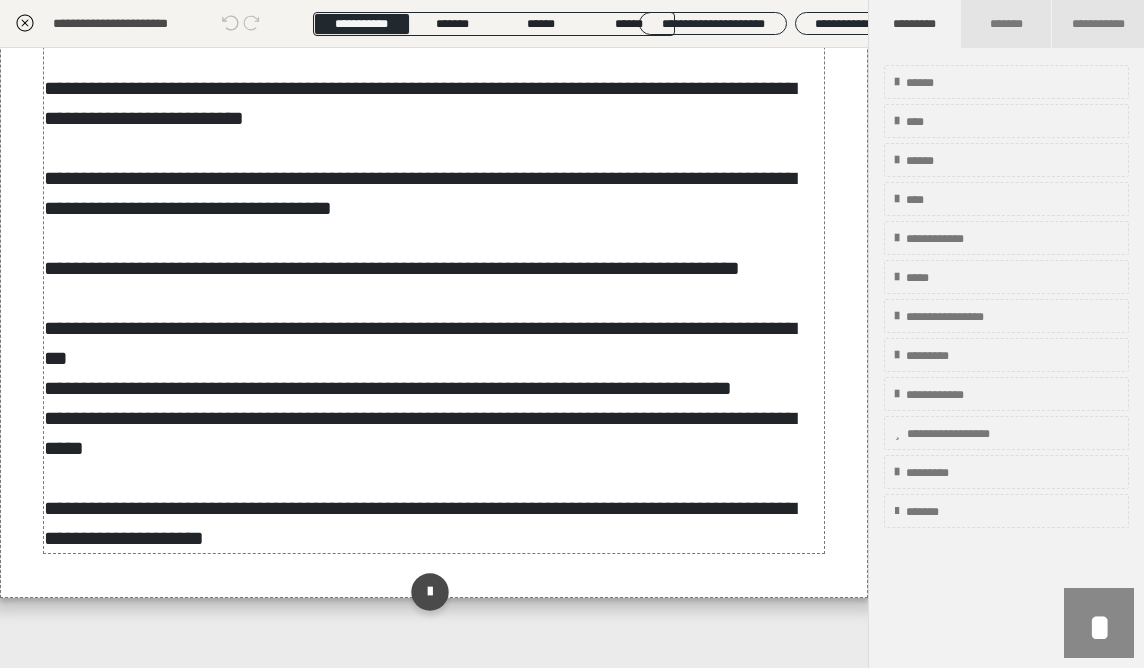 click on "**********" at bounding box center (433, -17) 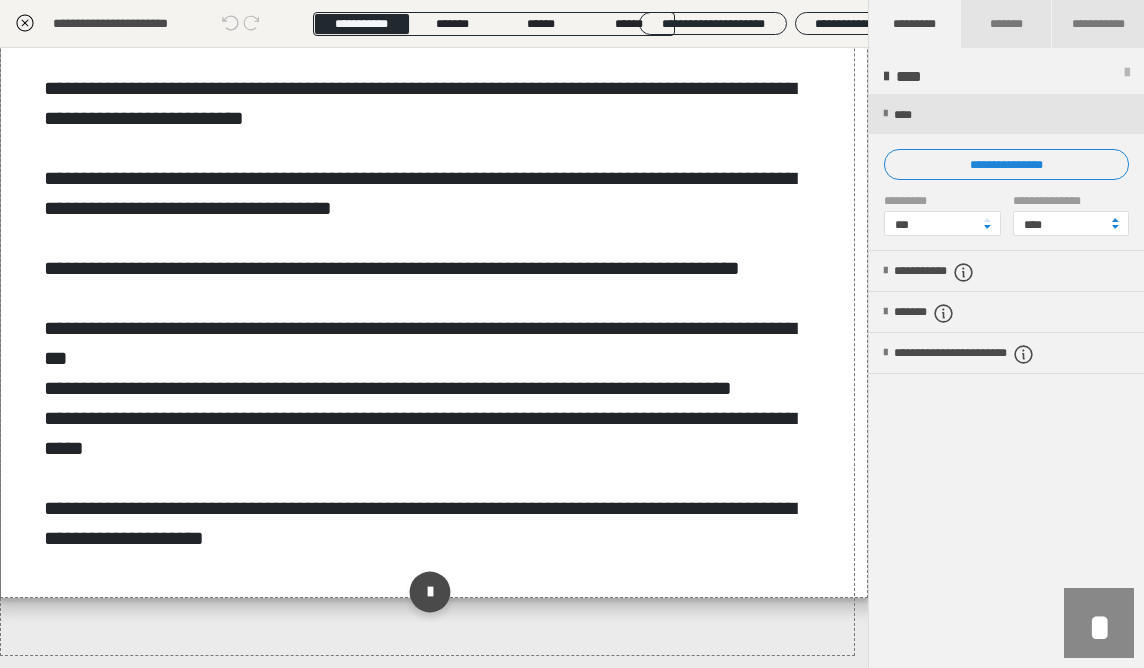 click at bounding box center (429, 592) 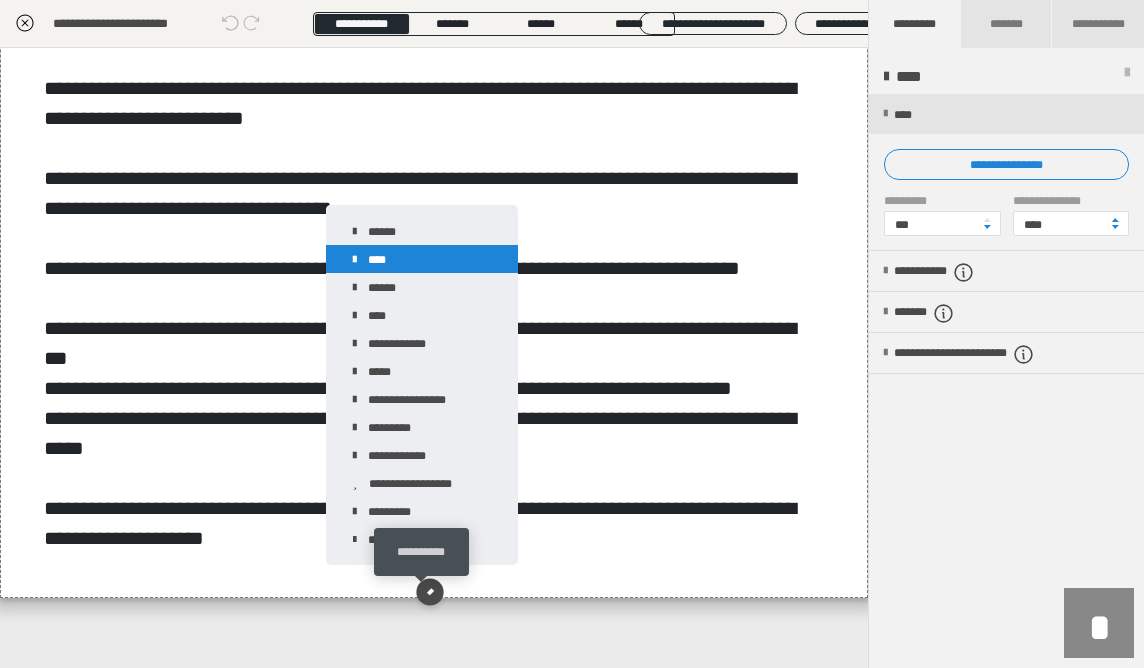 click on "****" at bounding box center (422, 259) 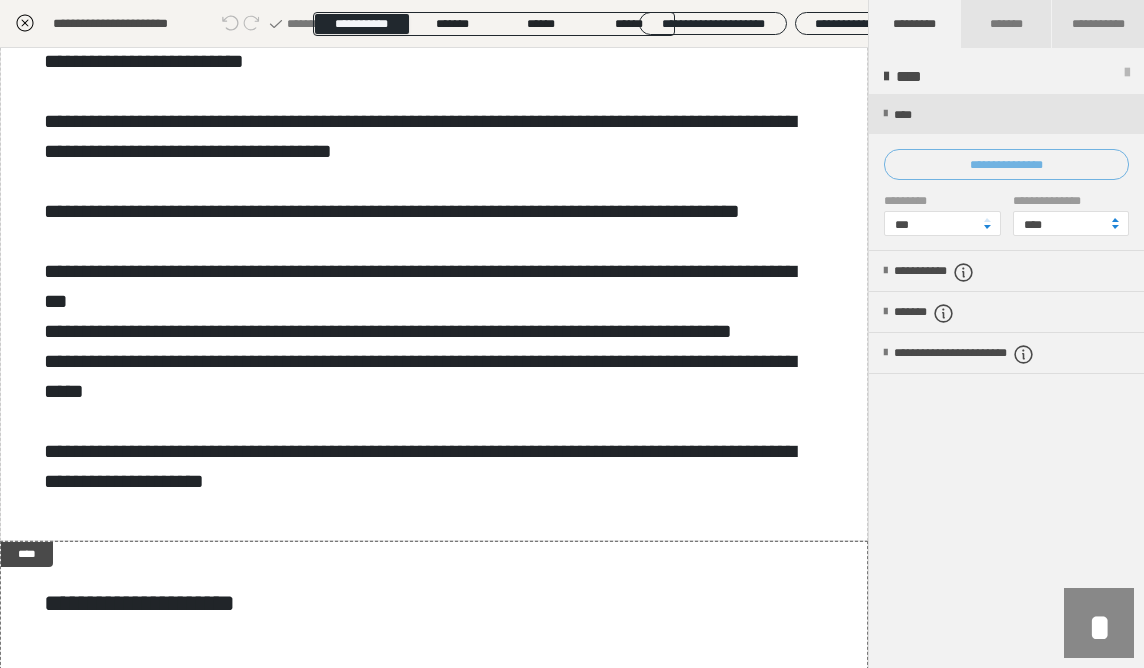 click on "**********" at bounding box center [1006, 164] 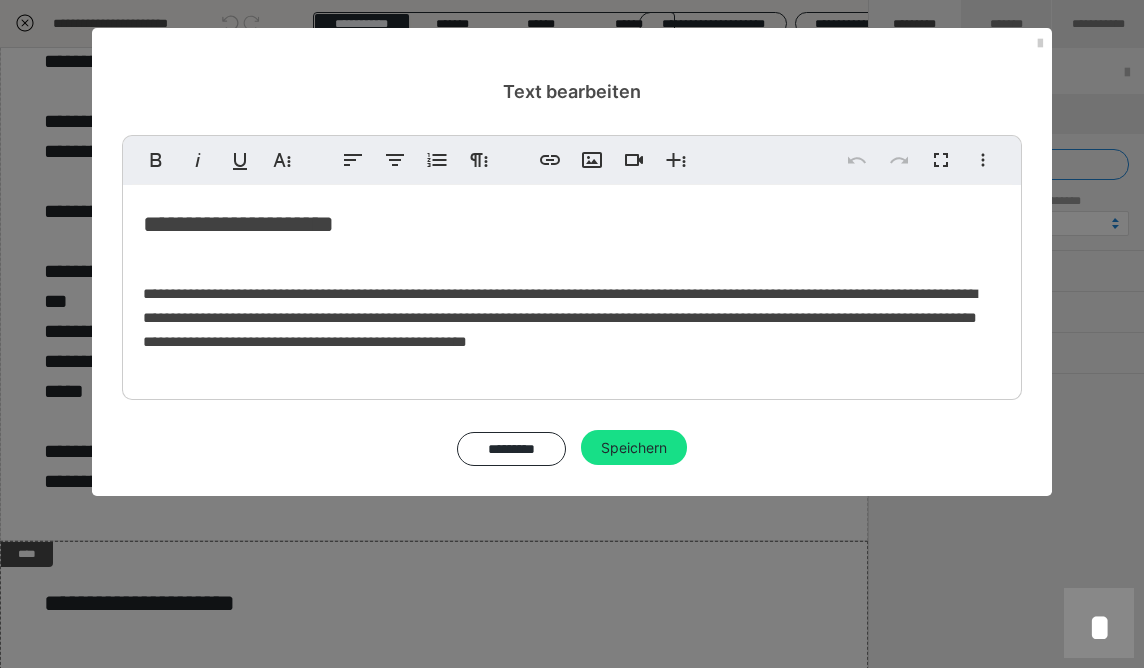 click on "**********" at bounding box center [572, 224] 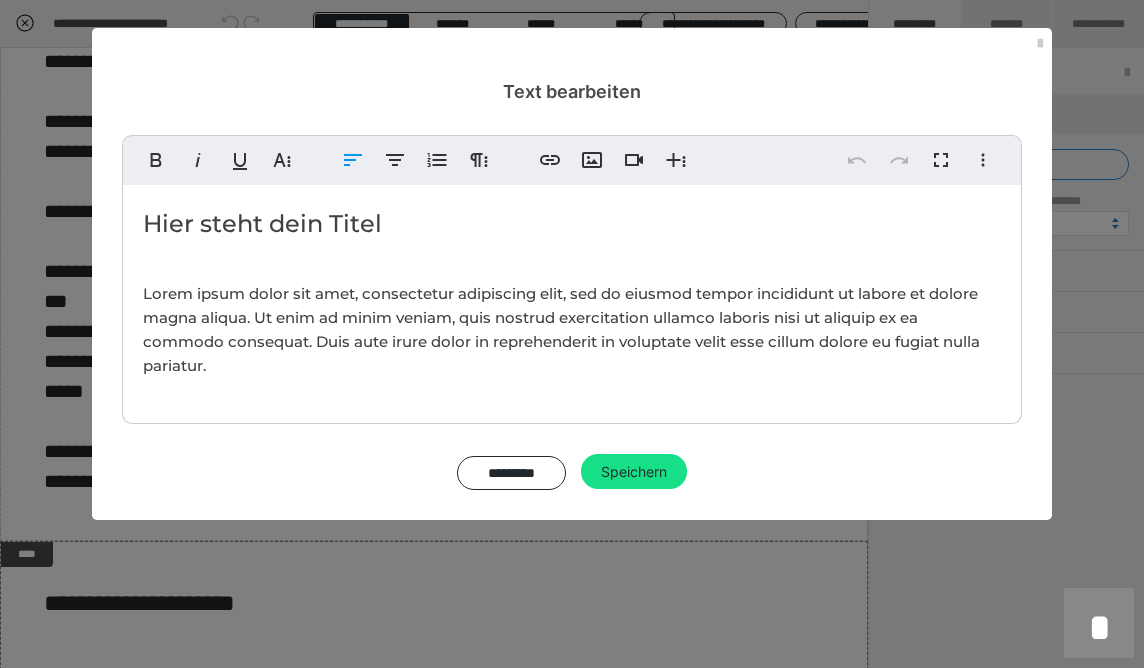 click on "Hier steht dein Titel" at bounding box center (572, 224) 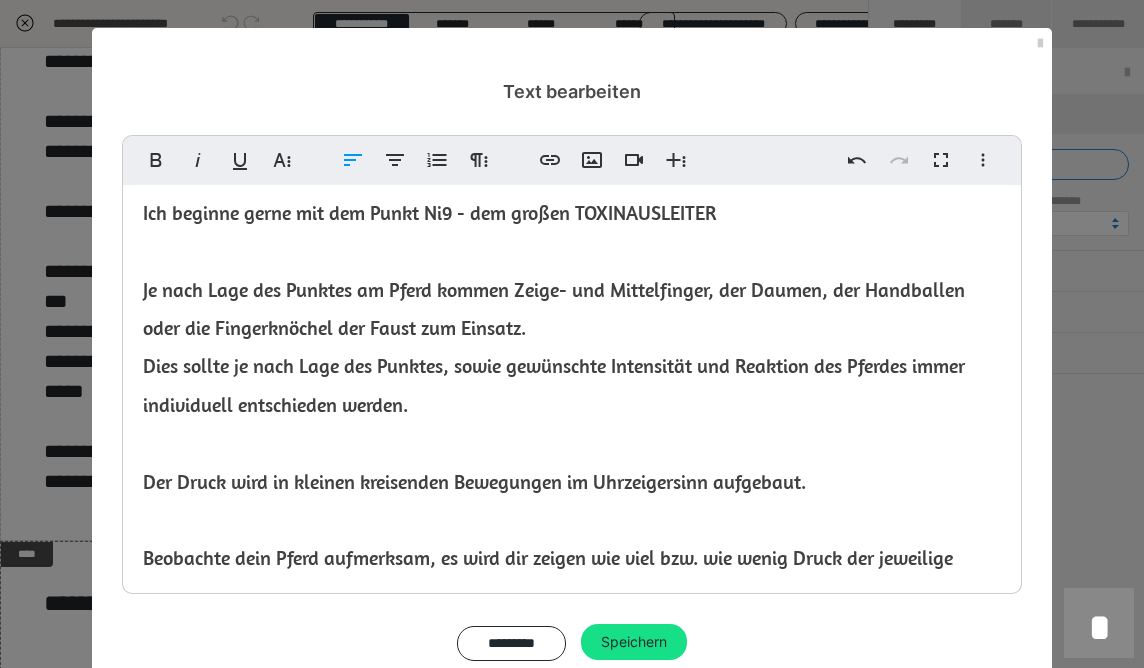 scroll, scrollTop: 0, scrollLeft: 0, axis: both 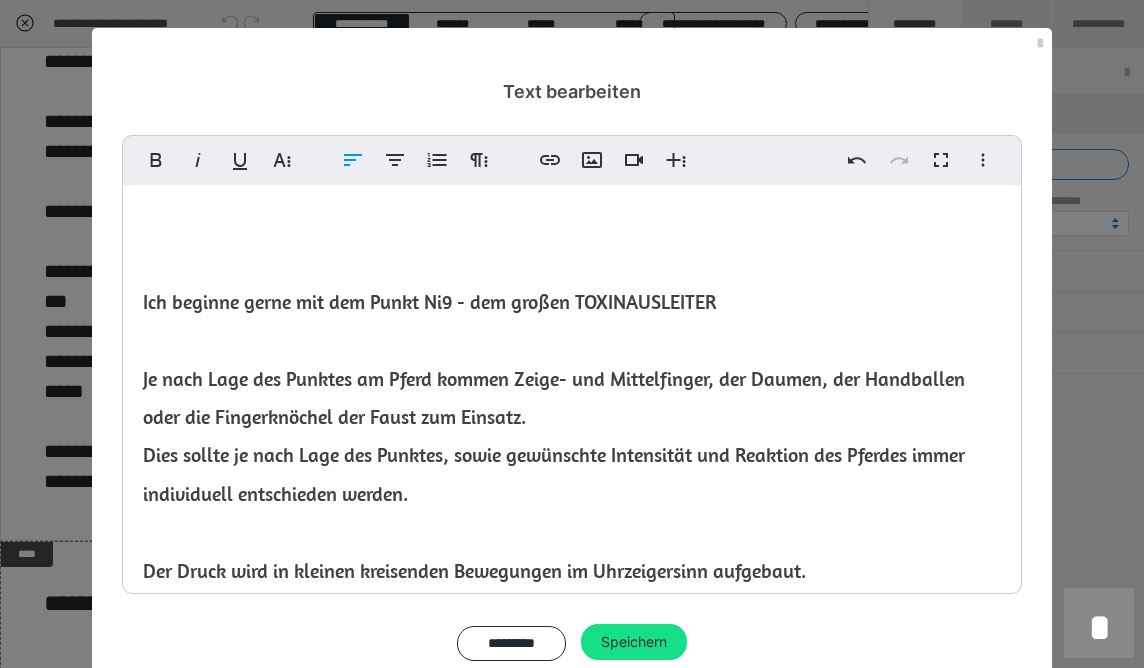 click on "Ich beginne gerne mit dem Punkt Ni9 - dem großen TOXINAUSLEITER" at bounding box center [429, 301] 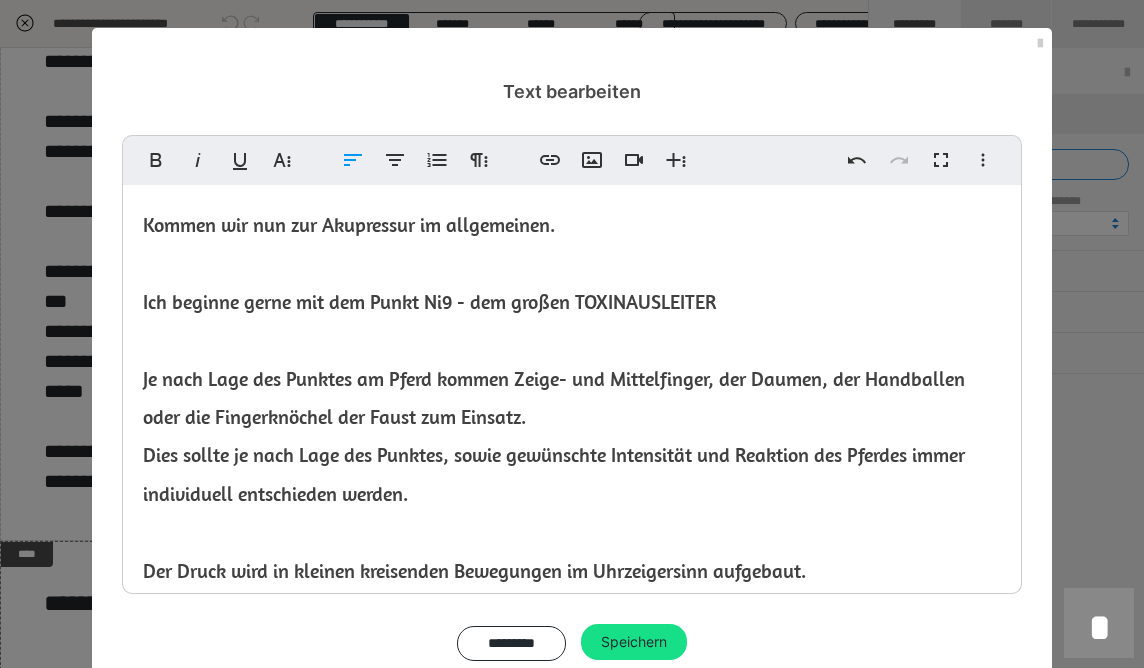 click on "Kommen wir nun zur Akupressur im allgemeinen. Ich beginne gerne mit dem Punkt Ni9 - dem großen TOXINAUSLEITER Je nach Lage des Punktes am Pferd kommen Zeige- und Mittelfinger, der Daumen, der Handballen oder die Fingerknöchel der Faust zum Einsatz.  Dies sollte je nach Lage des Punktes, sowie gewünschte Intensität und Reaktion des Pferdes immer individuell entschieden werden. Der Druck wird in kleinen kreisenden Bewegungen im Uhrzeigersinn aufgebaut. Beobachte dein Pferd aufmerksam, es wird dir zeigen wie viel bzw. wie wenig Druck der jeweilige Punkt braucht. So entwickelt jeder für sich und sein Pferd im laufe der Zeit einen individuellen Ablauf. Weicht dein Pferd aus, kommt es zu Abwehrreaktionen oder wird es nervös, ist es eventuell nicht der passende Moment, der unpassende Punkt oder zu viel Druck. Wie viel Druck das Pferd verträgt ist individuell unterschiedlich und muss ausprobiert werden. Pro gewähltem Akupressur-Punkt stimuliere ich den jeweiligen Punkt zwei bis fünf Minuten." at bounding box center [572, 761] 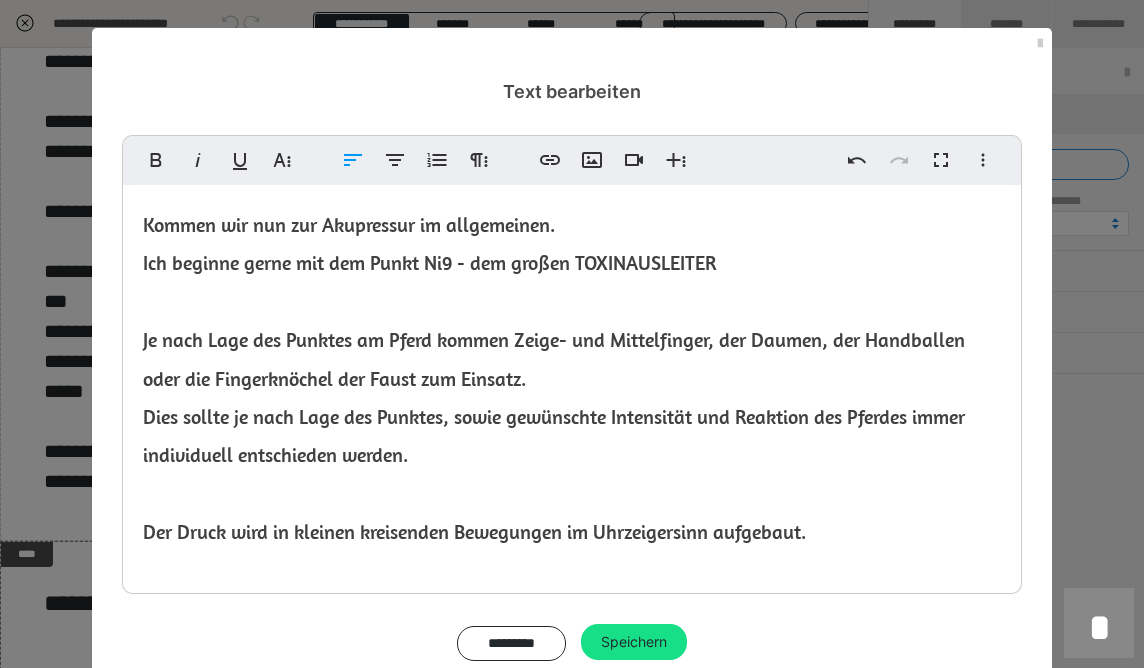 click on "Kommen wir nun zur Akupressur im allgemeinen. Ich beginne gerne mit dem Punkt Ni9 - dem großen TOXINAUSLEITER Je nach Lage des Punktes am Pferd kommen Zeige- und Mittelfinger, der Daumen, der Handballen oder die Fingerknöchel der Faust zum Einsatz.  Dies sollte je nach Lage des Punktes, sowie gewünschte Intensität und Reaktion des Pferdes immer individuell entschieden werden. Der Druck wird in kleinen kreisenden Bewegungen im Uhrzeigersinn aufgebaut. Beobachte dein Pferd aufmerksam, es wird dir zeigen wie viel bzw. wie wenig Druck der jeweilige Punkt braucht. So entwickelt jeder für sich und sein Pferd im laufe der Zeit einen individuellen Ablauf. Weicht dein Pferd aus, kommt es zu Abwehrreaktionen oder wird es nervös, ist es eventuell nicht der passende Moment, der unpassende Punkt oder zu viel Druck. Wie viel Druck das Pferd verträgt ist individuell unterschiedlich und muss ausprobiert werden. Pro gewähltem Akupressur-Punkt stimuliere ich den jeweiligen Punkt zwei bis fünf Minuten." at bounding box center [572, 750] 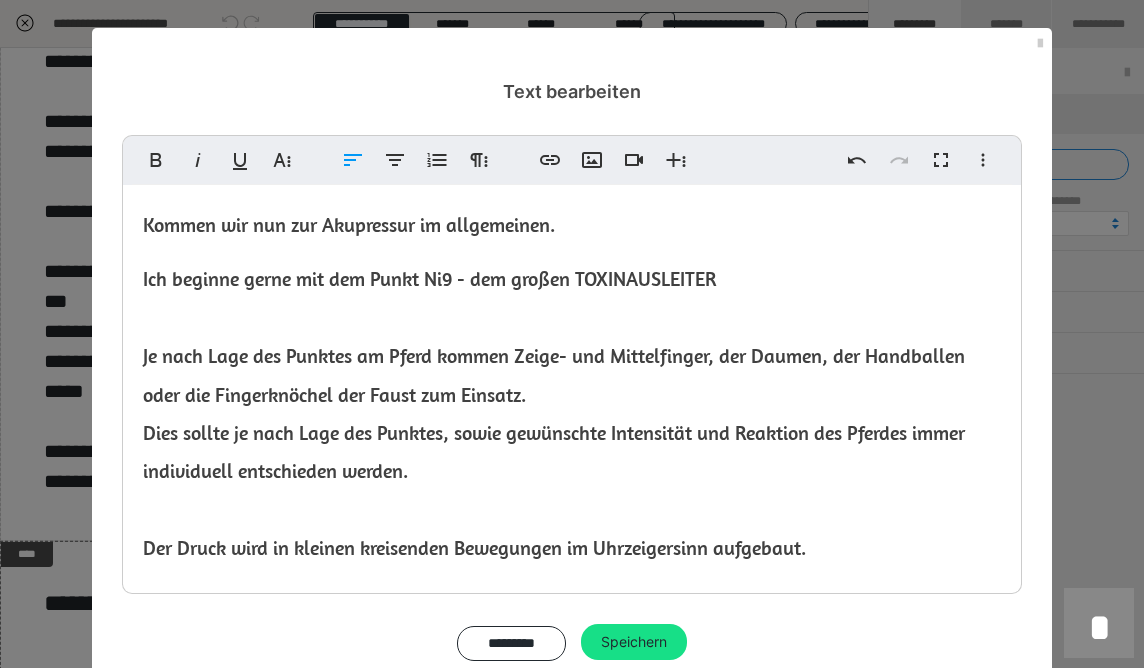 click on "Ich beginne gerne mit dem Punkt Ni9 - dem großen TOXINAUSLEITER Je nach Lage des Punktes am Pferd kommen Zeige- und Mittelfinger, der Daumen, der Handballen oder die Fingerknöchel der Faust zum Einsatz.  Dies sollte je nach Lage des Punktes, sowie gewünschte Intensität und Reaktion des Pferdes immer individuell entschieden werden. Der Druck wird in kleinen kreisenden Bewegungen im Uhrzeigersinn aufgebaut. Beobachte dein Pferd aufmerksam, es wird dir zeigen wie viel bzw. wie wenig Druck der jeweilige Punkt braucht. So entwickelt jeder für sich und sein Pferd im laufe der Zeit einen individuellen Ablauf. Weicht dein Pferd aus, kommt es zu Abwehrreaktionen oder wird es nervös, ist es eventuell nicht der passende Moment, der unpassende Punkt oder zu viel Druck. Wie viel Druck das Pferd verträgt ist individuell unterschiedlich und muss ausprobiert werden. Pro gewähltem Akupressur-Punkt stimuliere ich den jeweiligen Punkt zwei bis fünf Minuten." at bounding box center [572, 777] 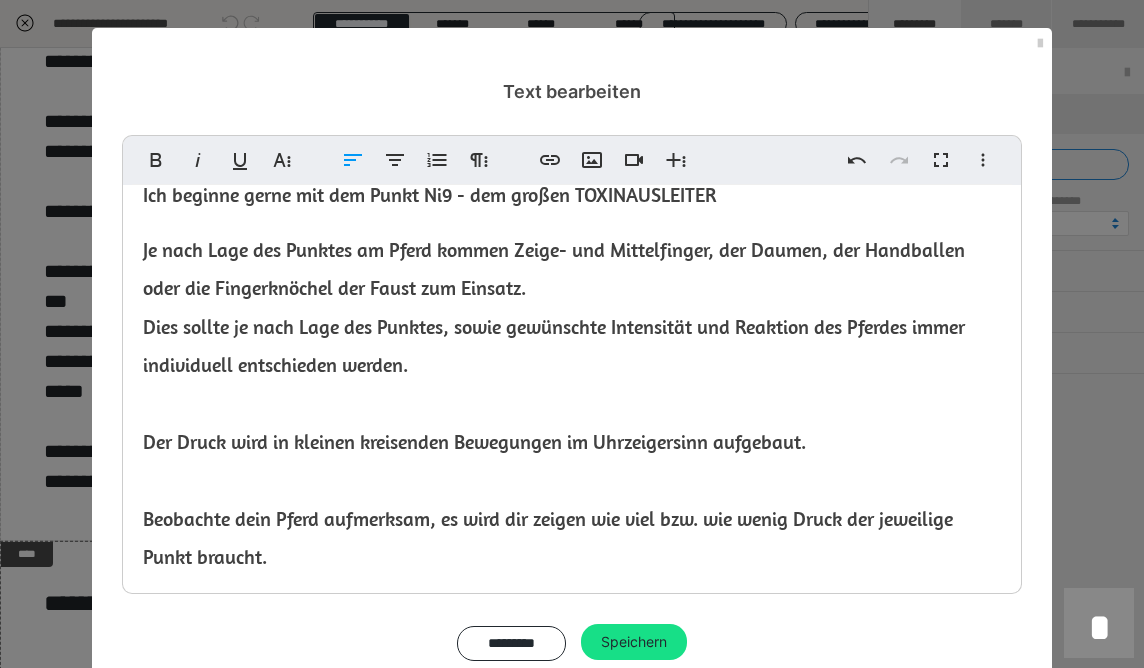 scroll, scrollTop: 91, scrollLeft: 0, axis: vertical 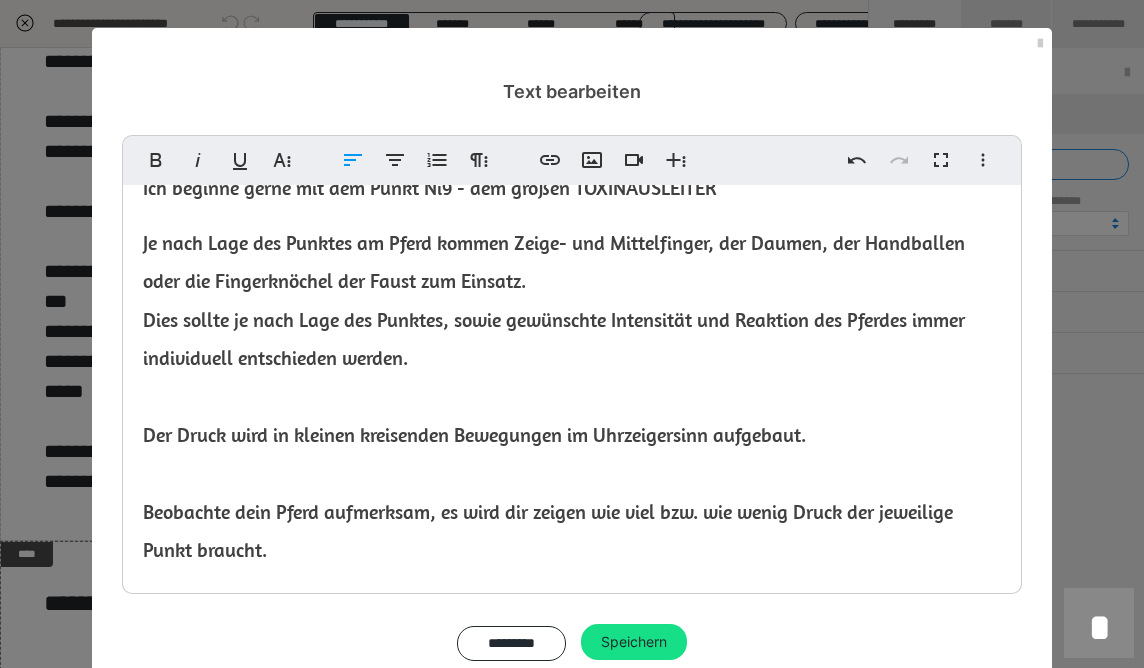 click on "​ Je nach Lage des Punktes am Pferd kommen Zeige- und Mittelfinger, der Daumen, der Handballen oder die Fingerknöchel der Faust zum Einsatz.  Dies sollte je nach Lage des Punktes, sowie gewünschte Intensität und Reaktion des Pferdes immer individuell entschieden werden. Der Druck wird in kleinen kreisenden Bewegungen im Uhrzeigersinn aufgebaut. Beobachte dein Pferd aufmerksam, es wird dir zeigen wie viel bzw. wie wenig Druck der jeweilige Punkt braucht. So entwickelt jeder für sich und sein Pferd im laufe der Zeit einen individuellen Ablauf. Weicht dein Pferd aus, kommt es zu Abwehrreaktionen oder wird es nervös, ist es eventuell nicht der passende Moment, der unpassende Punkt oder zu viel Druck. Wie viel Druck das Pferd verträgt ist individuell unterschiedlich und muss ausprobiert werden. Pro gewähltem Akupressur-Punkt stimuliere ich den jeweiligen Punkt zwei bis fünf Minuten." at bounding box center [572, 703] 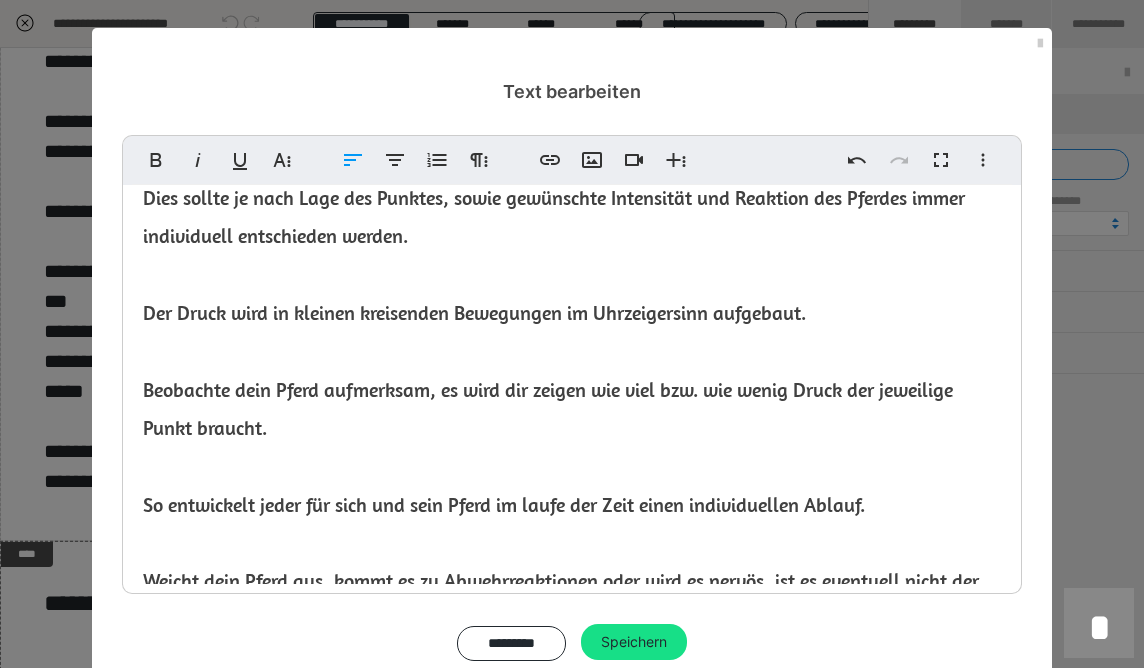scroll, scrollTop: 197, scrollLeft: 0, axis: vertical 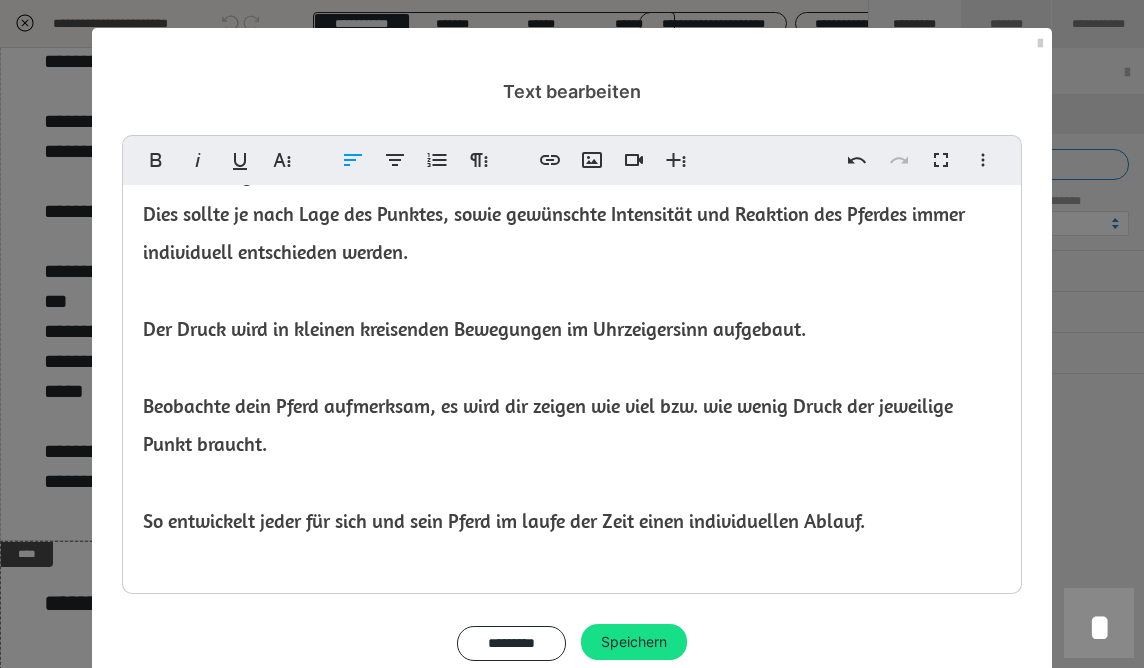 click on "​ Je nach Lage des Punktes am Pferd kommen Zeige- und Mittelfinger, der Daumen, der Handballen oder die Fingerknöchel der Faust zum Einsatz.  Dies sollte je nach Lage des Punktes, sowie gewünschte Intensität und Reaktion des Pferdes immer individuell entschieden werden. Der Druck wird in kleinen kreisenden Bewegungen im Uhrzeigersinn aufgebaut. Beobachte dein Pferd aufmerksam, es wird dir zeigen wie viel bzw. wie wenig Druck der jeweilige Punkt braucht. So entwickelt jeder für sich und sein Pferd im laufe der Zeit einen individuellen Ablauf. Weicht dein Pferd aus, kommt es zu Abwehrreaktionen oder wird es nervös, ist es eventuell nicht der passende Moment, der unpassende Punkt oder zu viel Druck. Wie viel Druck das Pferd verträgt ist individuell unterschiedlich und muss ausprobiert werden. Pro gewähltem Akupressur-Punkt stimuliere ich den jeweiligen Punkt zwei bis fünf Minuten." at bounding box center (572, 597) 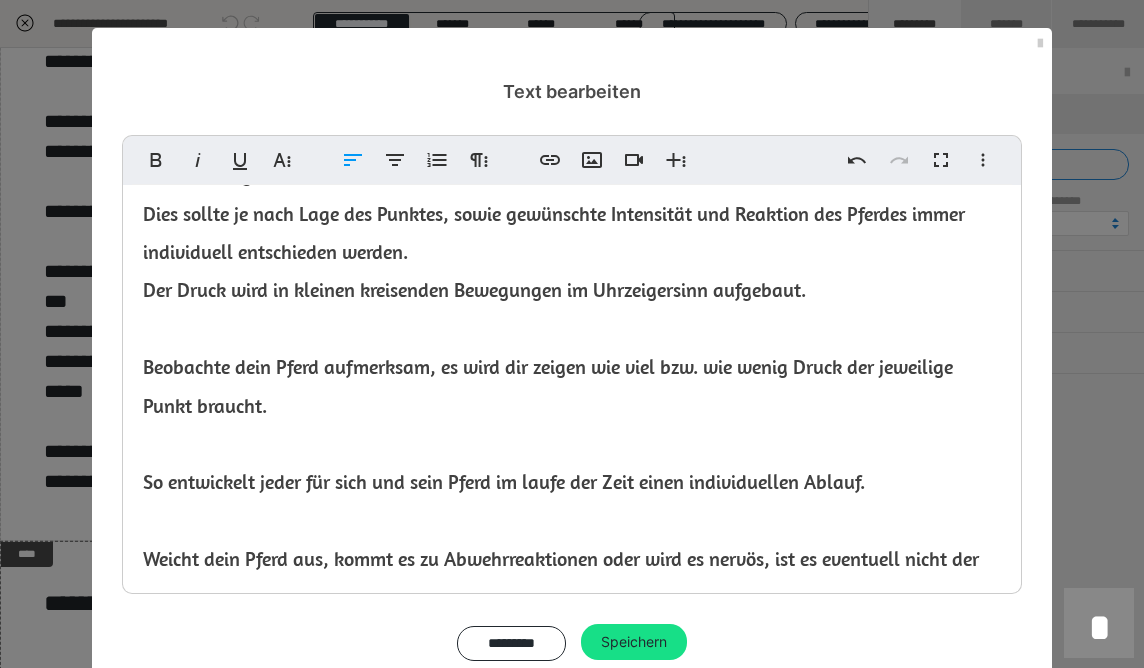 click on "Der Druck wird in kleinen kreisenden Bewegungen im Uhrzeigersinn aufgebaut." at bounding box center [474, 289] 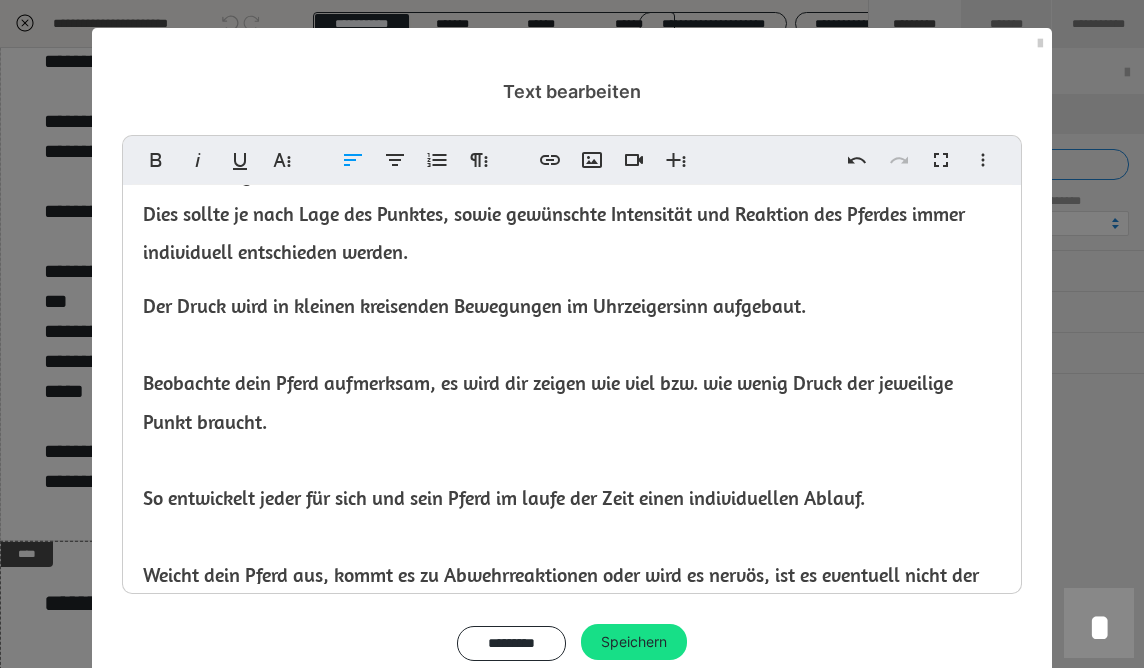 click on "Kommen wir nun zur Akupressur im allgemeinen. Ich beginne gerne mit dem Punkt Ni9 - dem großen TOXINAUSLEITER ​ Je nach Lage des Punktes am Pferd kommen Zeige- und Mittelfinger, der Daumen, der Handballen oder die Fingerknöchel der Faust zum Einsatz.  Dies sollte je nach Lage des Punktes, sowie gewünschte Intensität und Reaktion des Pferdes immer individuell entschieden werden. Der Druck wird in kleinen kreisenden Bewegungen im Uhrzeigersinn aufgebaut. Beobachte dein Pferd aufmerksam, es wird dir zeigen wie viel bzw. wie wenig Druck der jeweilige Punkt braucht. So entwickelt jeder für sich und sein Pferd im laufe der Zeit einen individuellen Ablauf. Weicht dein Pferd aus, kommt es zu Abwehrreaktionen oder wird es nervös, ist es eventuell nicht der passende Moment, der unpassende Punkt oder zu viel Druck. Wie viel Druck das Pferd verträgt ist individuell unterschiedlich und muss ausprobiert werden. Pro gewähltem Akupressur-Punkt stimuliere ich den jeweiligen Punkt zwei bis fünf Minuten." at bounding box center [572, 539] 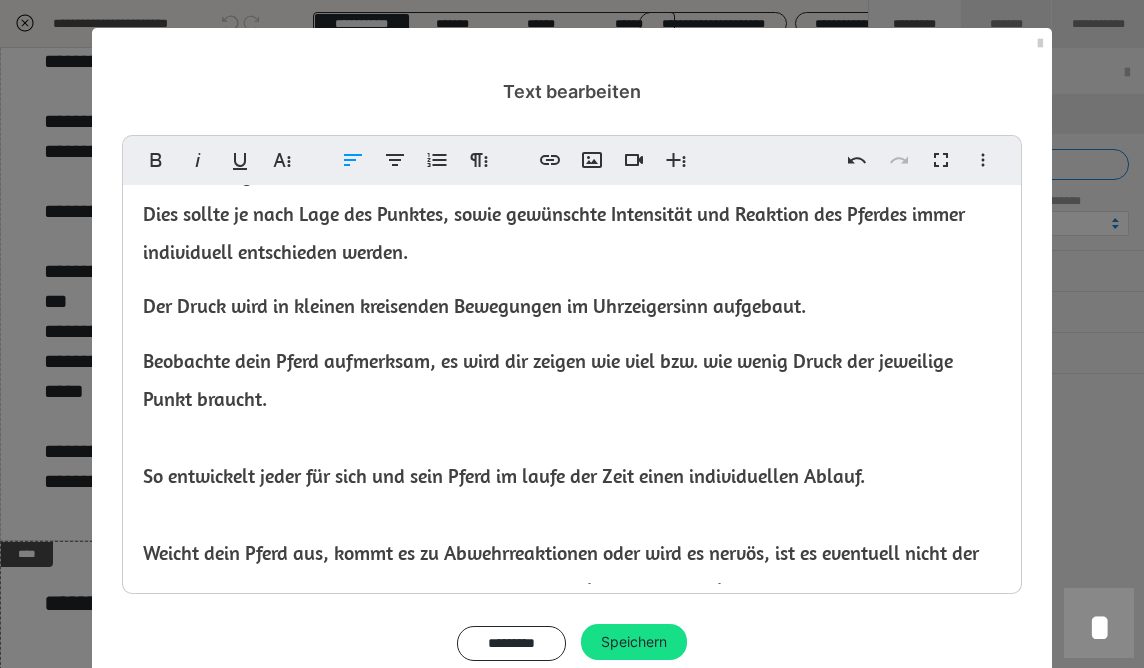 click on "Kommen wir nun zur Akupressur im allgemeinen. Ich beginne gerne mit dem Punkt Ni9 - dem großen TOXINAUSLEITER ​ Je nach Lage des Punktes am Pferd kommen Zeige- und Mittelfinger, der Daumen, der Handballen oder die Fingerknöchel der Faust zum Einsatz.  Dies sollte je nach Lage des Punktes, sowie gewünschte Intensität und Reaktion des Pferdes immer individuell entschieden werden. Der Druck wird in kleinen kreisenden Bewegungen im Uhrzeigersinn aufgebaut. Beobachte dein Pferd aufmerksam, es wird dir zeigen wie viel bzw. wie wenig Druck der jeweilige Punkt braucht. So entwickelt jeder für sich und sein Pferd im laufe der Zeit einen individuellen Ablauf. Weicht dein Pferd aus, kommt es zu Abwehrreaktionen oder wird es nervös, ist es eventuell nicht der passende Moment, der unpassende Punkt oder zu viel Druck. Wie viel Druck das Pferd verträgt ist individuell unterschiedlich und muss ausprobiert werden. Pro gewähltem Akupressur-Punkt stimuliere ich den jeweiligen Punkt zwei bis fünf Minuten." at bounding box center (572, 528) 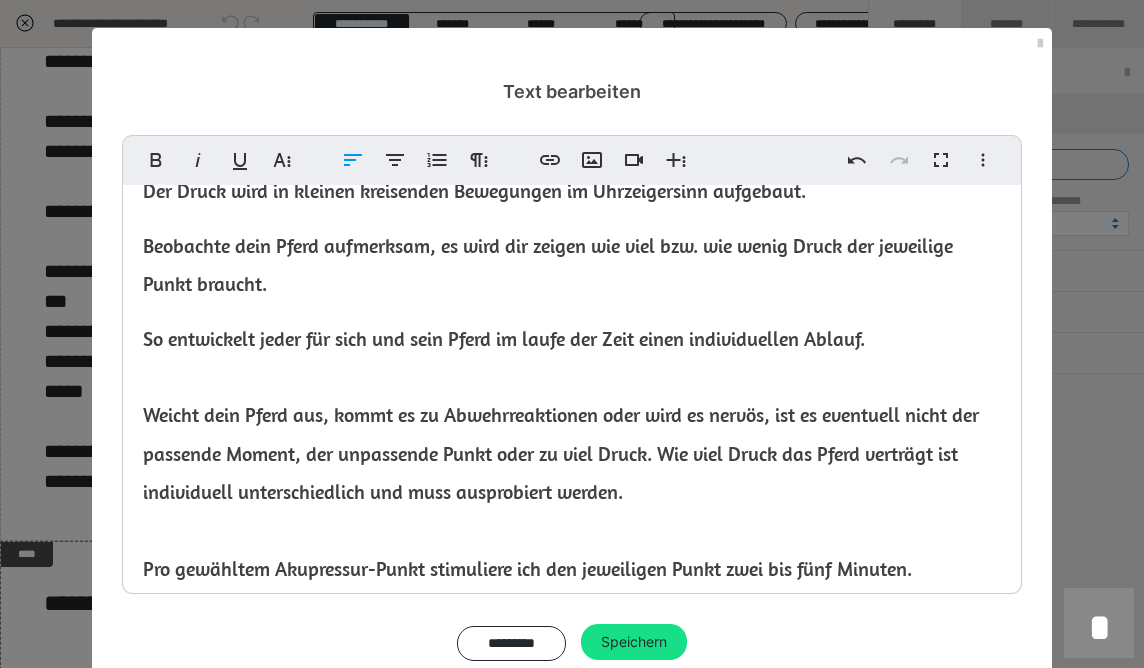 scroll, scrollTop: 314, scrollLeft: 0, axis: vertical 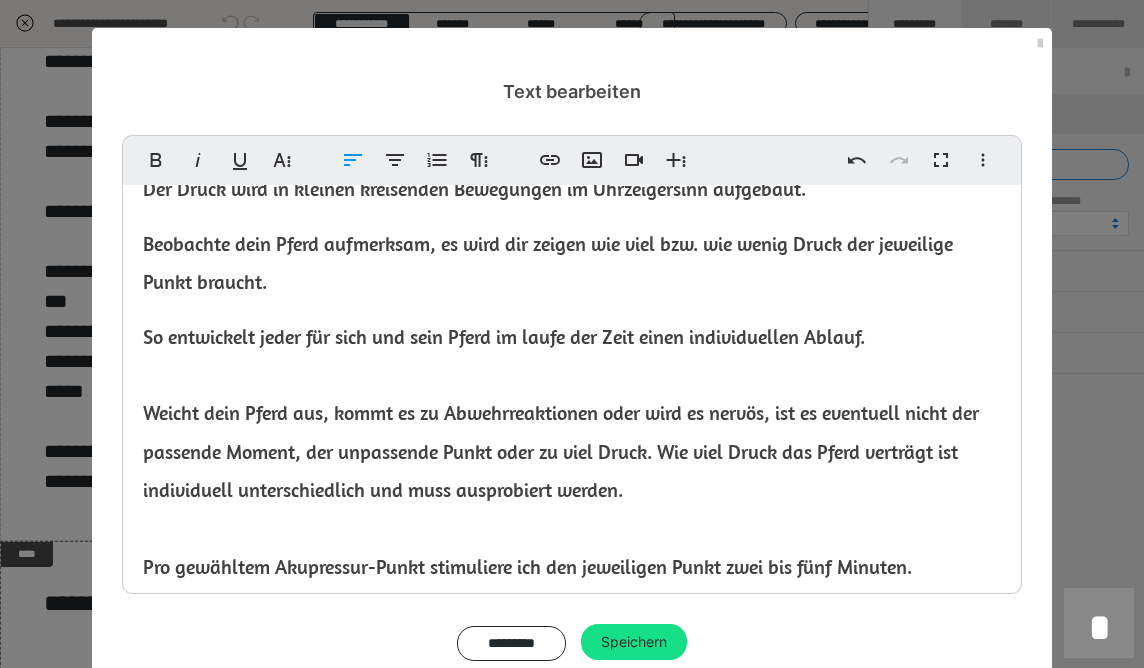 click on "Weicht dein Pferd aus, kommt es zu Abwehrreaktionen oder wird es nervös, ist es eventuell nicht der passende Moment, der unpassende Punkt oder zu viel Druck. Wie viel Druck das Pferd verträgt ist individuell unterschiedlich und muss ausprobiert werden. Pro gewähltem Akupressur-Punkt stimuliere ich den jeweiligen Punkt zwei bis fünf Minuten." at bounding box center (561, 489) 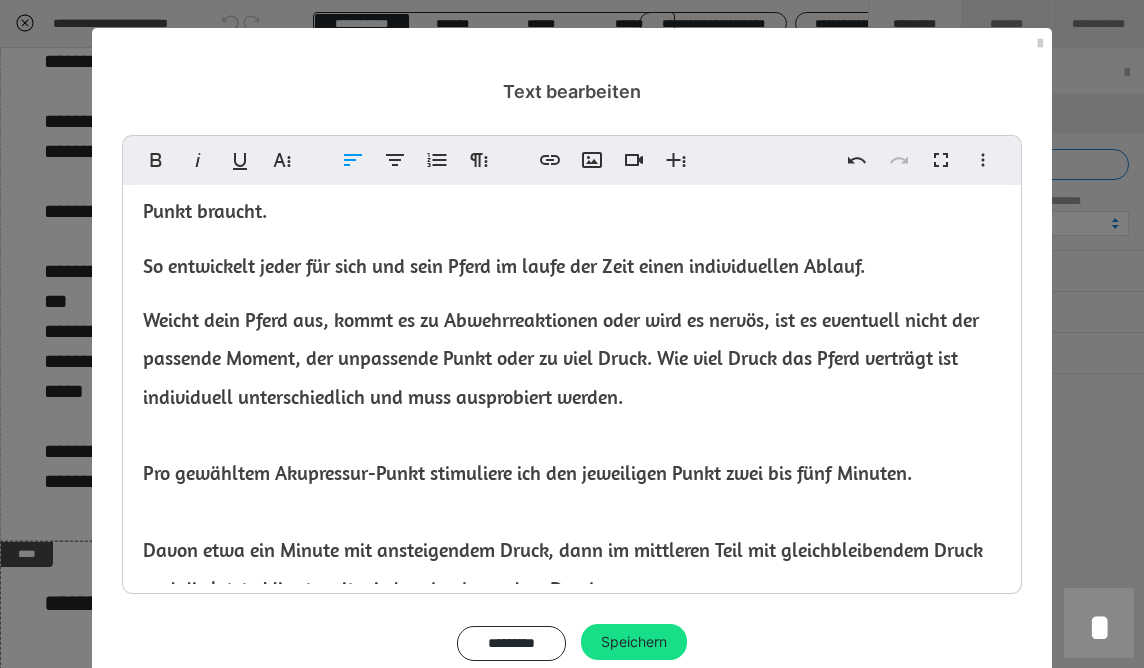 scroll, scrollTop: 445, scrollLeft: 0, axis: vertical 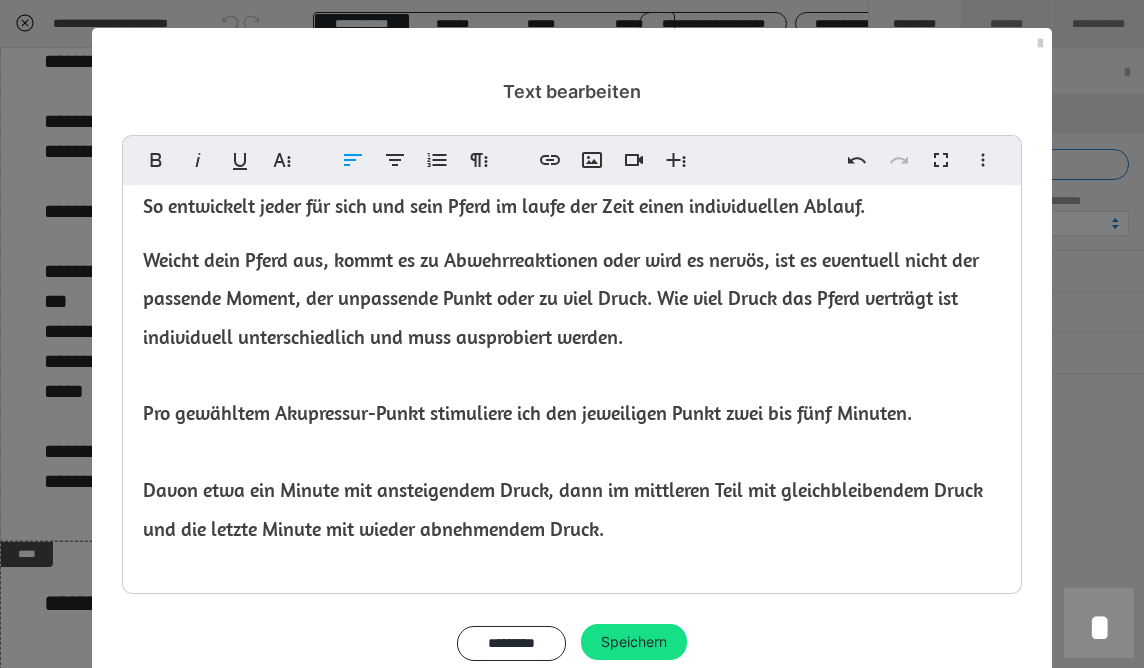 click on "Kommen wir nun zur Akupressur im allgemeinen. Ich beginne gerne mit dem Punkt Ni9 - dem großen TOXINAUSLEITER ​ Je nach Lage des Punktes am Pferd kommen Zeige- und Mittelfinger, der Daumen, der Handballen oder die Fingerknöchel der Faust zum Einsatz.  Dies sollte je nach Lage des Punktes, sowie gewünschte Intensität und Reaktion des Pferdes immer individuell entschieden werden. Der Druck wird in kleinen kreisenden Bewegungen im Uhrzeigersinn aufgebaut. Beobachte dein Pferd aufmerksam, es wird dir zeigen wie viel bzw. wie wenig Druck der jeweilige Punkt braucht. So entwickelt jeder für sich und sein Pferd im laufe der Zeit einen individuellen Ablauf. ​ Weicht dein Pferd aus, kommt es zu Abwehrreaktionen oder wird es nervös, ist es eventuell nicht der passende Moment, der unpassende Punkt oder zu viel Druck. Wie viel Druck das Pferd verträgt ist individuell unterschiedlich und muss ausprobiert werden. Pro gewähltem Akupressur-Punkt stimuliere ich den jeweiligen Punkt zwei bis fünf Minuten." at bounding box center [572, 257] 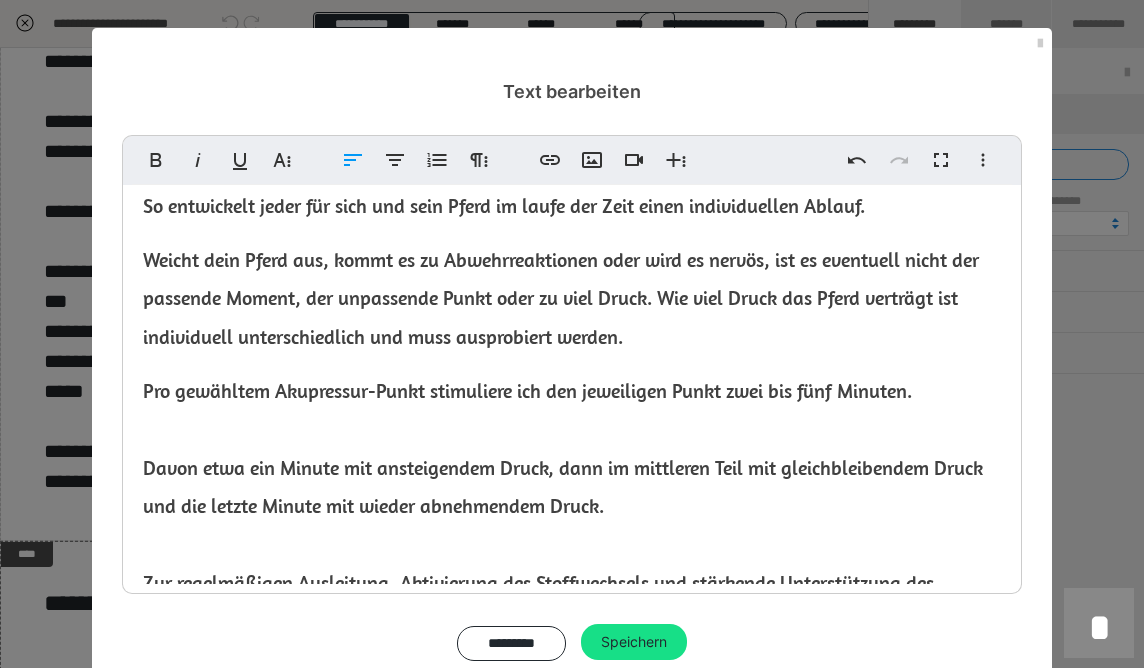 click on "Davon etwa ein Minute mit ansteigendem Druck, dann im mittleren Teil mit gleichbleibendem Druck und die letzte Minute mit wieder abnehmendem Druck. Zur regelmäßigen Ausleitung, Aktivierung des Stoffwechsels und stärkende Unterstützung des Immunsystems empfehle ich einmal pro Monat an 5 aufeinander folgenden Tagen die Punkte mit Akupunktur zu stimulieren oder zur allgemeinen Gesunderhaltung die Einheiten ein bis zwei Mal pro Woche ins Programm mit einzubauen." at bounding box center (563, 582) 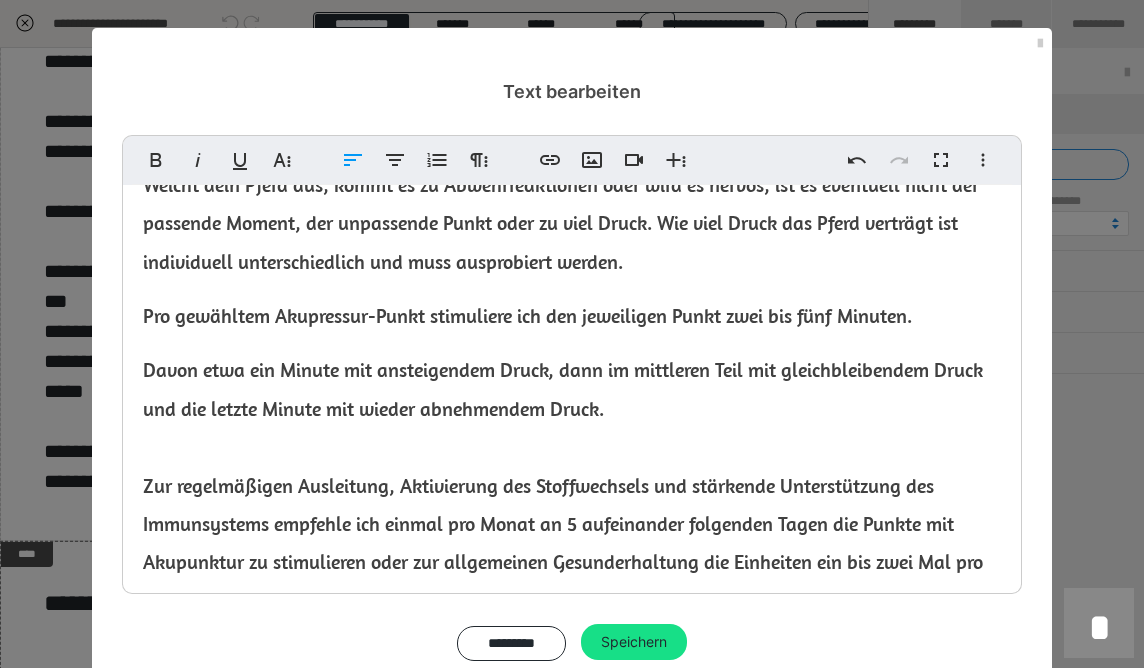 scroll, scrollTop: 573, scrollLeft: 0, axis: vertical 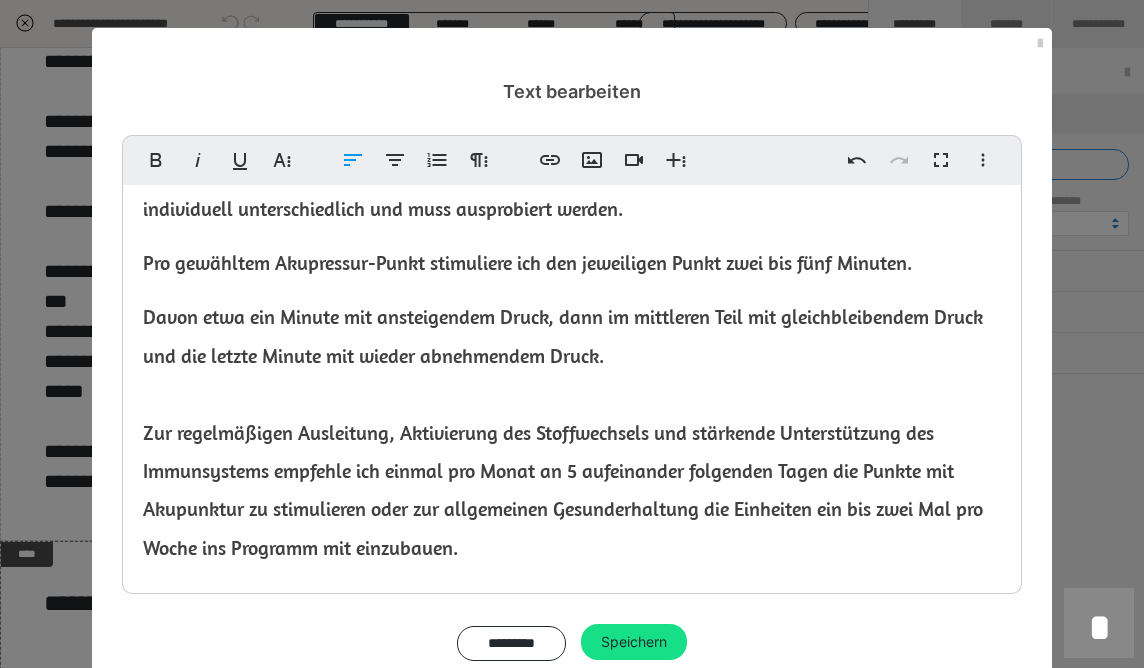 click on "Davon etwa ein Minute mit ansteigendem Druck, dann im mittleren Teil mit gleichbleibendem Druck und die letzte Minute mit wieder abnehmendem Druck. Zur regelmäßigen Ausleitung, Aktivierung des Stoffwechsels und stärkende Unterstützung des Immunsystems empfehle ich einmal pro Monat an 5 aufeinander folgenden Tagen die Punkte mit Akupunktur zu stimulieren oder zur allgemeinen Gesunderhaltung die Einheiten ein bis zwei Mal pro Woche ins Programm mit einzubauen." at bounding box center (563, 431) 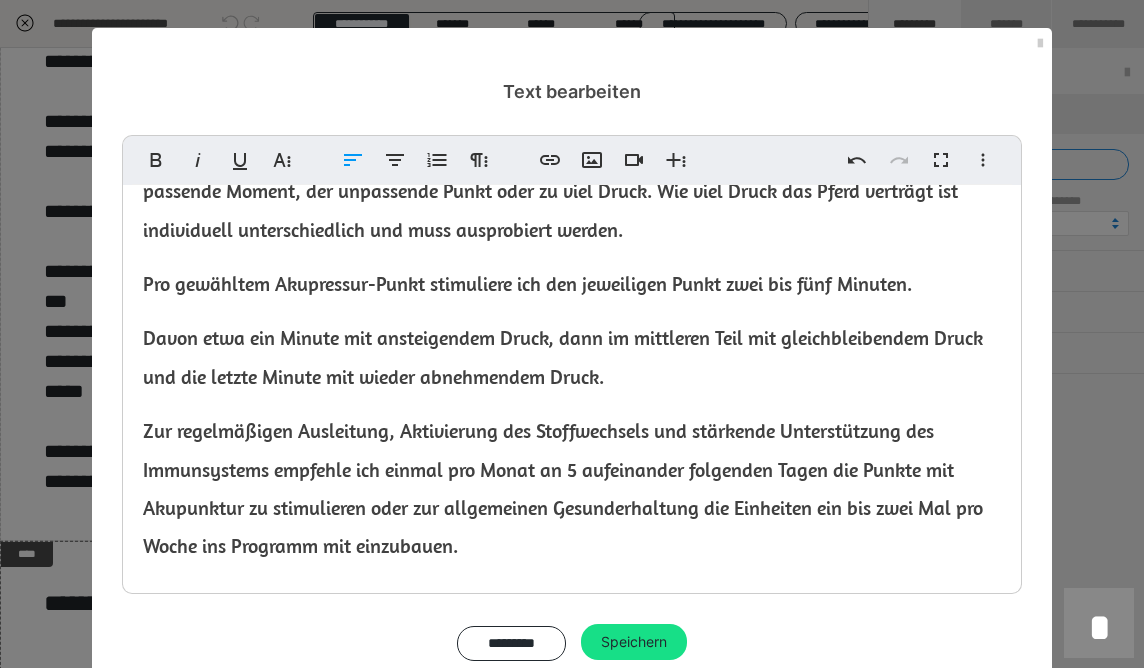 scroll, scrollTop: 568, scrollLeft: 0, axis: vertical 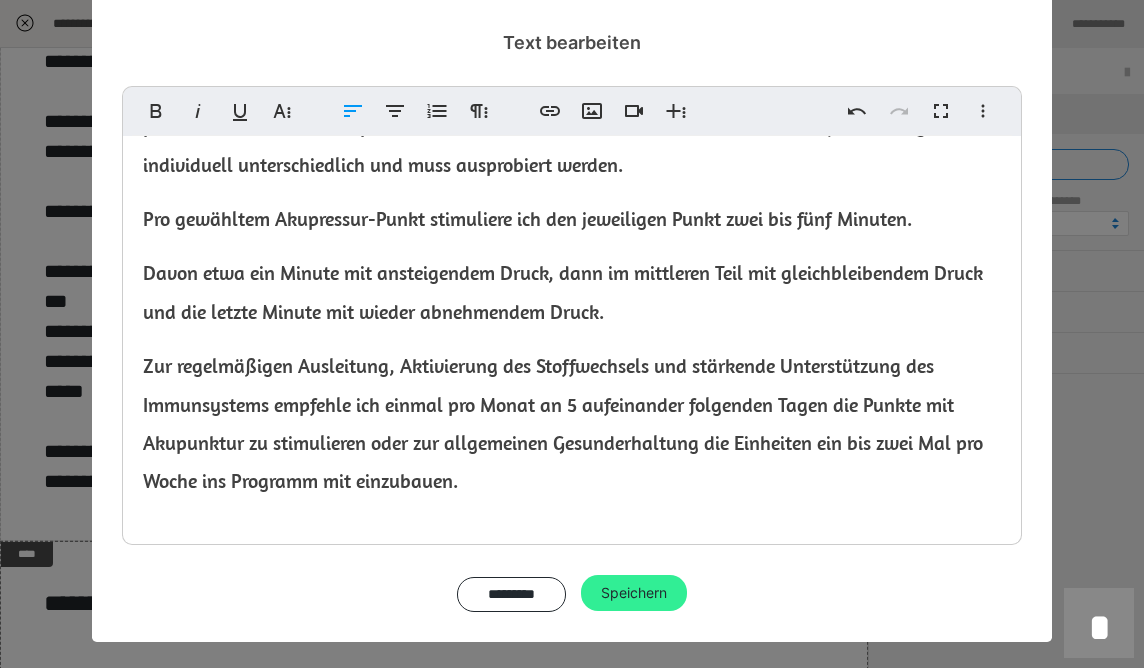 click on "Speichern" at bounding box center (634, 593) 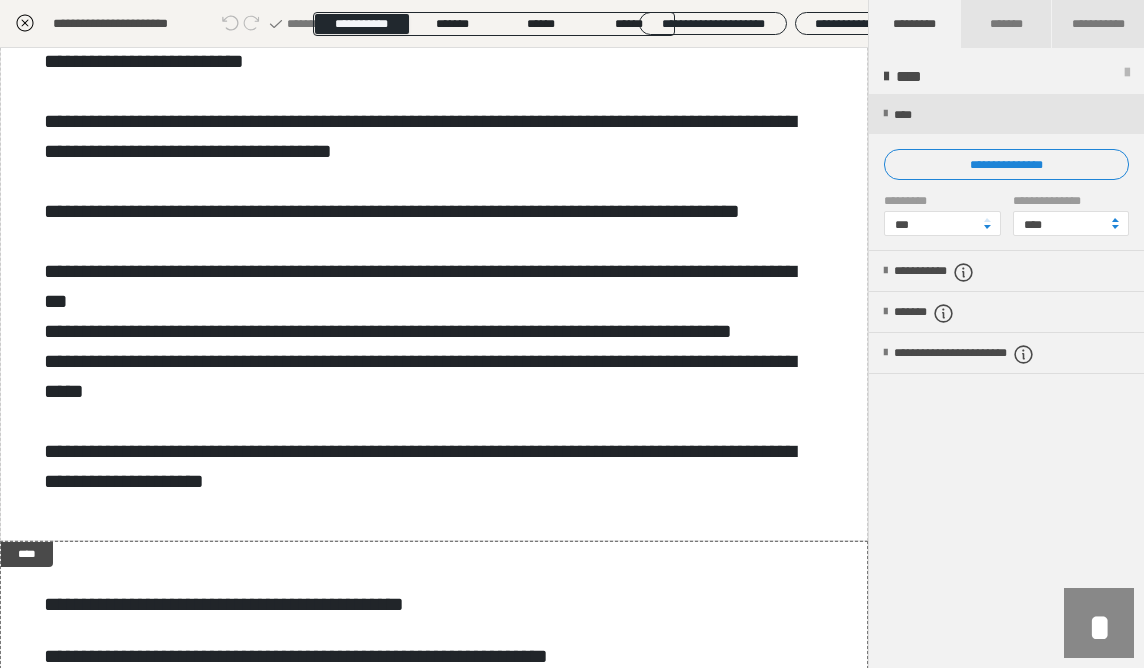 click 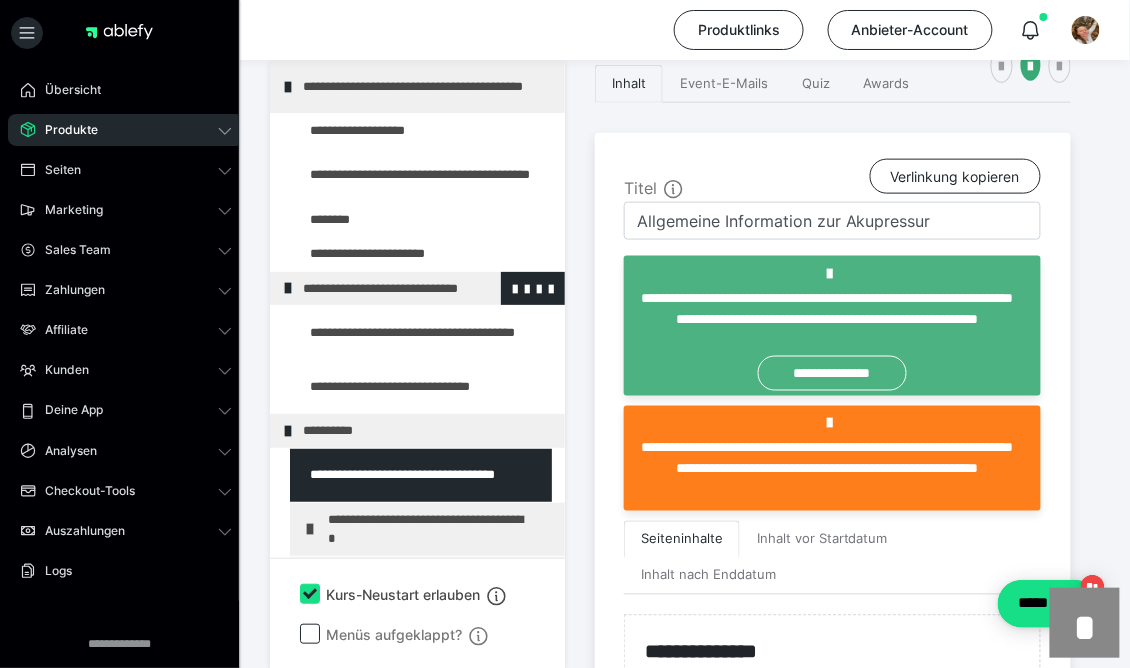 scroll, scrollTop: 625, scrollLeft: 0, axis: vertical 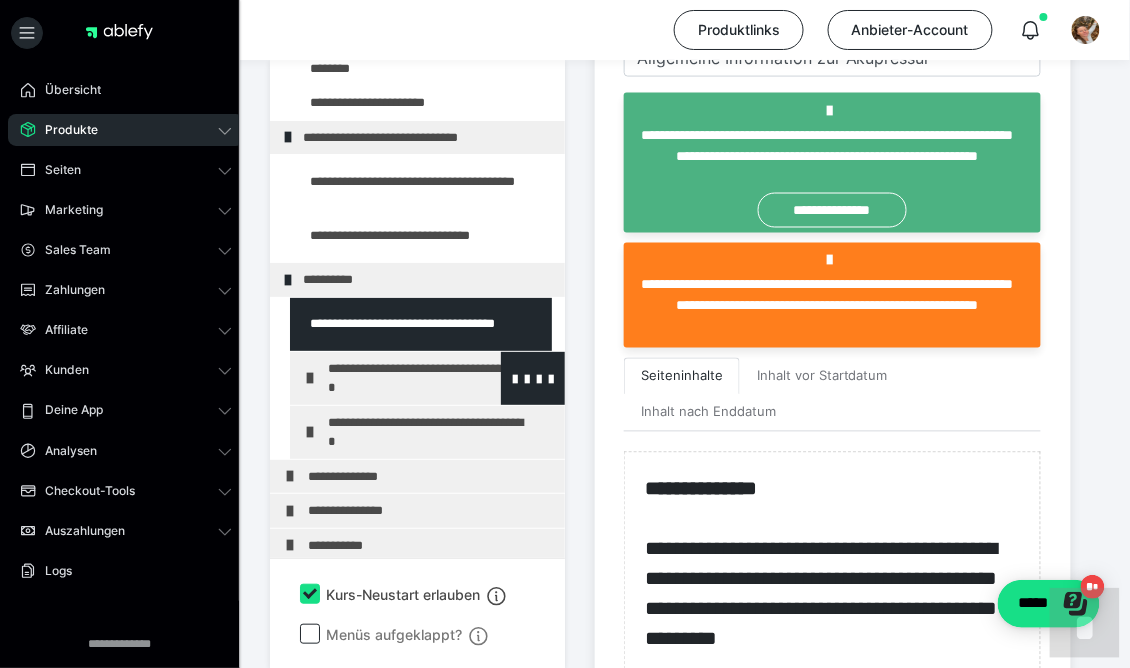 click on "**********" at bounding box center (434, 378) 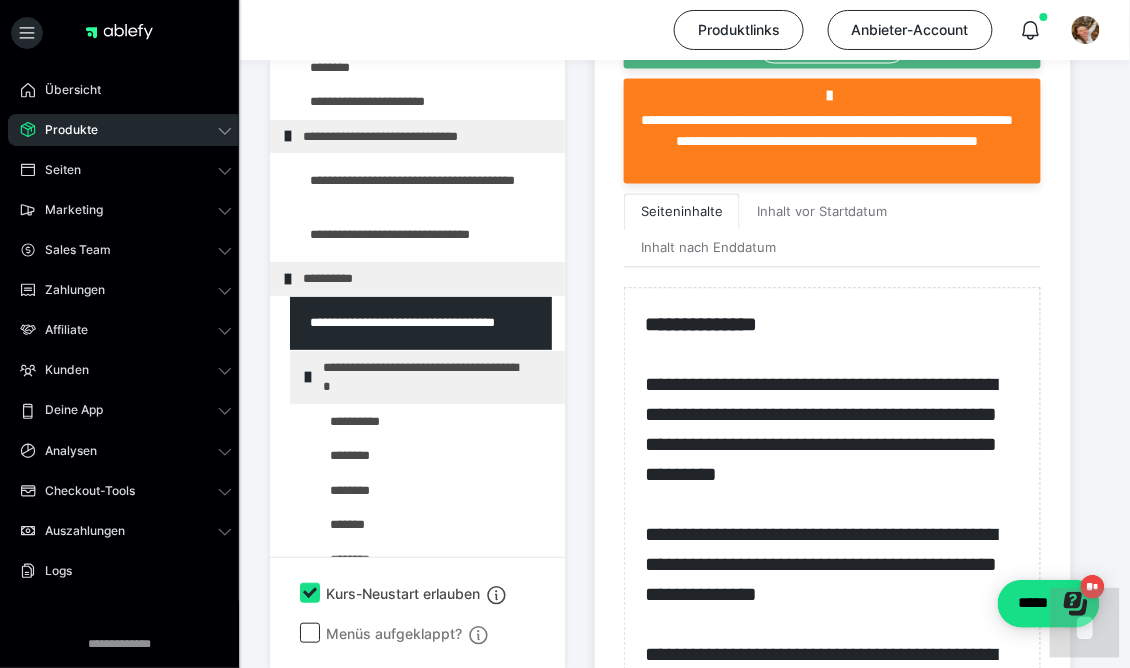 scroll, scrollTop: 789, scrollLeft: 0, axis: vertical 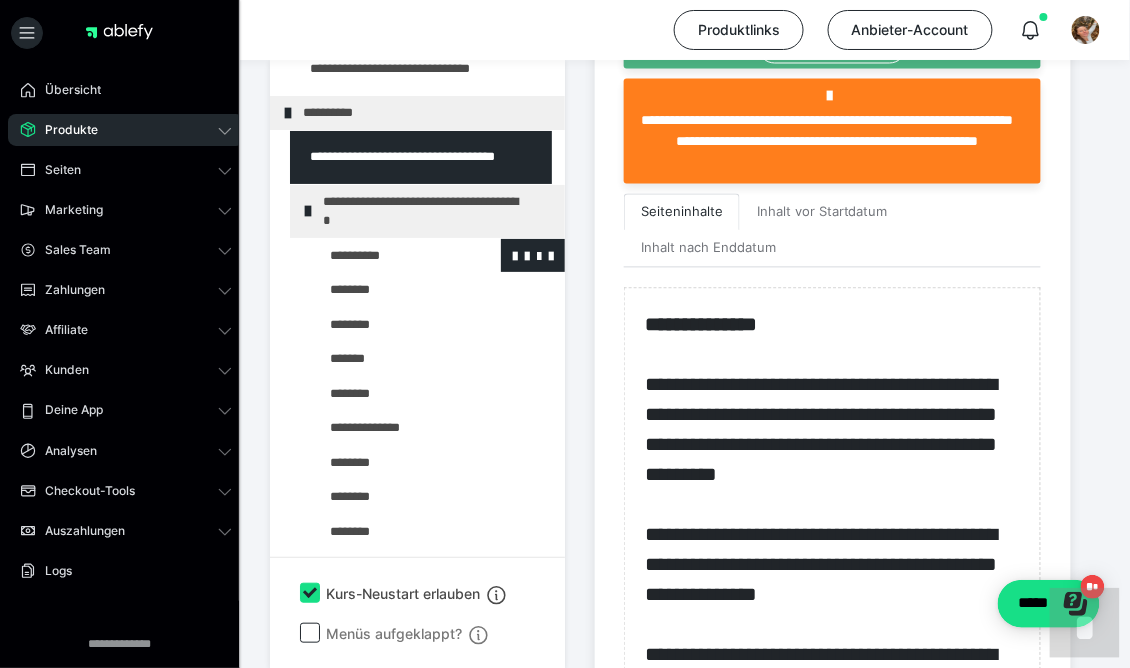 click at bounding box center [385, 257] 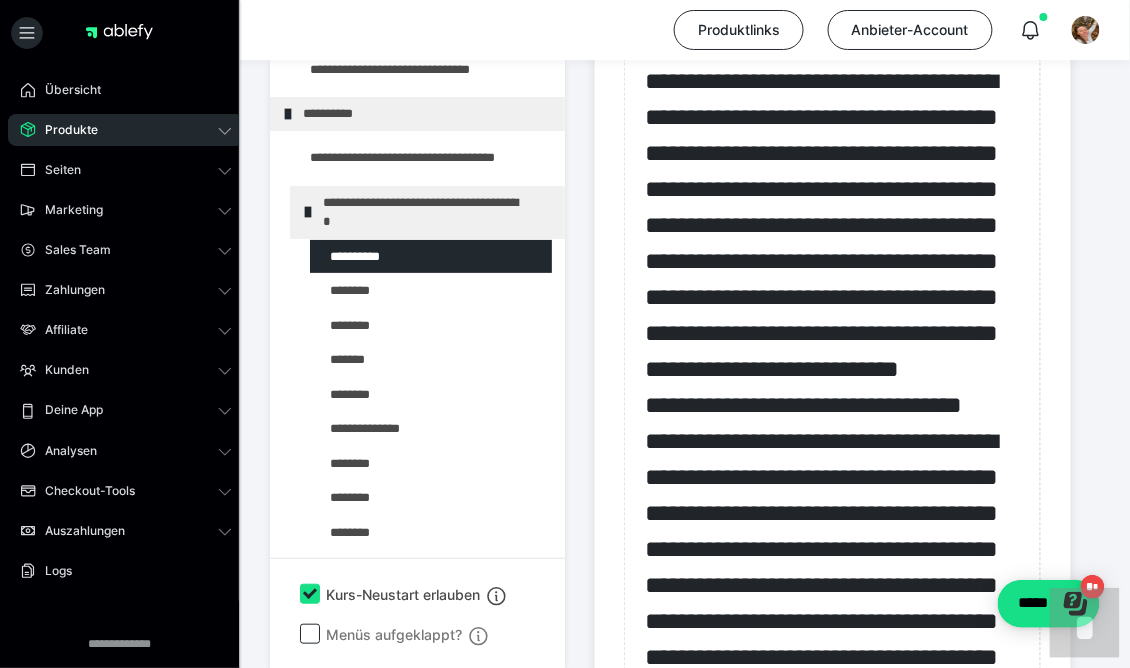scroll, scrollTop: 1845, scrollLeft: 0, axis: vertical 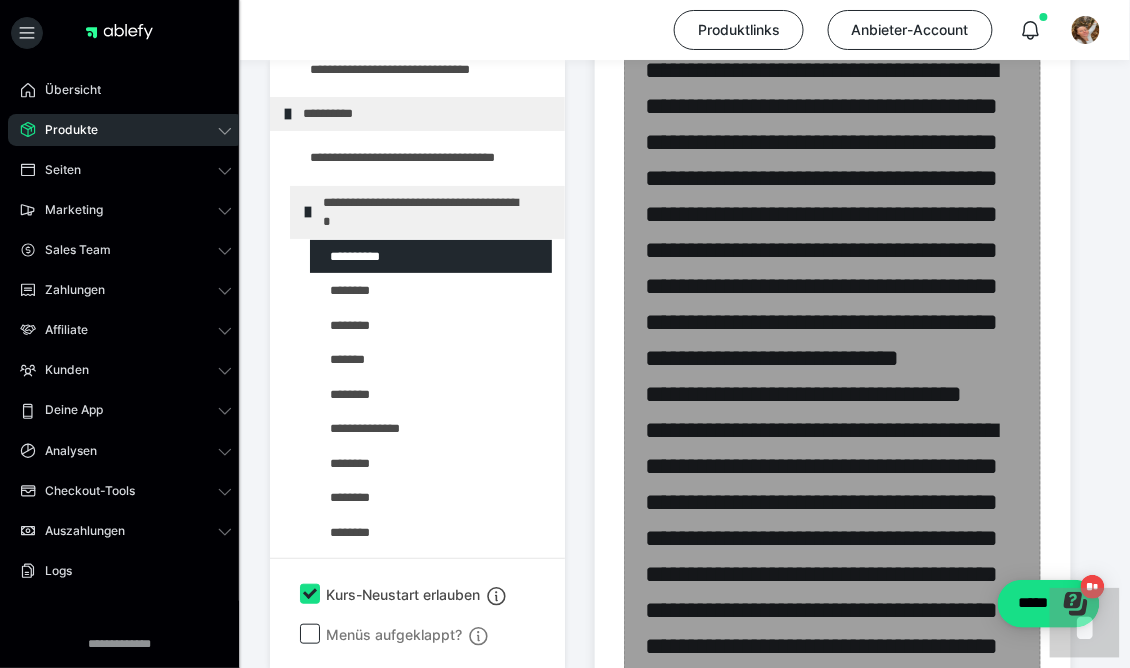 click at bounding box center (832, 1745) 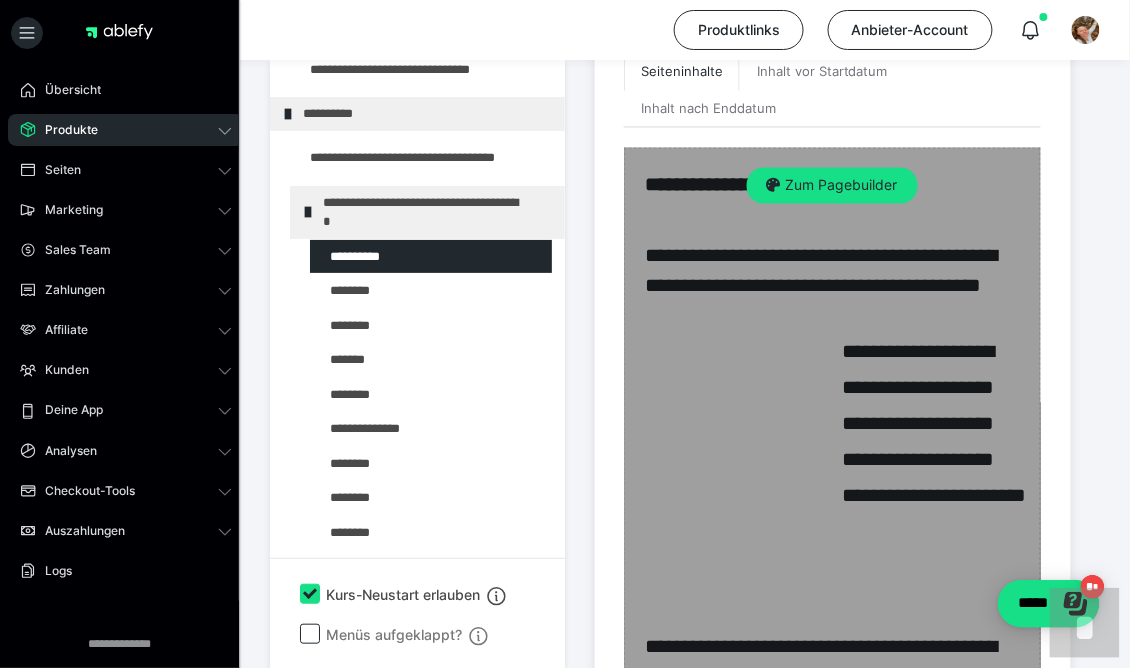 scroll, scrollTop: 777, scrollLeft: 0, axis: vertical 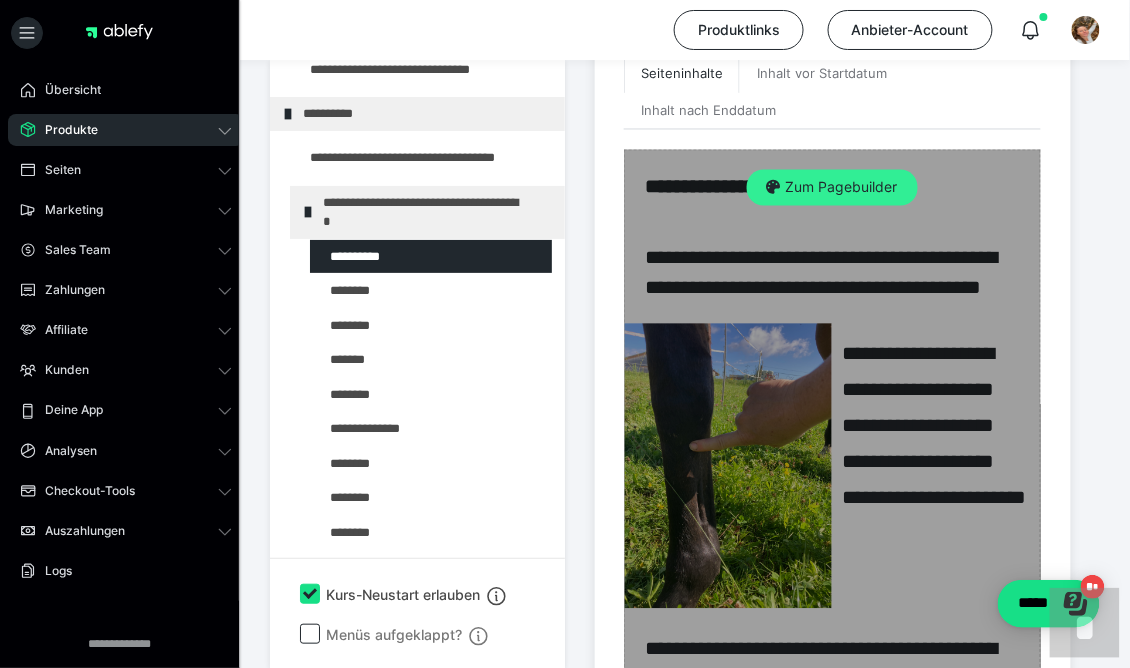click on "Zum Pagebuilder" at bounding box center (832, 188) 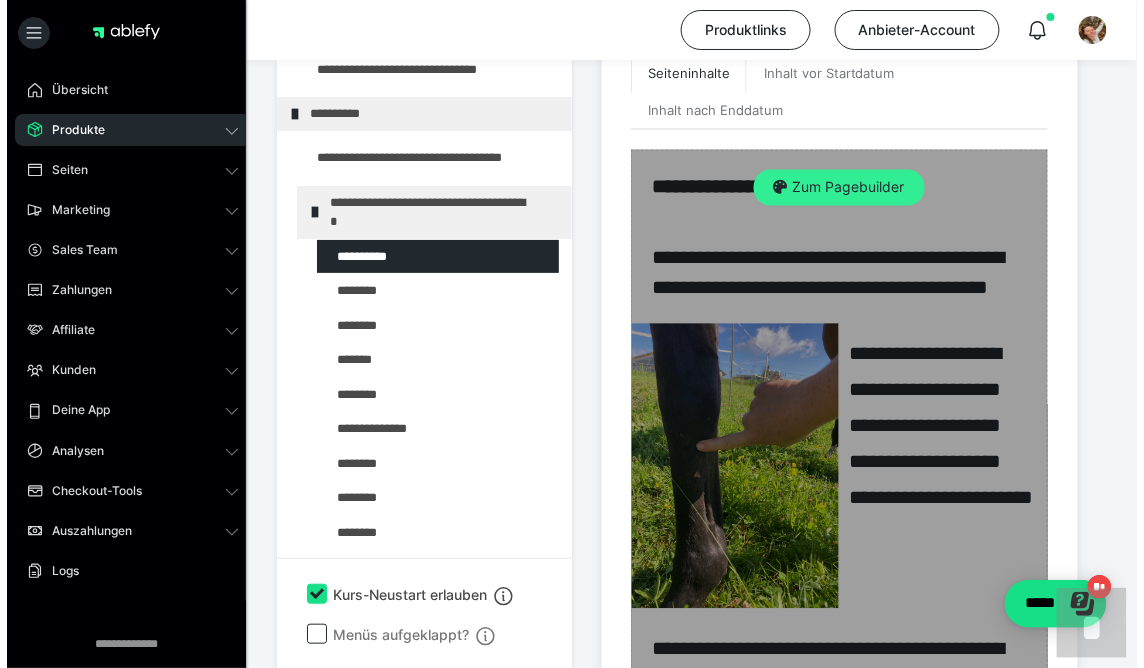 scroll, scrollTop: 436, scrollLeft: 0, axis: vertical 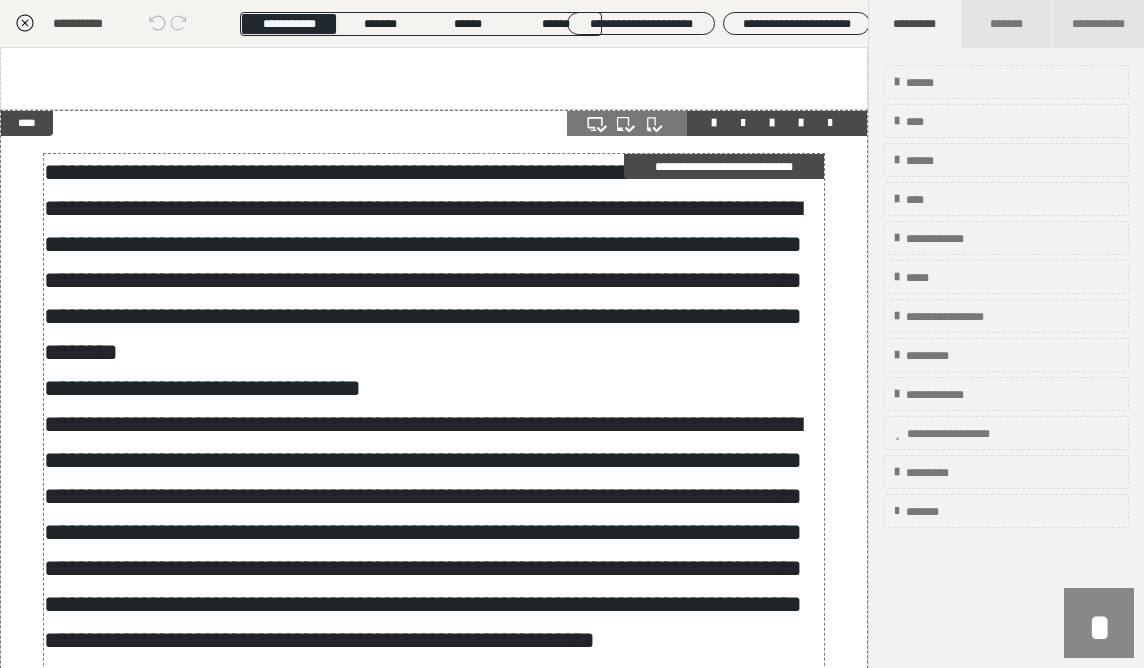 click on "**********" at bounding box center [428, 1144] 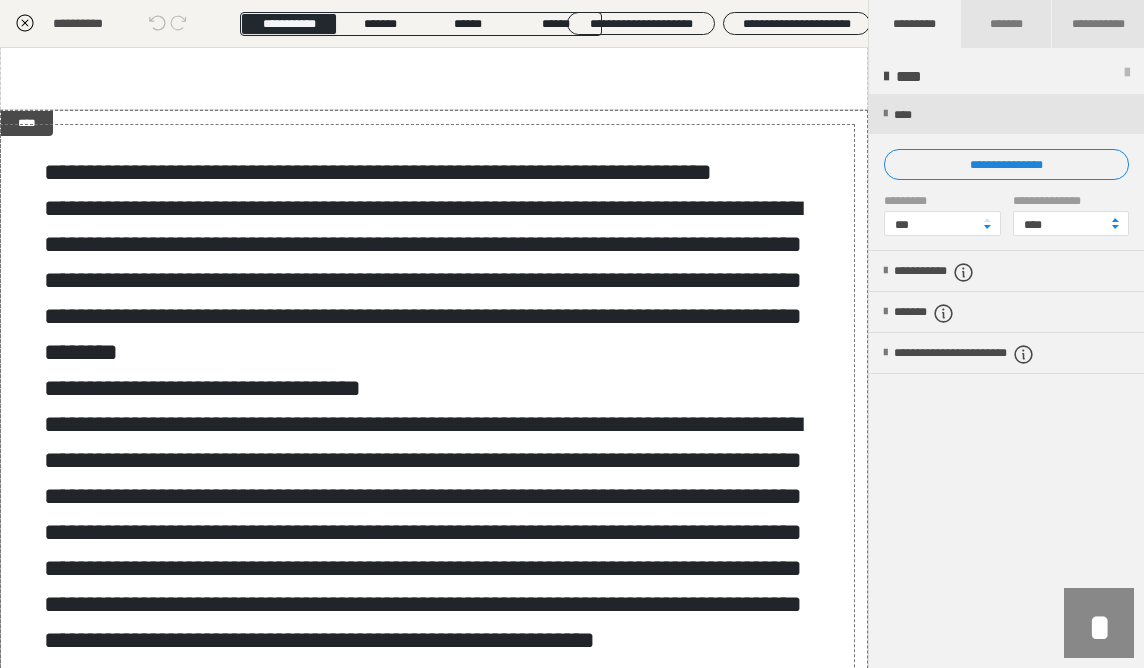 click at bounding box center (1006, 172) 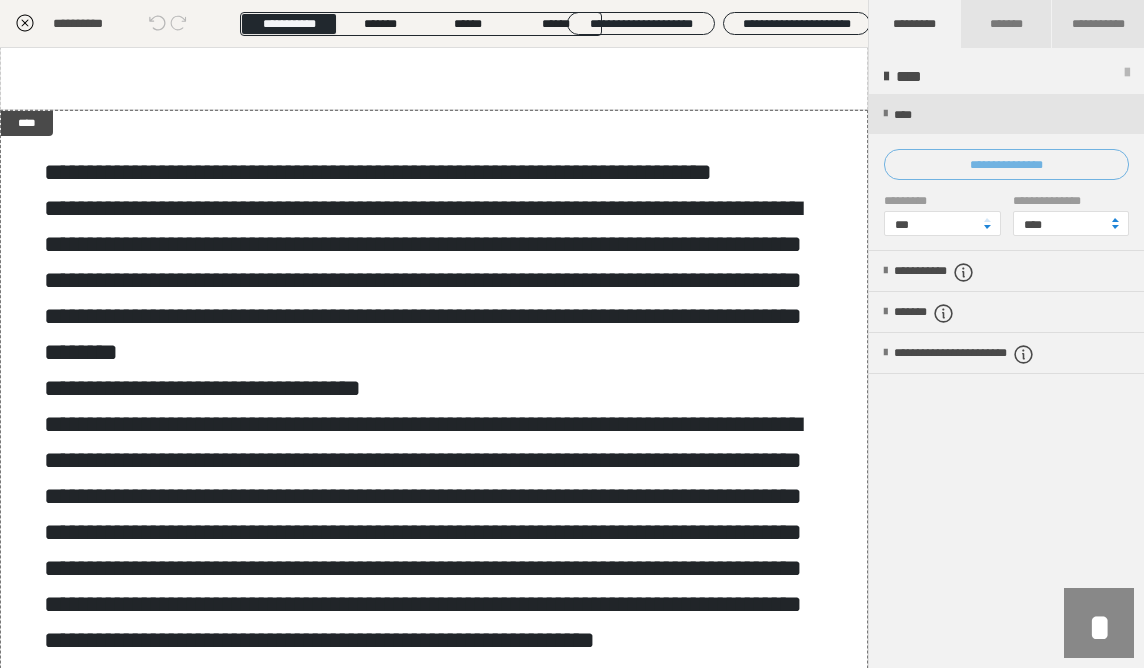 click on "**********" at bounding box center [1006, 164] 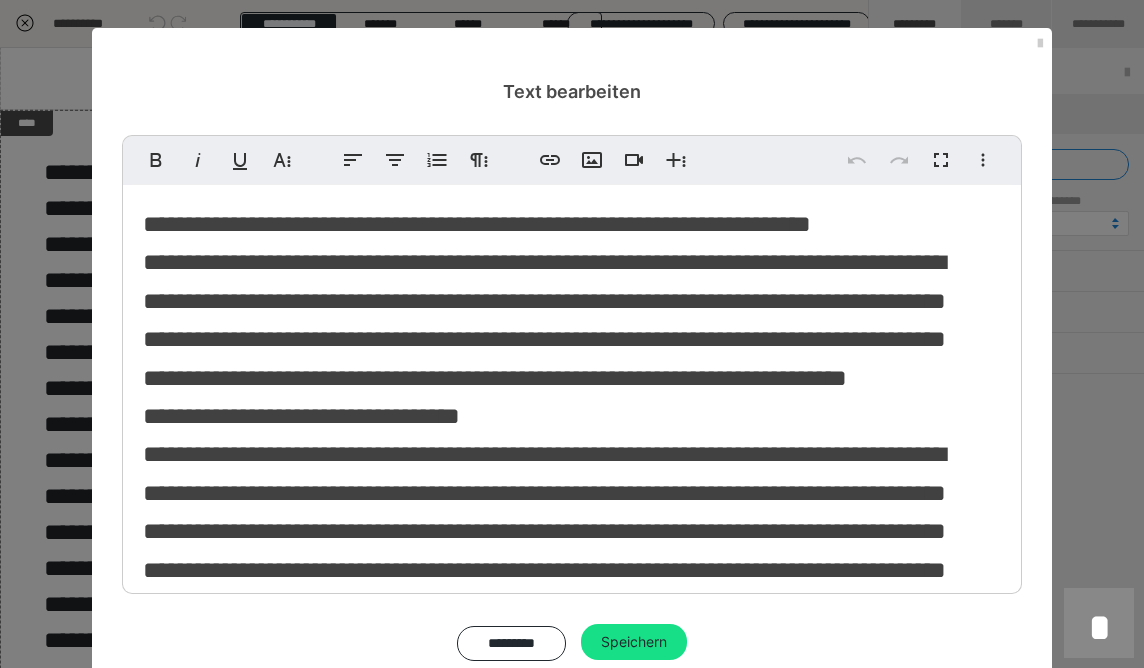 click on "**********" at bounding box center [566, 1184] 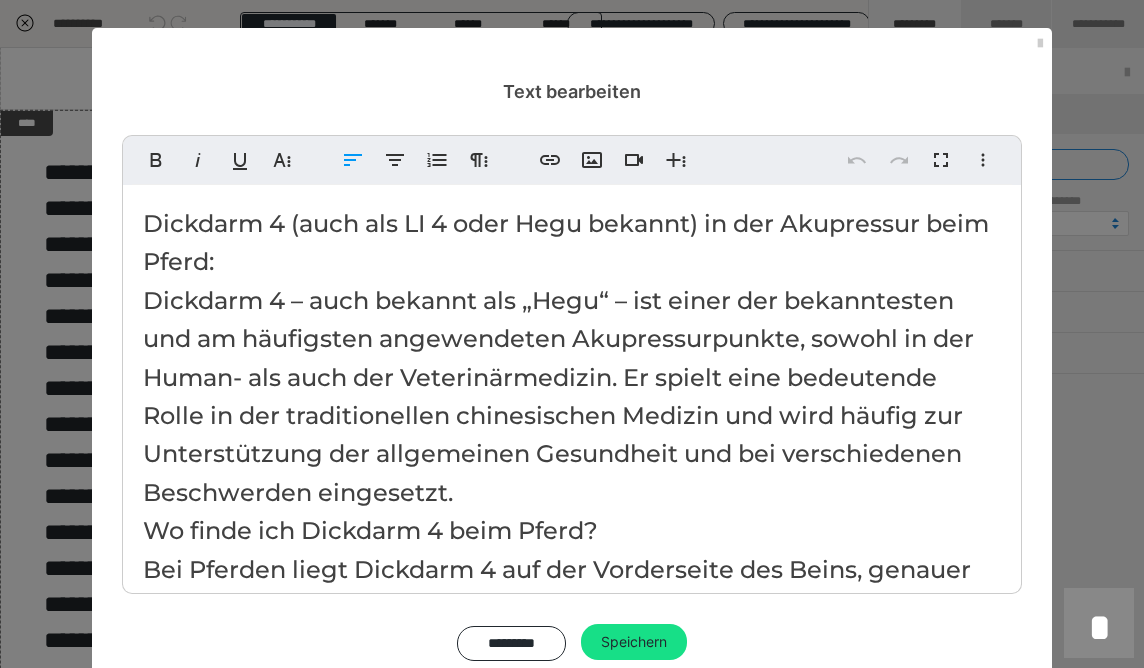 click on "Dickdarm 4 (auch als LI 4 oder Hegu bekannt) in der Akupressur beim Pferd: Dickdarm 4 – auch bekannt als „Hegu“ – ist einer der bekanntesten und am häufigsten angewendeten Akupressurpunkte, sowohl in der Human- als auch der Veterinärmedizin. Er spielt eine bedeutende Rolle in der traditionellen chinesischen Medizin und wird häufig zur Unterstützung der allgemeinen Gesundheit und bei verschiedenen Beschwerden eingesetzt. Wo finde ich Dickdarm 4 beim Pferd? Wie behandle ich diesen Punkt? Um Dickdarm 4 zu stimulieren, legen Sie Ihre Fingerkuppen sanft, aber bestimmt auf die beschriebene Stelle und üben einige Minuten lang gleichmäßigen, kreisenden Druck aus. Beobachten Sie dabei die Reaktion Ihres Pferdes – manche Pferde zeigen ein deutliches Wohlbefinden durch Abschnauben, Kauen oder Entspannen. Die Behandlung kann täglich wiederholt werden, am besten in ruhiger Atmosphäre und ohne Störfaktoren. Welche Symptome können auf eine Disbalance hindeuten? Wofür kann ich Dickdarm 4 einsetzen?" at bounding box center (572, 1184) 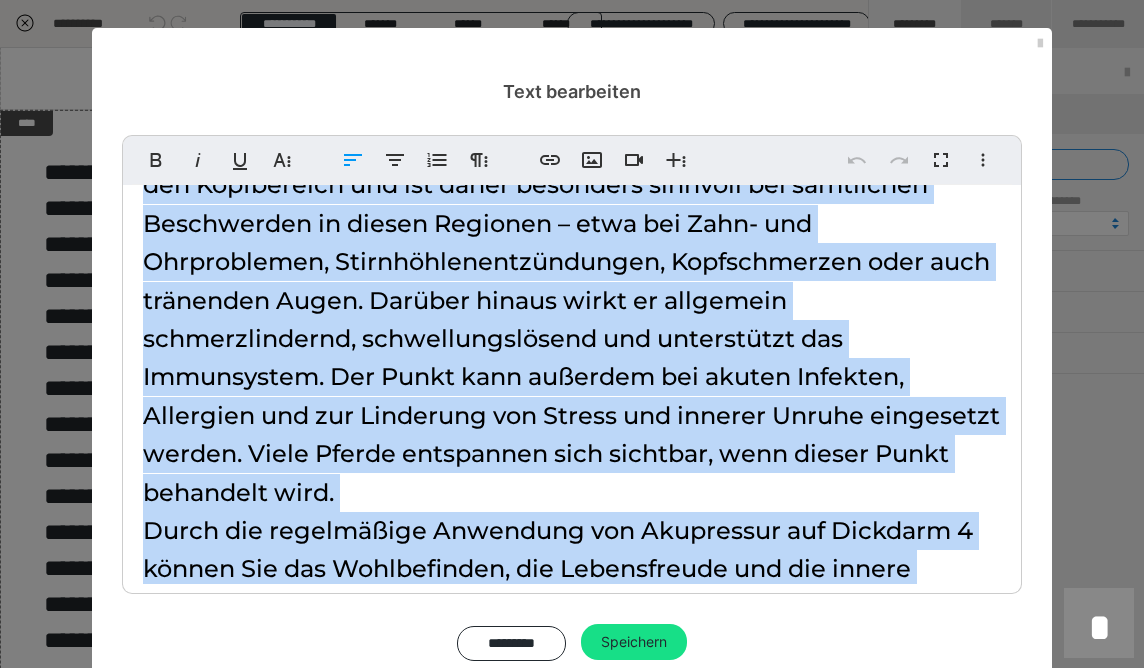 scroll, scrollTop: 1574, scrollLeft: 0, axis: vertical 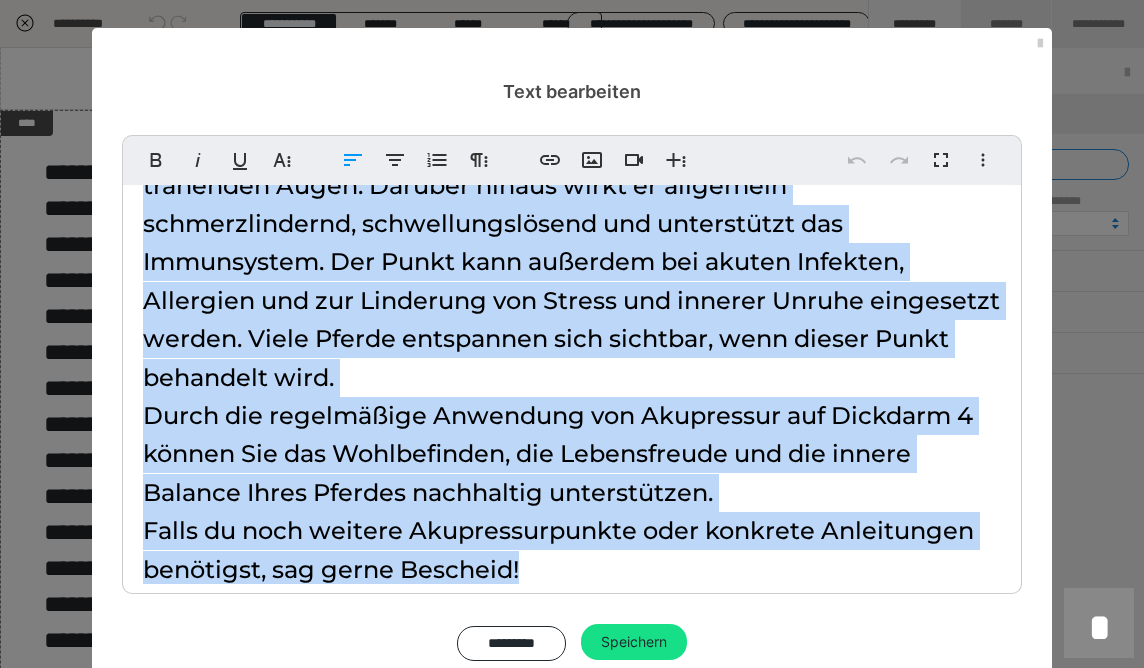 click on "Dickdarm 4 (auch als LI 4 oder Hegu bekannt) in der Akupressur beim Pferd: Dickdarm 4 – auch bekannt als „Hegu“ – ist einer der bekanntesten und am häufigsten angewendeten Akupressurpunkte, sowohl in der Human- als auch der Veterinärmedizin. Er spielt eine bedeutende Rolle in der traditionellen chinesischen Medizin und wird häufig zur Unterstützung der allgemeinen Gesundheit und bei verschiedenen Beschwerden eingesetzt. Wo finde ich Dickdarm 4 beim Pferd? Wie behandle ich diesen Punkt? Um Dickdarm 4 zu stimulieren, legen Sie Ihre Fingerkuppen sanft, aber bestimmt auf die beschriebene Stelle und üben einige Minuten lang gleichmäßigen, kreisenden Druck aus. Beobachten Sie dabei die Reaktion Ihres Pferdes – manche Pferde zeigen ein deutliches Wohlbefinden durch Abschnauben, Kauen oder Entspannen. Die Behandlung kann täglich wiederholt werden, am besten in ruhiger Atmosphäre und ohne Störfaktoren. Welche Symptome können auf eine Disbalance hindeuten? Wofür kann ich Dickdarm 4 einsetzen?" at bounding box center [572, -390] 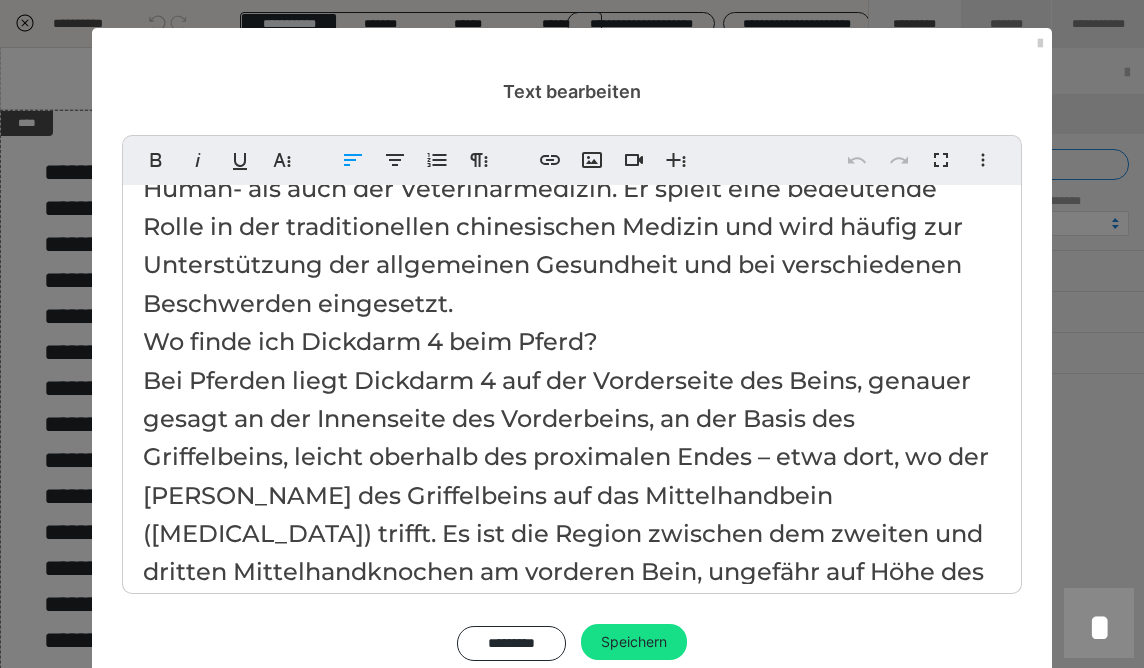 scroll, scrollTop: 0, scrollLeft: 0, axis: both 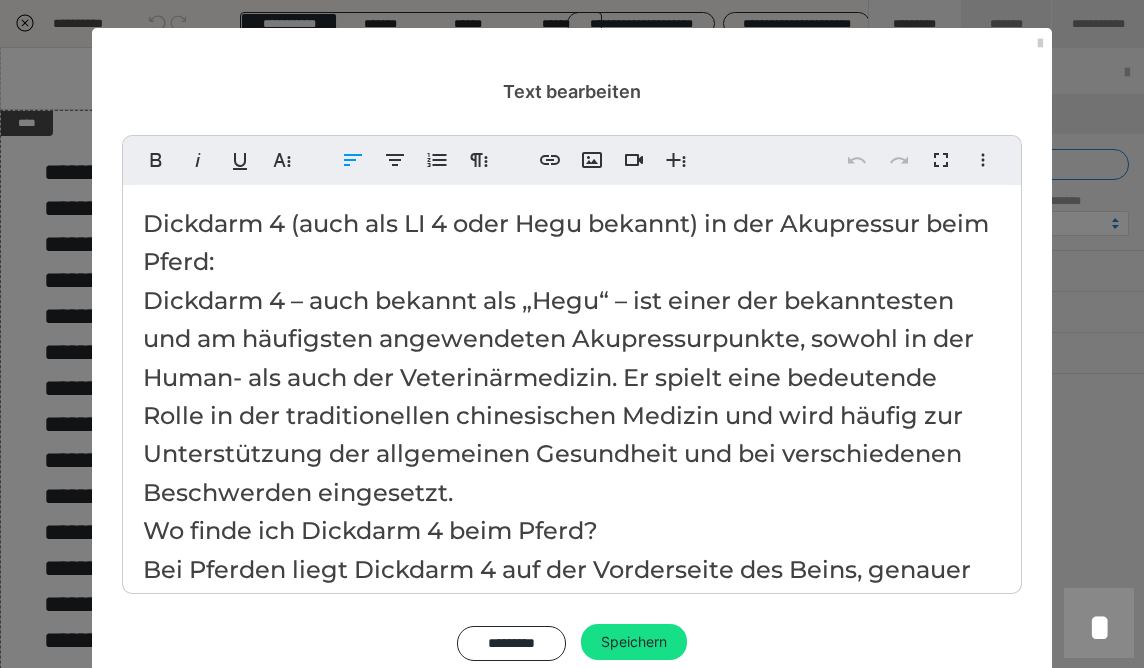 click on "Dickdarm 4 (auch als LI 4 oder Hegu bekannt) in der Akupressur beim Pferd: Dickdarm 4 – auch bekannt als „Hegu“ – ist einer der bekanntesten und am häufigsten angewendeten Akupressurpunkte, sowohl in der Human- als auch der Veterinärmedizin. Er spielt eine bedeutende Rolle in der traditionellen chinesischen Medizin und wird häufig zur Unterstützung der allgemeinen Gesundheit und bei verschiedenen Beschwerden eingesetzt. Wo finde ich Dickdarm 4 beim Pferd? Wie behandle ich diesen Punkt? Um Dickdarm 4 zu stimulieren, legen Sie Ihre Fingerkuppen sanft, aber bestimmt auf die beschriebene Stelle und üben einige Minuten lang gleichmäßigen, kreisenden Druck aus. Beobachten Sie dabei die Reaktion Ihres Pferdes – manche Pferde zeigen ein deutliches Wohlbefinden durch Abschnauben, Kauen oder Entspannen. Die Behandlung kann täglich wiederholt werden, am besten in ruhiger Atmosphäre und ohne Störfaktoren. Welche Symptome können auf eine Disbalance hindeuten? Wofür kann ich Dickdarm 4 einsetzen?" at bounding box center [572, 1184] 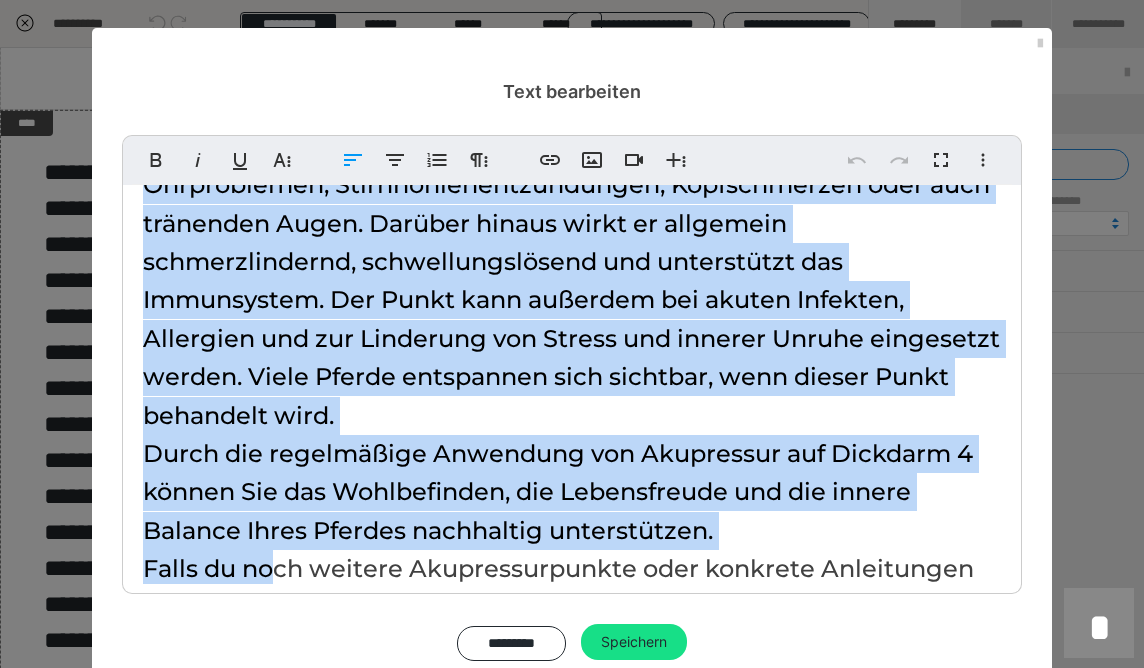 scroll, scrollTop: 1574, scrollLeft: 0, axis: vertical 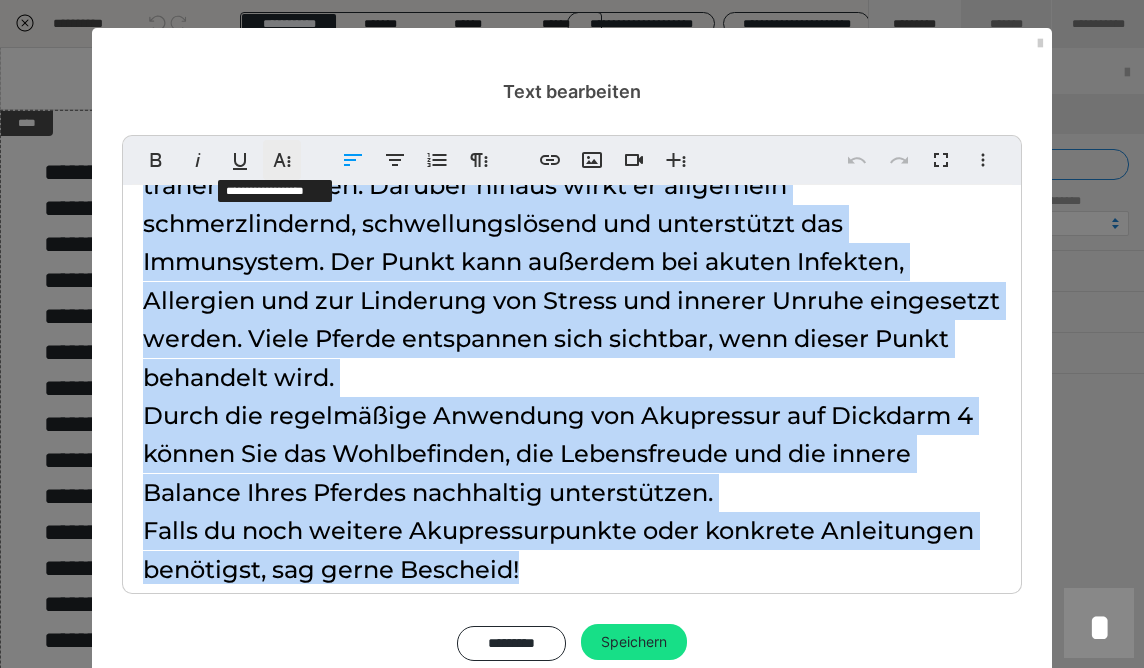 click 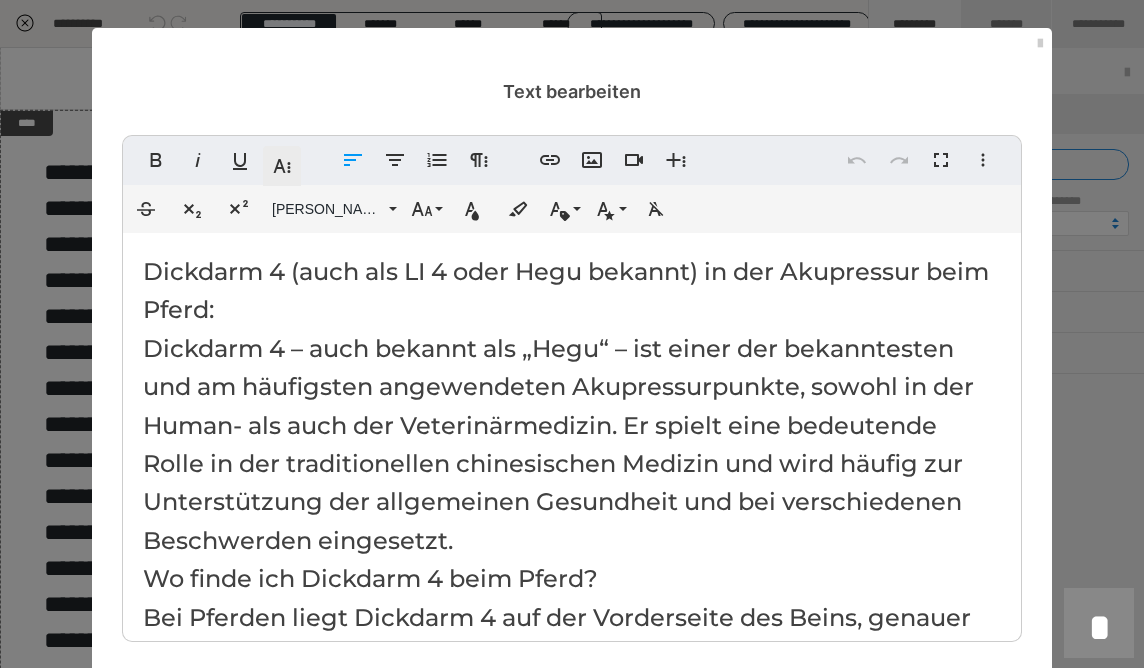 scroll, scrollTop: 1574, scrollLeft: 0, axis: vertical 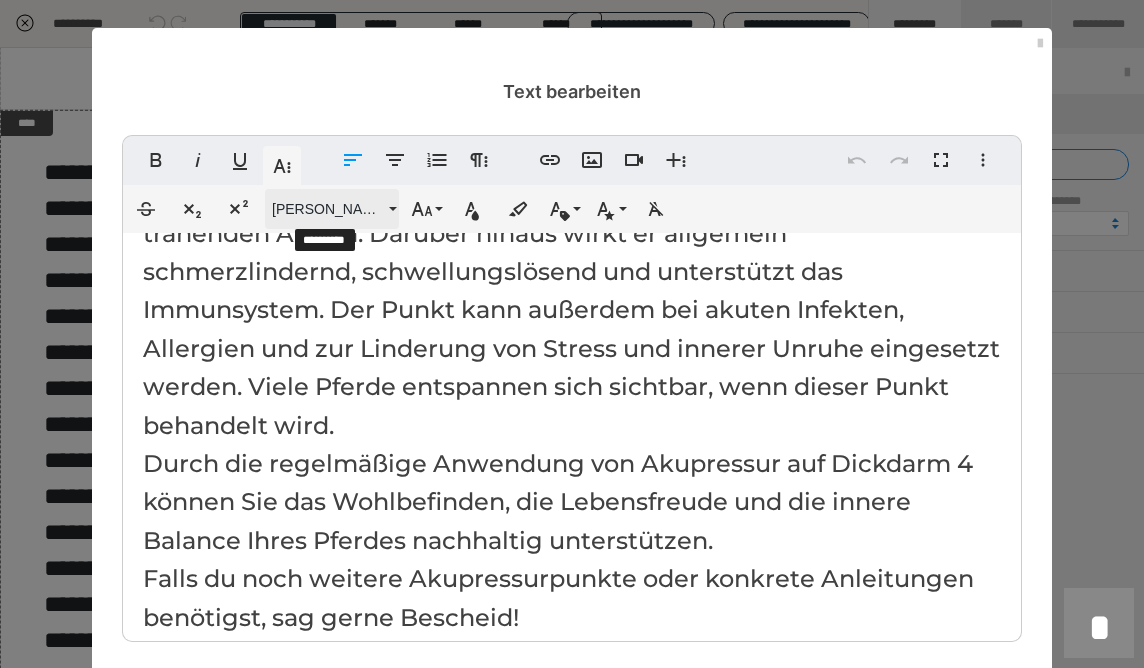 click on "[PERSON_NAME]" at bounding box center [332, 209] 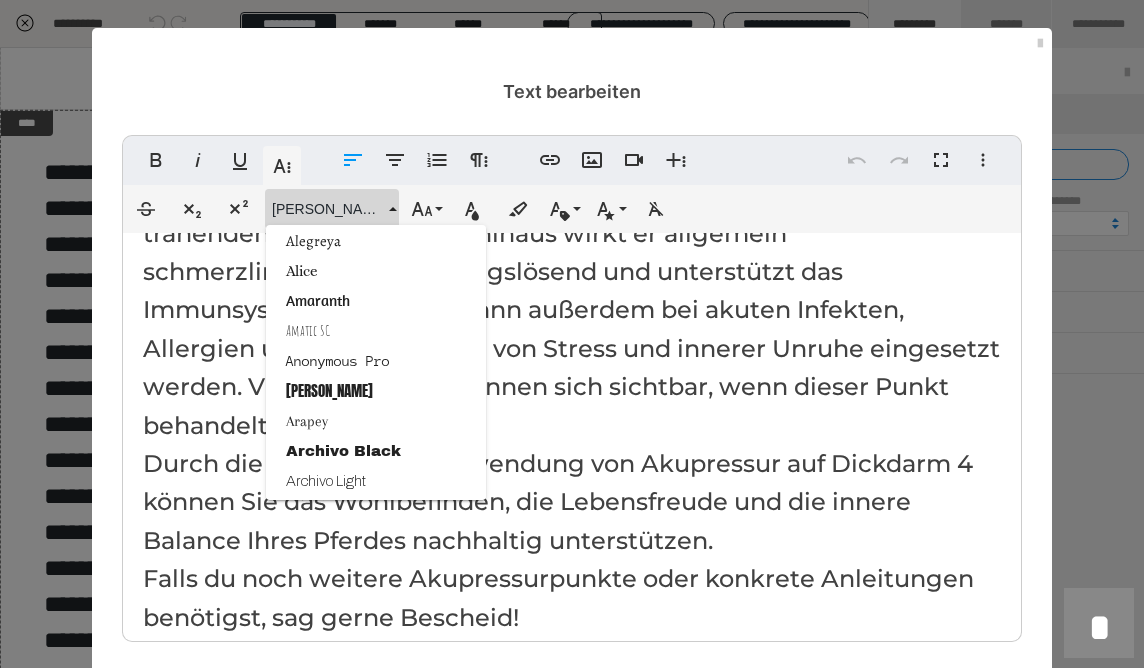 scroll, scrollTop: 0, scrollLeft: 0, axis: both 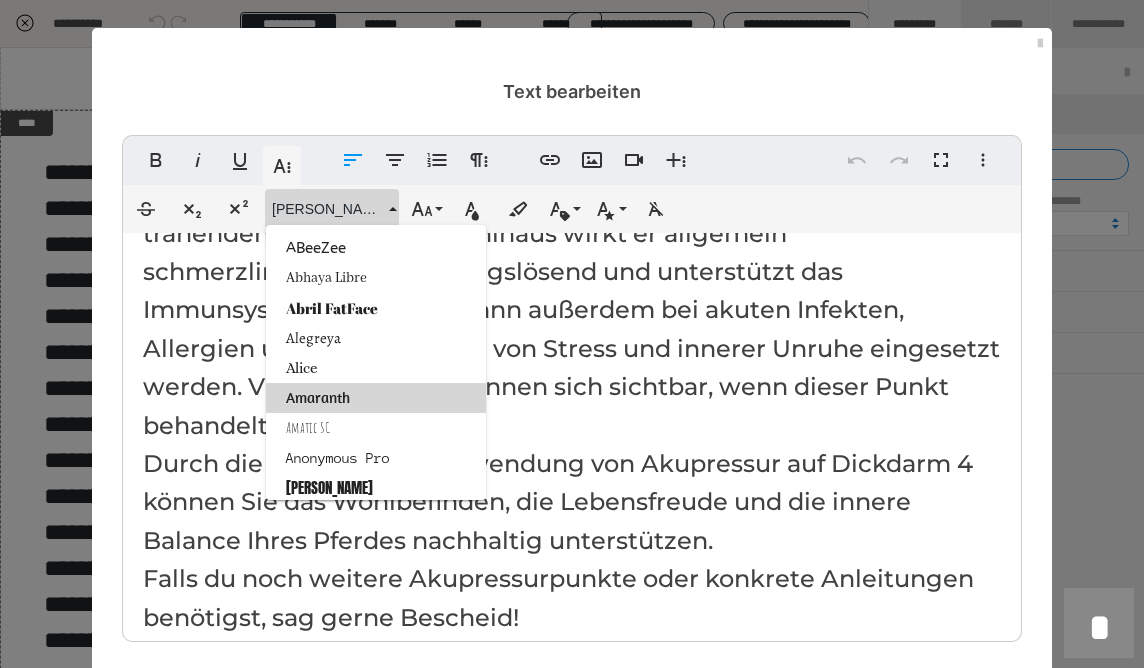click on "Amaranth" at bounding box center (376, 398) 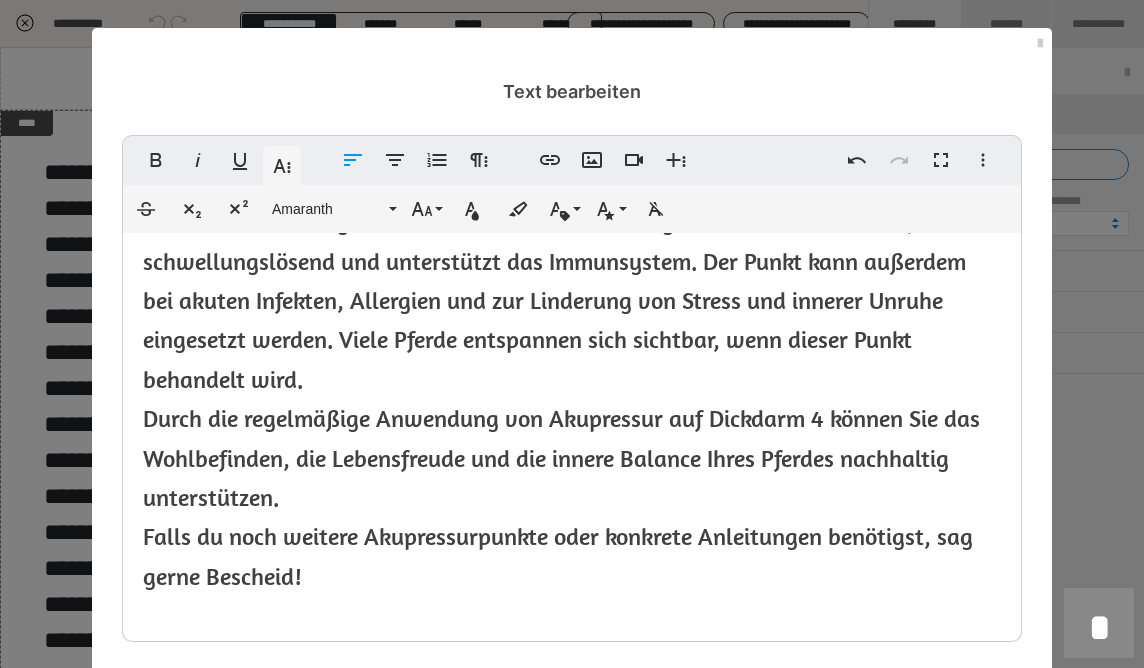 scroll, scrollTop: 1346, scrollLeft: 0, axis: vertical 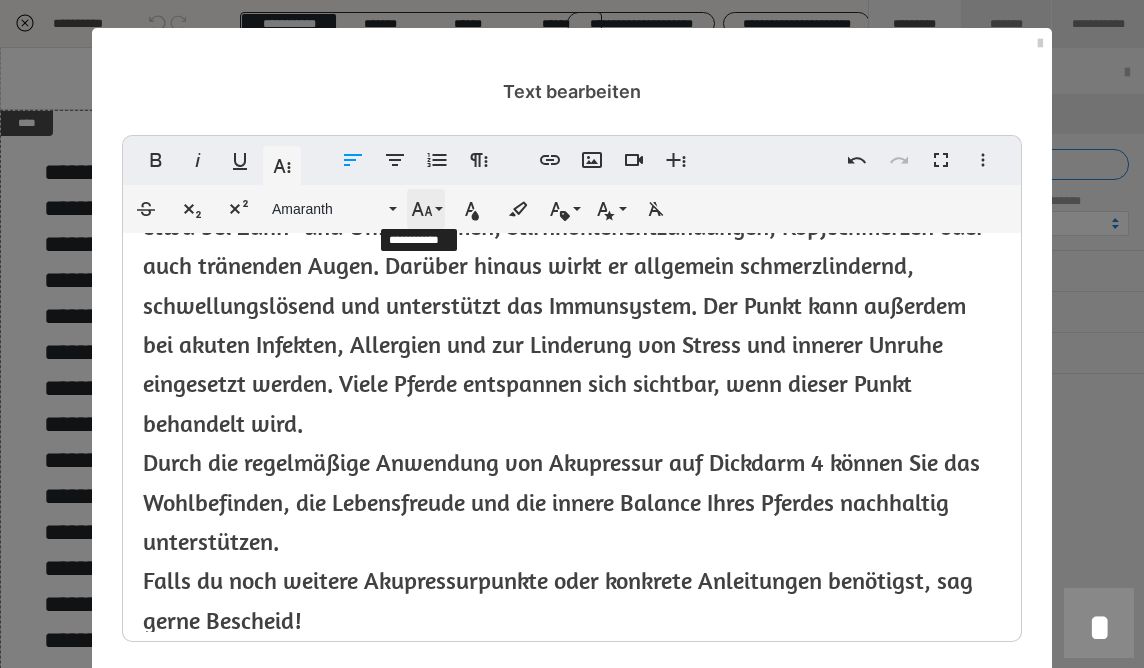 click on "Schriftgröße" at bounding box center (426, 209) 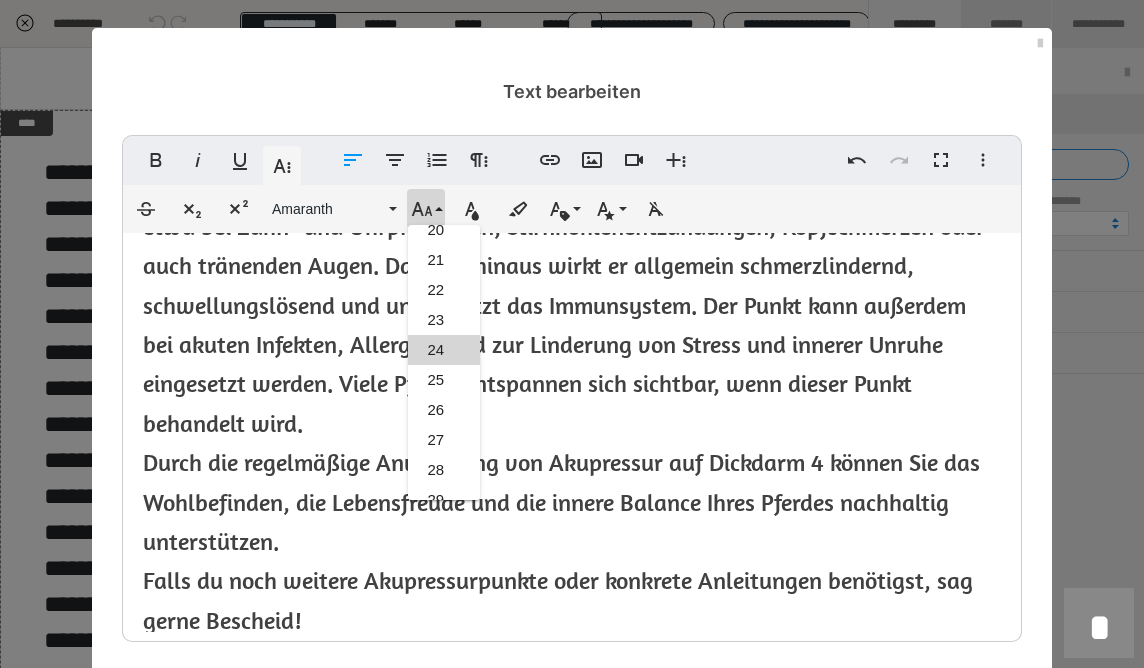 scroll, scrollTop: 585, scrollLeft: 0, axis: vertical 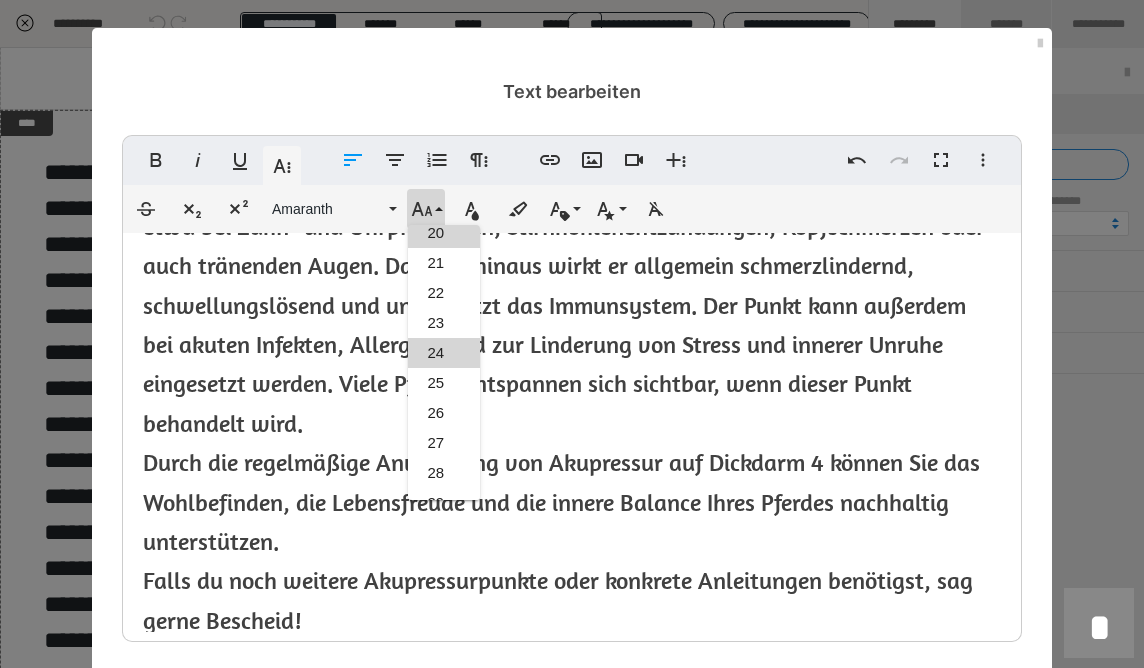 click on "20" at bounding box center [444, 233] 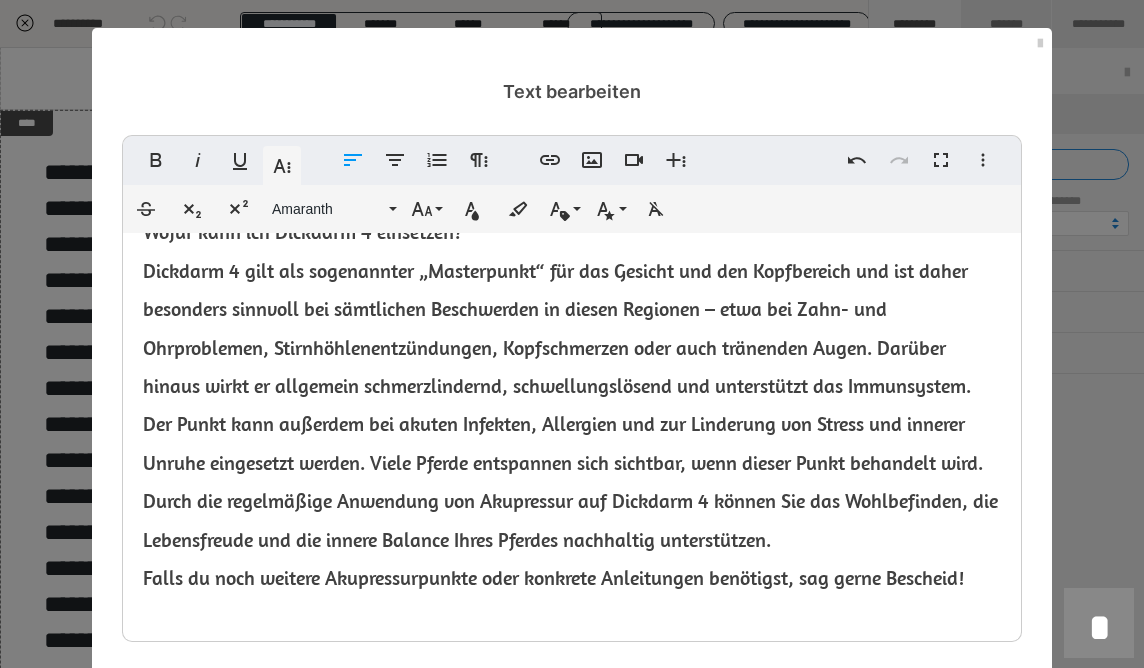 scroll, scrollTop: 27, scrollLeft: 0, axis: vertical 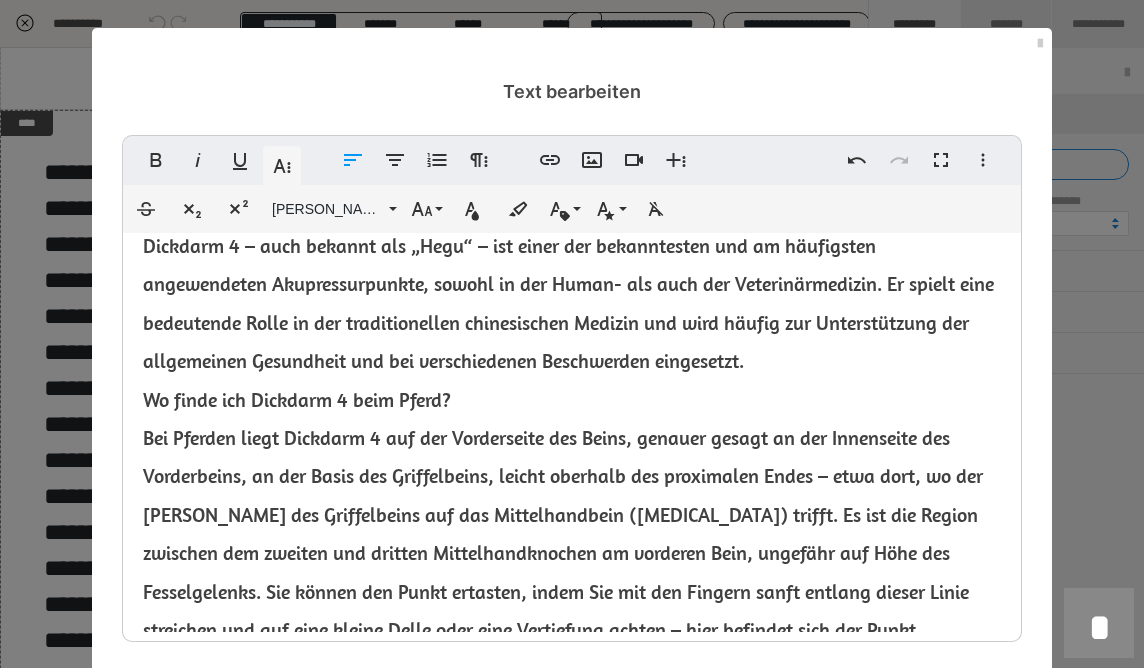 click on "Dickdarm 4 – auch bekannt als „Hegu“ – ist einer der bekanntesten und am häufigsten angewendeten Akupressurpunkte, sowohl in der Human- als auch der Veterinärmedizin. Er spielt eine bedeutende Rolle in der traditionellen chinesischen Medizin und wird häufig zur Unterstützung der allgemeinen Gesundheit und bei verschiedenen Beschwerden eingesetzt. Wo finde ich Dickdarm 4 beim Pferd? Bei Pferden liegt Dickdarm 4 auf der Vorderseite des Beins, genauer gesagt an der Innenseite des Vorderbeins, an der Basis des Griffelbeins, leicht oberhalb des proximalen Endes – etwa dort, wo der [PERSON_NAME] des Griffelbeins auf das Mittelhandbein ([MEDICAL_DATA]) trifft. Es ist die Region zwischen dem zweiten und dritten Mittelhandknochen am vorderen Bein, ungefähr auf Höhe des Fesselgelenks. Sie können den Punkt ertasten, indem Sie mit den Fingern sanft entlang dieser Linie streichen und auf eine kleine Delle oder eine Vertiefung achten – hier befindet sich der Punkt. Wie behandle ich diesen Punkt?" at bounding box center [570, 860] 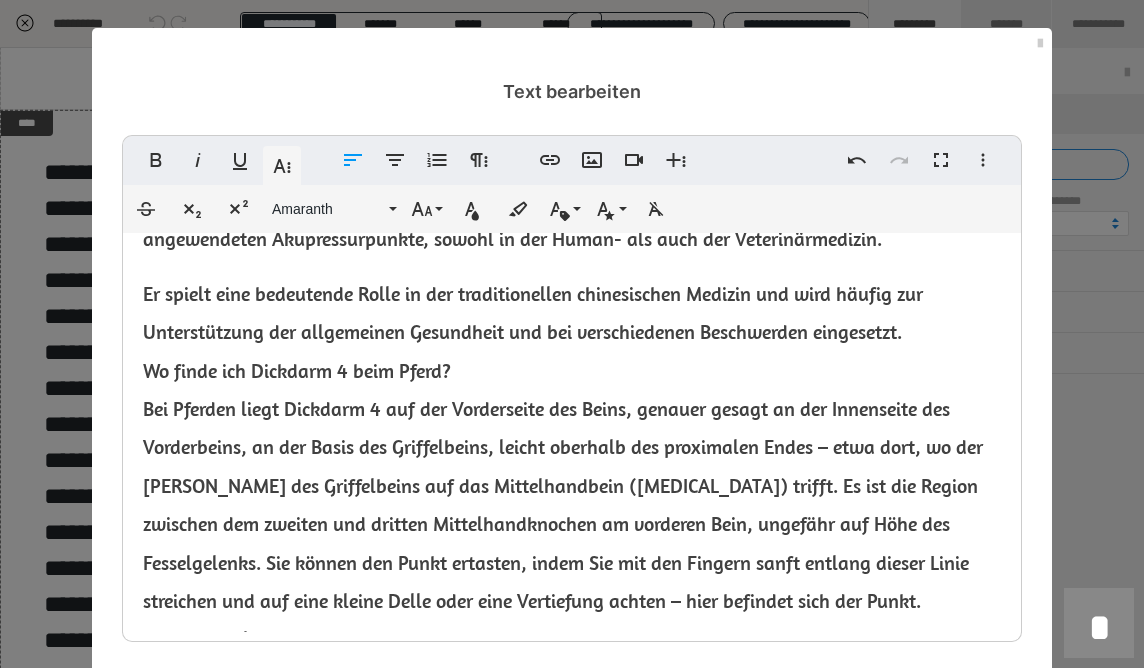 scroll, scrollTop: 75, scrollLeft: 0, axis: vertical 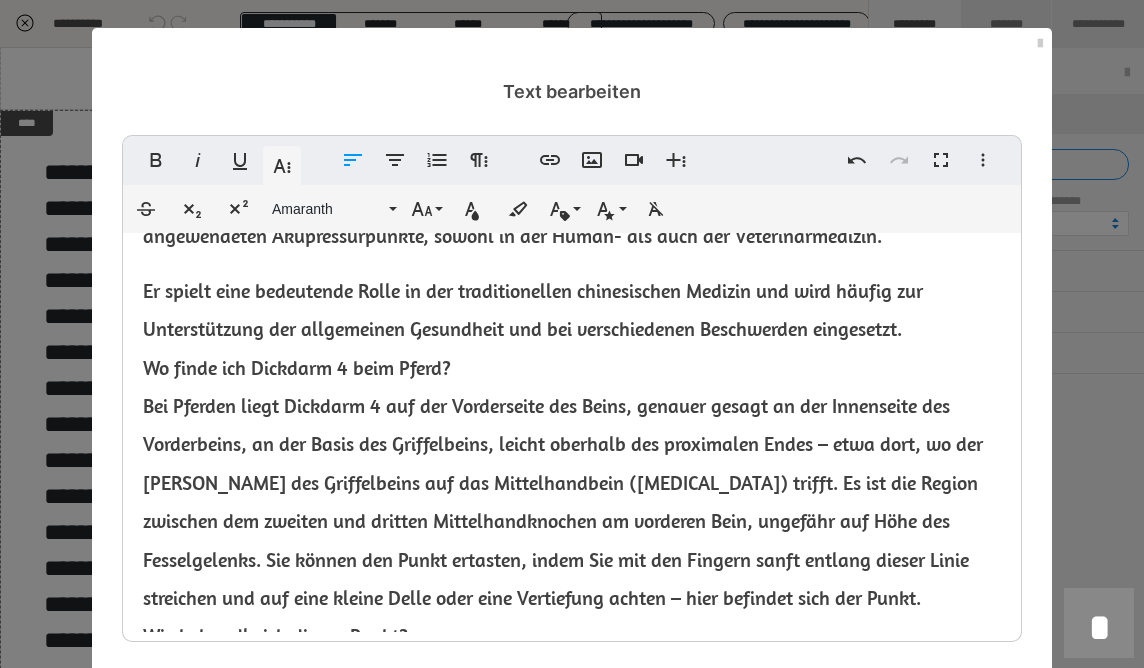 click on "Er spielt eine bedeutende Rolle in der traditionellen chinesischen Medizin und wird häufig zur Unterstützung der allgemeinen Gesundheit und bei verschiedenen Beschwerden eingesetzt. Wo finde ich Dickdarm 4 beim Pferd? Bei Pferden liegt Dickdarm 4 auf der Vorderseite des Beins, genauer gesagt an der Innenseite des Vorderbeins, an der Basis des Griffelbeins, leicht oberhalb des proximalen Endes – etwa dort, wo der [PERSON_NAME] des Griffelbeins auf das Mittelhandbein ([MEDICAL_DATA]) trifft. Es ist die Region zwischen dem zweiten und dritten Mittelhandknochen am vorderen Bein, ungefähr auf Höhe des Fesselgelenks. Sie können den Punkt ertasten, indem Sie mit den Fingern sanft entlang dieser Linie streichen und auf eine kleine Delle oder eine Vertiefung achten – hier befindet sich der Punkt. Wie behandle ich diesen Punkt? Welche Symptome können auf eine Disbalance hindeuten? Wofür kann ich Dickdarm 4 einsetzen? Falls du noch weitere Akupressurpunkte oder konkrete Anleitungen benötigst, sag gerne Bescheid!" at bounding box center [570, 866] 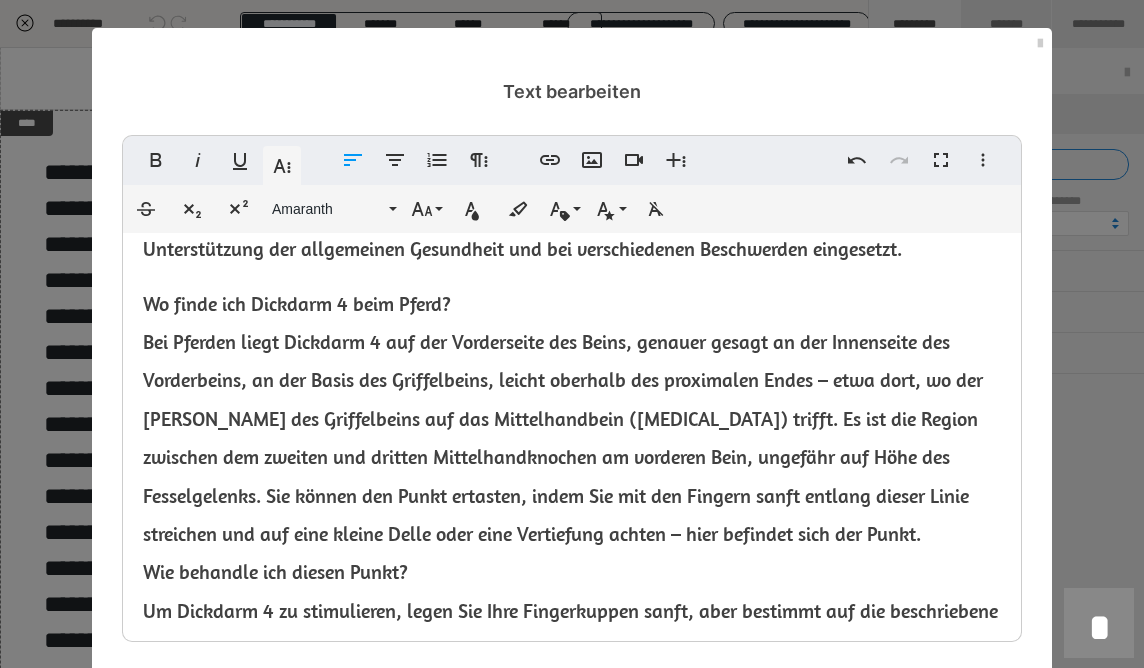 scroll, scrollTop: 156, scrollLeft: 0, axis: vertical 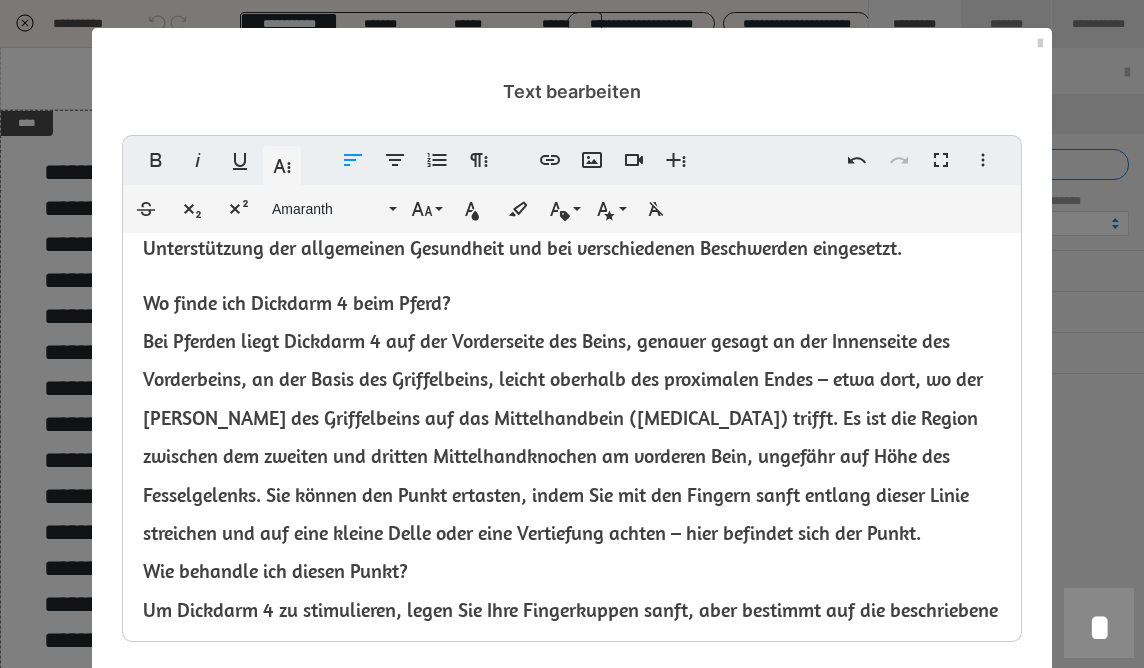 click on "Wo finde ich Dickdarm 4 beim Pferd? Bei Pferden liegt Dickdarm 4 auf der Vorderseite des Beins, genauer gesagt an der Innenseite des Vorderbeins, an der Basis des Griffelbeins, leicht oberhalb des proximalen Endes – etwa dort, wo der [PERSON_NAME] des Griffelbeins auf das Mittelhandbein ([MEDICAL_DATA]) trifft. Es ist die Region zwischen dem zweiten und dritten Mittelhandknochen am vorderen Bein, ungefähr auf Höhe des Fesselgelenks. Sie können den Punkt ertasten, indem Sie mit den Fingern sanft entlang dieser Linie streichen und auf eine kleine Delle oder eine Vertiefung achten – hier befindet sich der Punkt. Wie behandle ich diesen Punkt? Welche Symptome können auf eine Disbalance hindeuten? Wofür kann ich Dickdarm 4 einsetzen? Durch die regelmäßige Anwendung von Akupressur auf Dickdarm 4 können Sie das Wohlbefinden, die Lebensfreude und die innere Balance Ihres Pferdes nachhaltig unterstützen. Falls du noch weitere Akupressurpunkte oder konkrete Anleitungen benötigst, sag gerne Bescheid!" at bounding box center [572, 839] 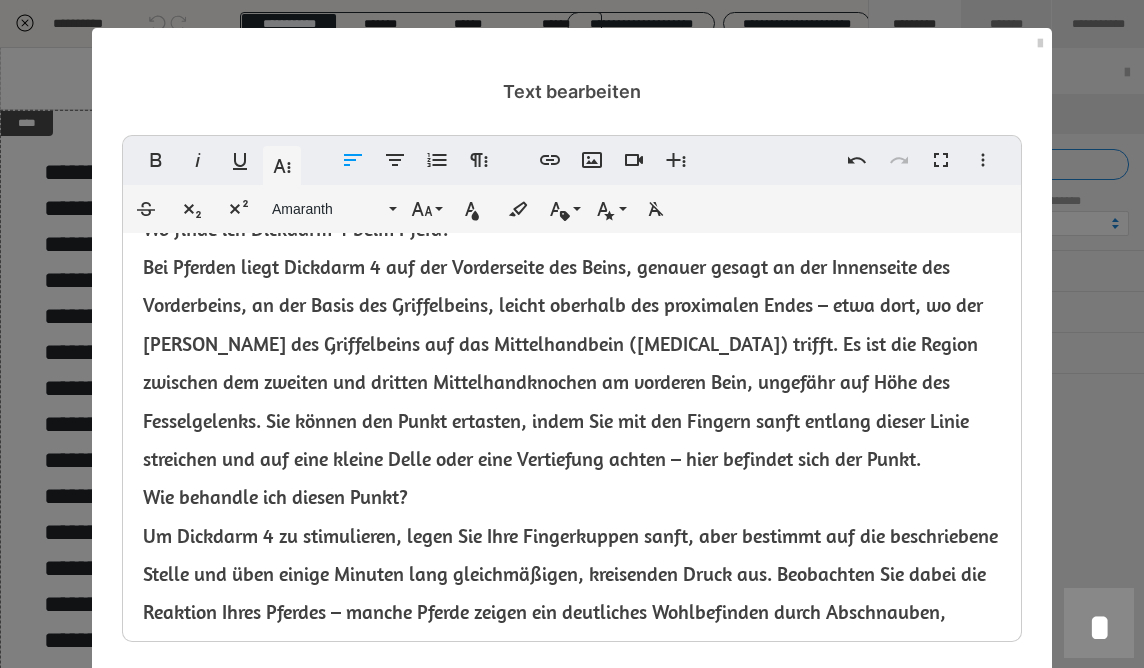 scroll, scrollTop: 241, scrollLeft: 0, axis: vertical 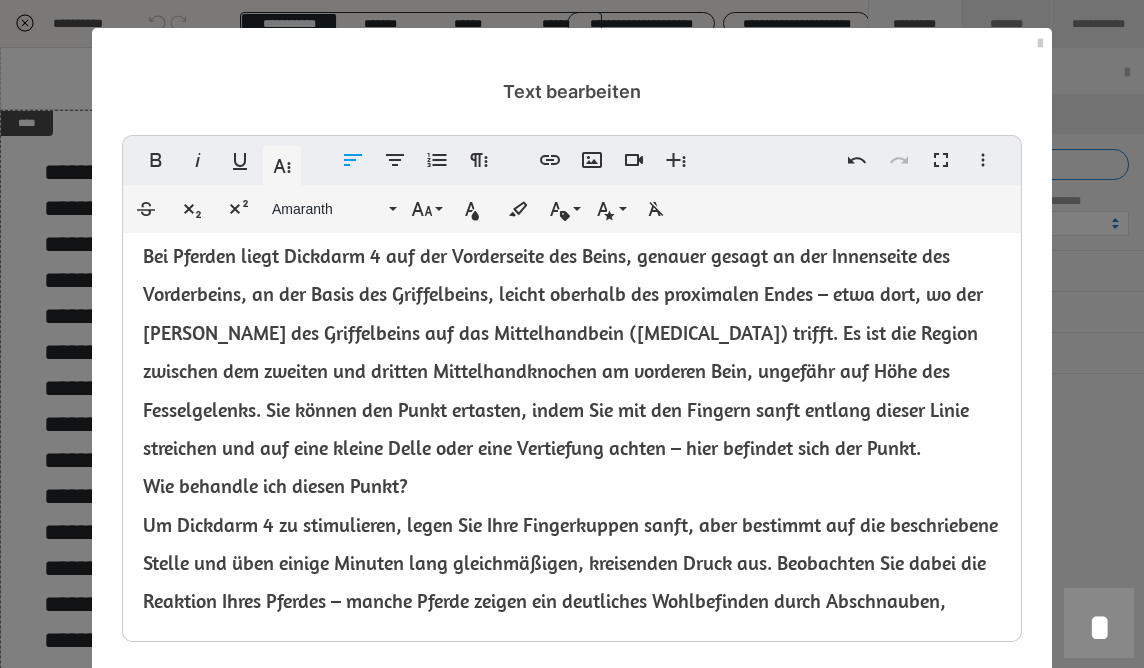 click on "Bei Pferden liegt Dickdarm 4 auf der Vorderseite des Beins, genauer gesagt an der Innenseite des Vorderbeins, an der Basis des Griffelbeins, leicht oberhalb des proximalen Endes – etwa dort, wo der [PERSON_NAME] des Griffelbeins auf das Mittelhandbein ([MEDICAL_DATA]) trifft. Es ist die Region zwischen dem zweiten und dritten Mittelhandknochen am vorderen Bein, ungefähr auf Höhe des Fesselgelenks. Sie können den Punkt ertasten, indem Sie mit den Fingern sanft entlang dieser Linie streichen und auf eine kleine Delle oder eine Vertiefung achten – hier befindet sich der Punkt. Wie behandle ich diesen Punkt? Welche Symptome können auf eine Disbalance hindeuten? Wofür kann ich Dickdarm 4 einsetzen? Durch die regelmäßige Anwendung von Akupressur auf Dickdarm 4 können Sie das Wohlbefinden, die Lebensfreude und die innere Balance Ihres Pferdes nachhaltig unterstützen. Falls du noch weitere Akupressurpunkte oder konkrete Anleitungen benötigst, sag gerne Bescheid!" at bounding box center [570, 774] 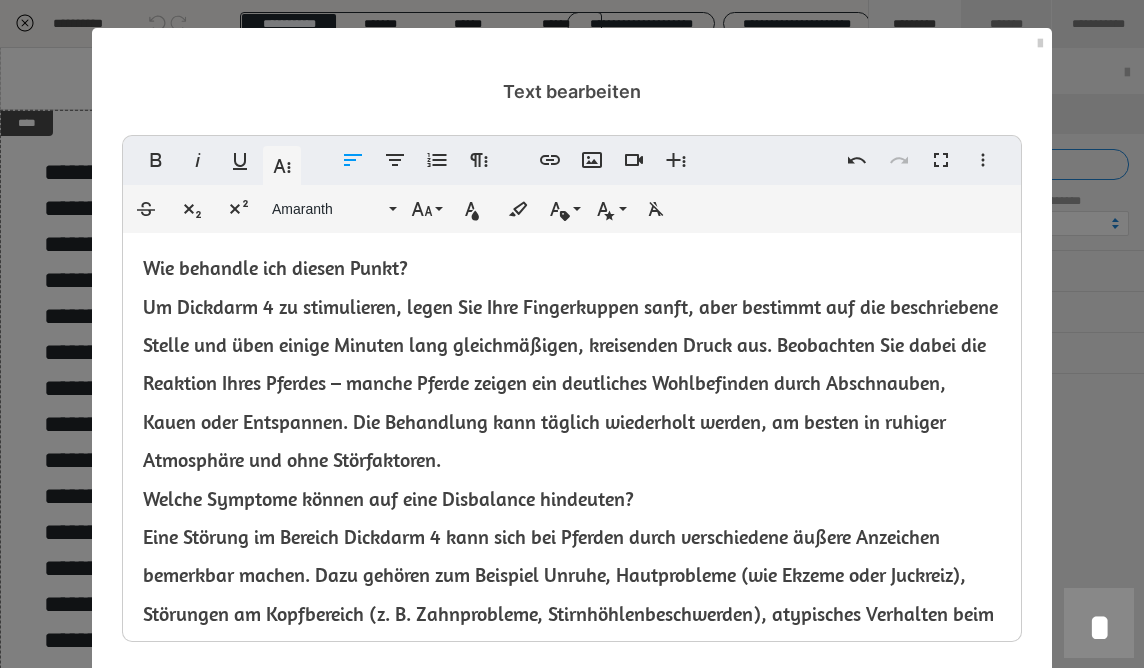 scroll, scrollTop: 483, scrollLeft: 0, axis: vertical 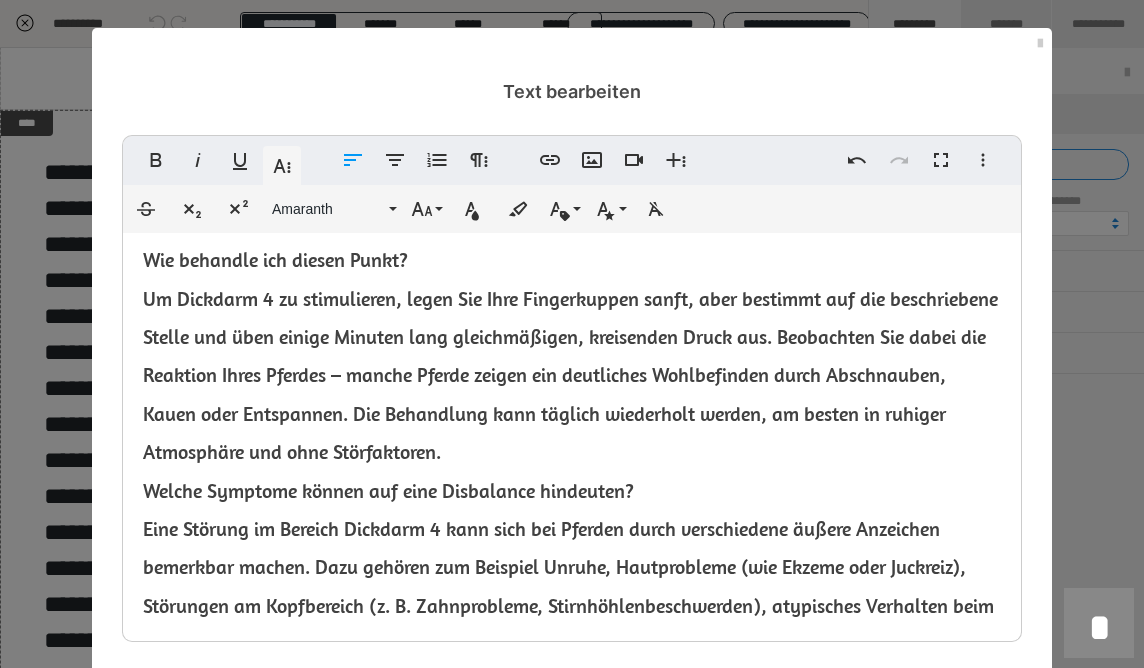click on "Wie behandle ich diesen Punkt? Um Dickdarm 4 zu stimulieren, legen Sie Ihre Fingerkuppen sanft, aber bestimmt auf die beschriebene Stelle und üben einige Minuten lang gleichmäßigen, kreisenden Druck aus. Beobachten Sie dabei die Reaktion Ihres Pferdes – manche Pferde zeigen ein deutliches Wohlbefinden durch Abschnauben, Kauen oder Entspannen. Die Behandlung kann täglich wiederholt werden, am besten in ruhiger Atmosphäre und ohne Störfaktoren. Welche Symptome können auf eine Disbalance hindeuten? Eine Störung im Bereich Dickdarm 4 kann sich bei Pferden durch verschiedene äußere Anzeichen bemerkbar machen. Dazu gehören zum Beispiel Unruhe, Hautprobleme (wie Ekzeme oder Juckreiz), Störungen am Kopfbereich (z. B. Zahnprobleme, Stirnhöhlenbeschwerden), atypisches Verhalten beim Kauen, Nasenausfluss oder vermehrte Empfindlichkeit im Gesicht. Auch Verdauungsprobleme oder ein geschwächtes Immunsystem können Hinweise auf eine Disbalance in diesem Bereich sein. Wofür kann ich Dickdarm 4 einsetzen?" at bounding box center [570, 662] 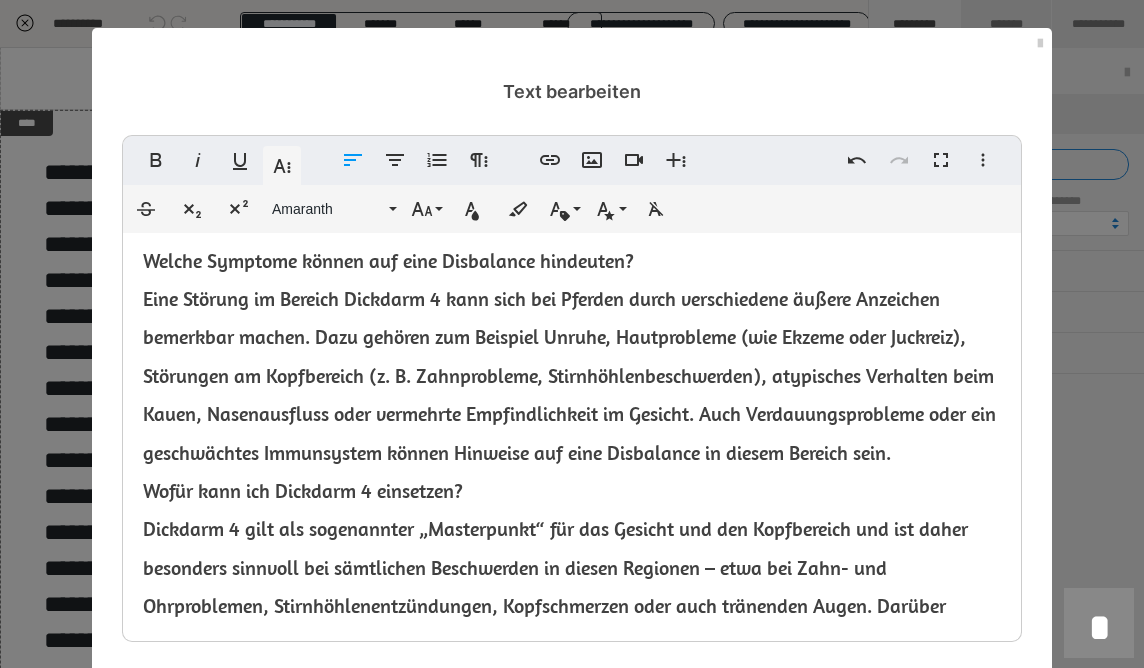 scroll, scrollTop: 730, scrollLeft: 0, axis: vertical 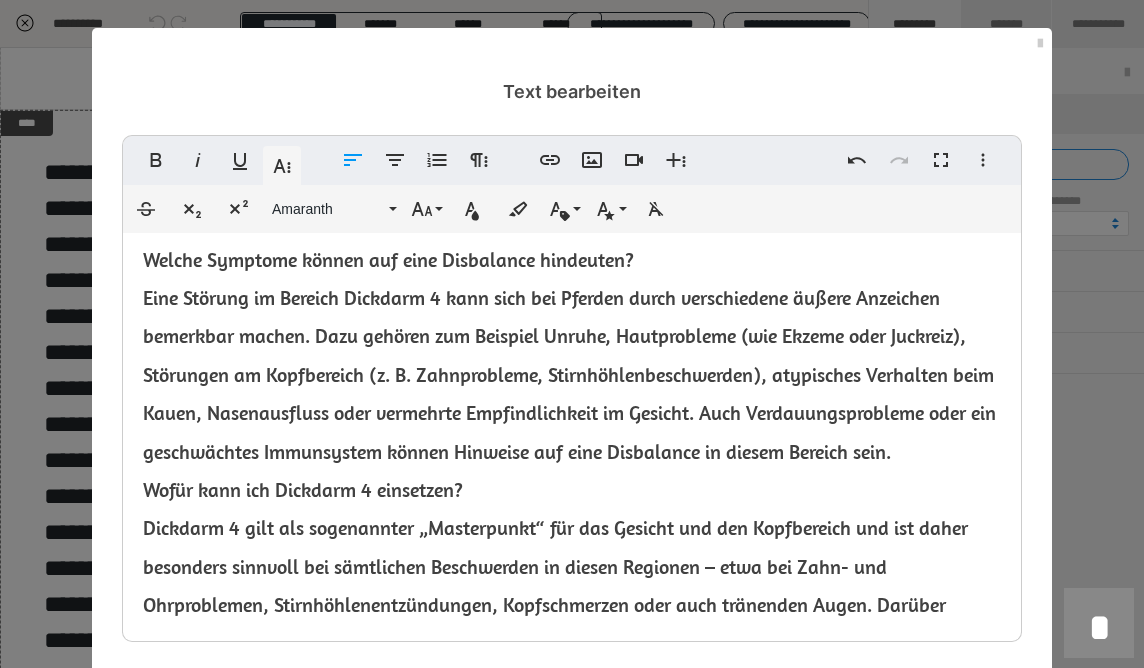 click on "Welche Symptome können auf eine Disbalance hindeuten? Eine Störung im Bereich Dickdarm 4 kann sich bei Pferden durch verschiedene äußere Anzeichen bemerkbar machen. Dazu gehören zum Beispiel Unruhe, Hautprobleme (wie Ekzeme oder Juckreiz), Störungen am Kopfbereich (z. B. Zahnprobleme, Stirnhöhlenbeschwerden), atypisches Verhalten beim Kauen, Nasenausfluss oder vermehrte Empfindlichkeit im Gesicht. Auch Verdauungsprobleme oder ein geschwächtes Immunsystem können Hinweise auf eine Disbalance in diesem Bereich sein. Wofür kann ich Dickdarm 4 einsetzen? Durch die regelmäßige Anwendung von Akupressur auf Dickdarm 4 können Sie das Wohlbefinden, die Lebensfreude und die innere Balance Ihres Pferdes nachhaltig unterstützen. Falls du noch weitere Akupressurpunkte oder konkrete Anleitungen benötigst, sag gerne Bescheid!" at bounding box center (570, 547) 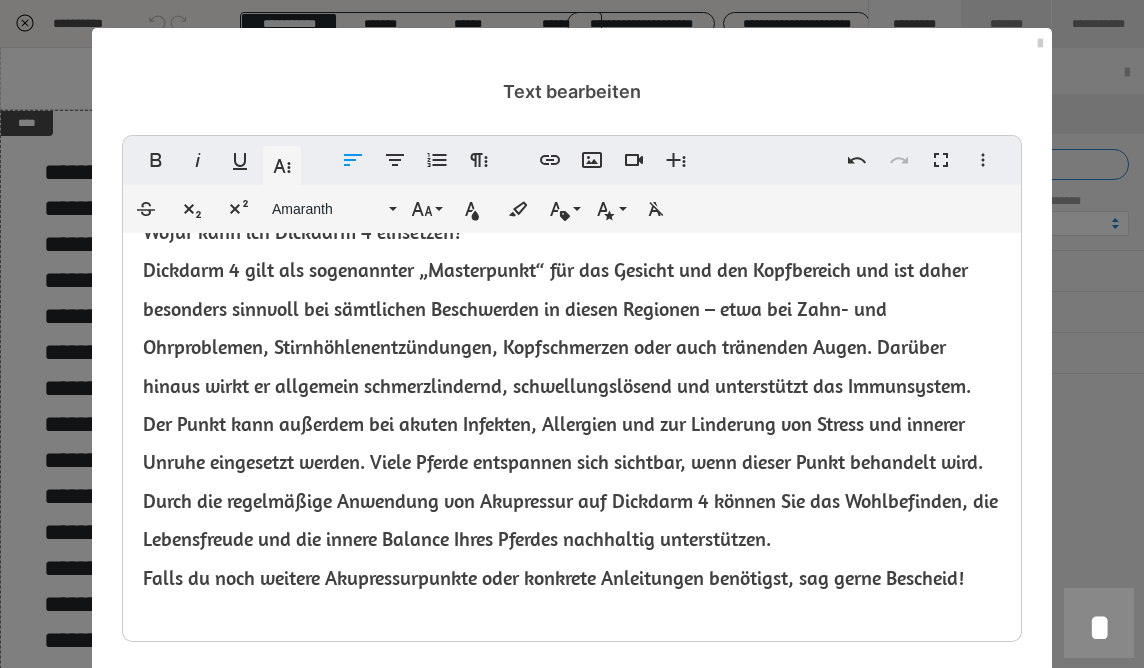 scroll, scrollTop: 1042, scrollLeft: 0, axis: vertical 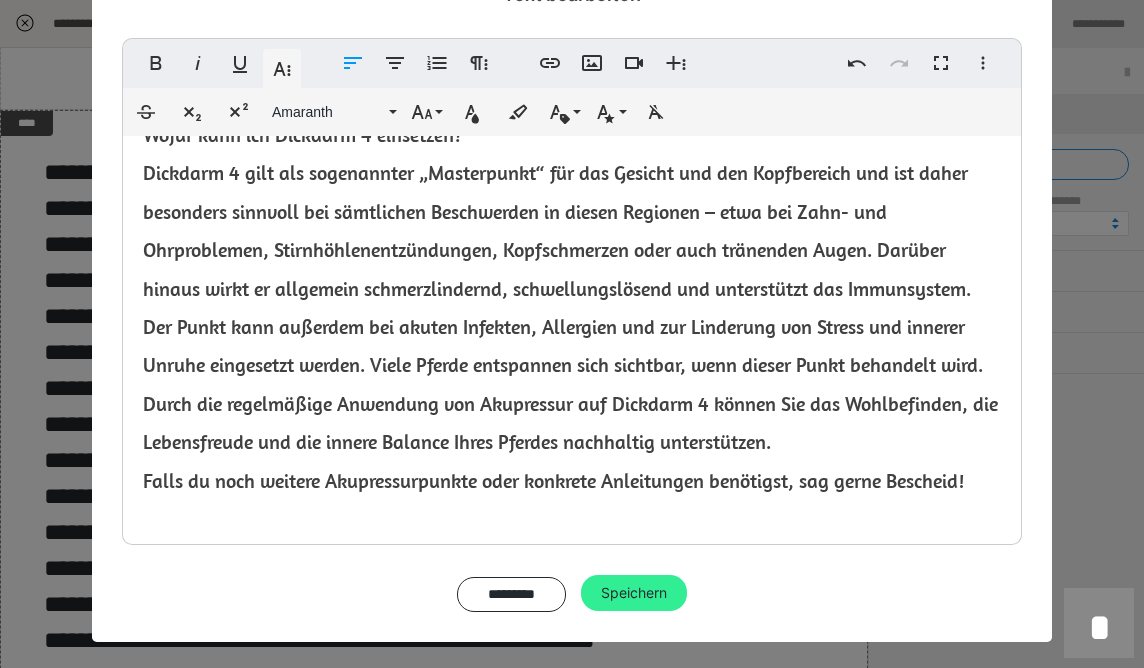 click on "Speichern" at bounding box center (634, 593) 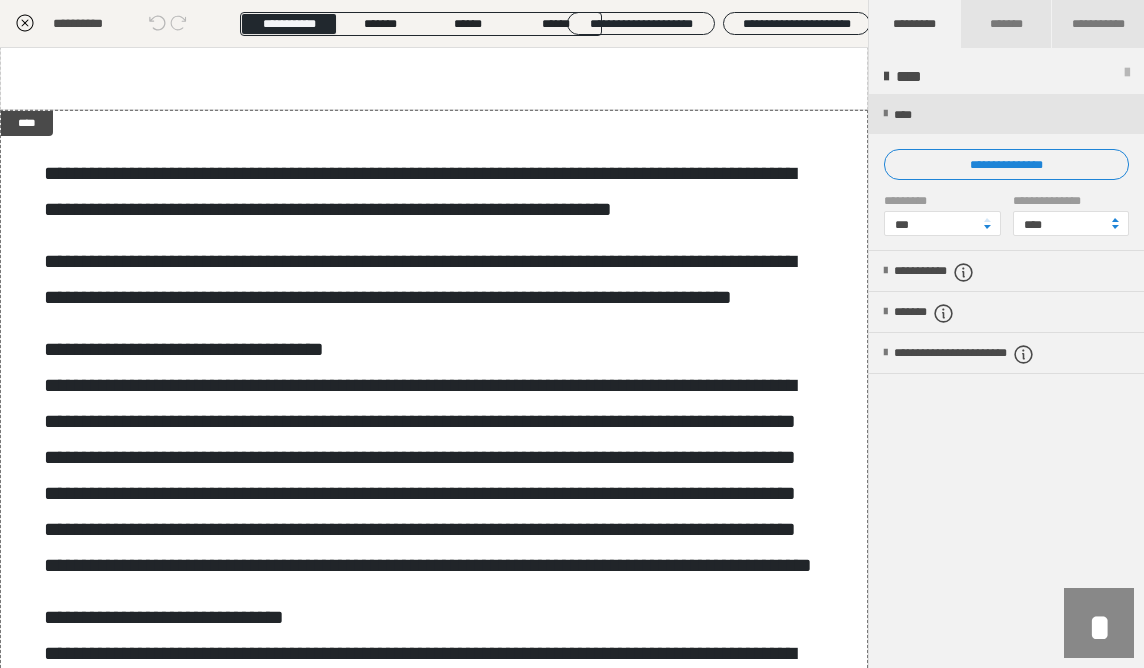 click 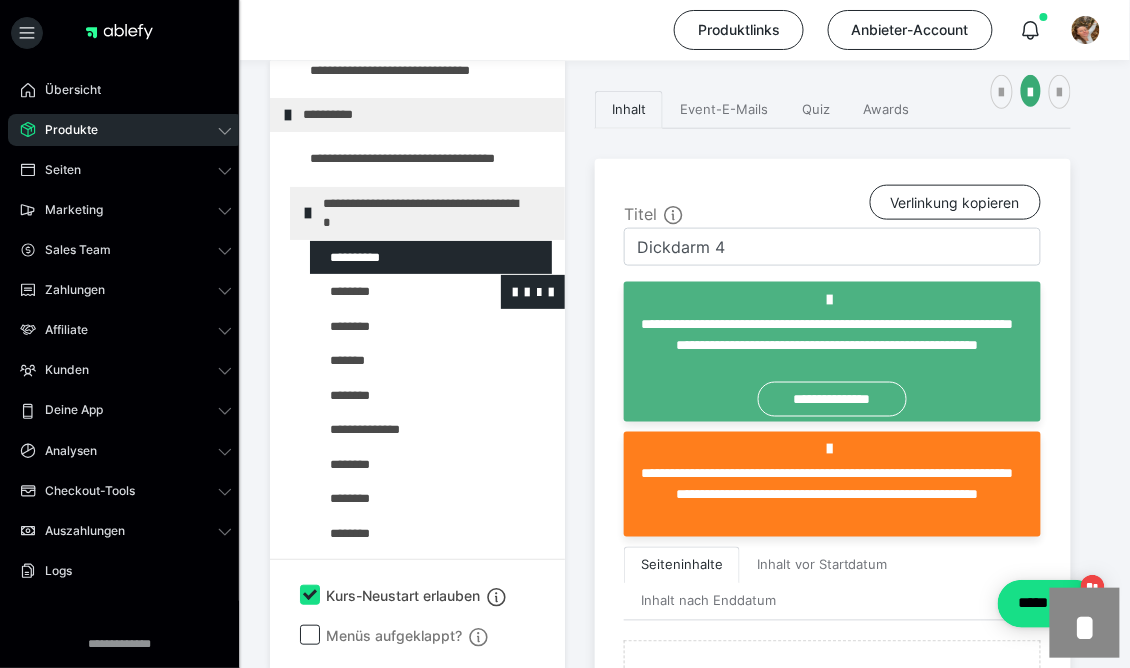 click at bounding box center [385, 292] 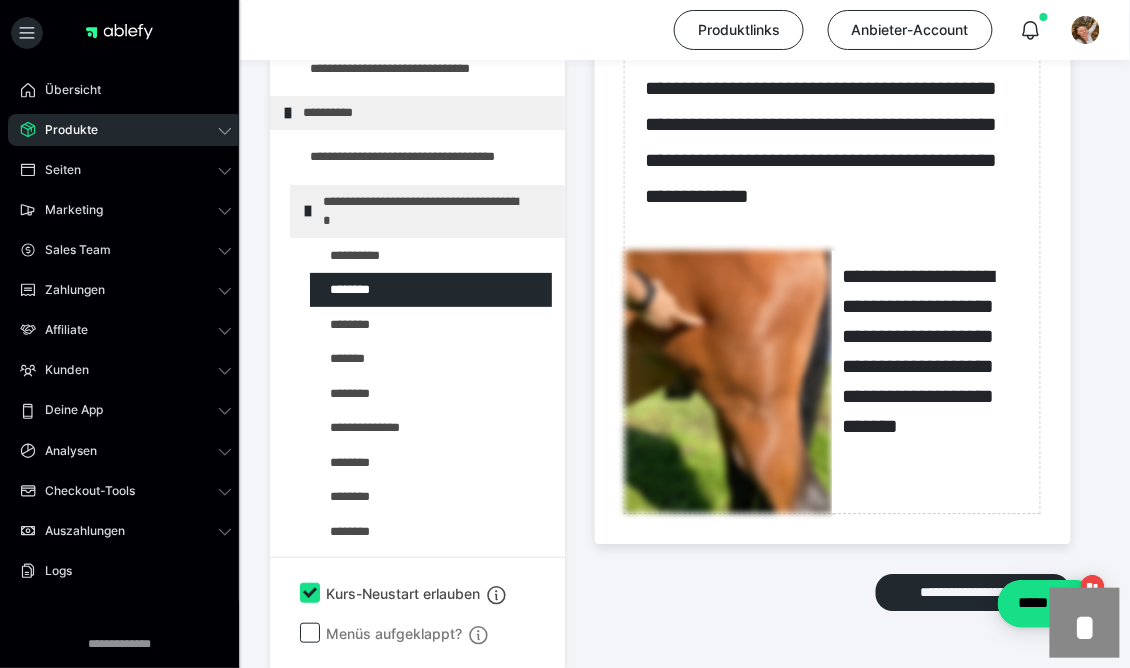 scroll, scrollTop: 1024, scrollLeft: 0, axis: vertical 